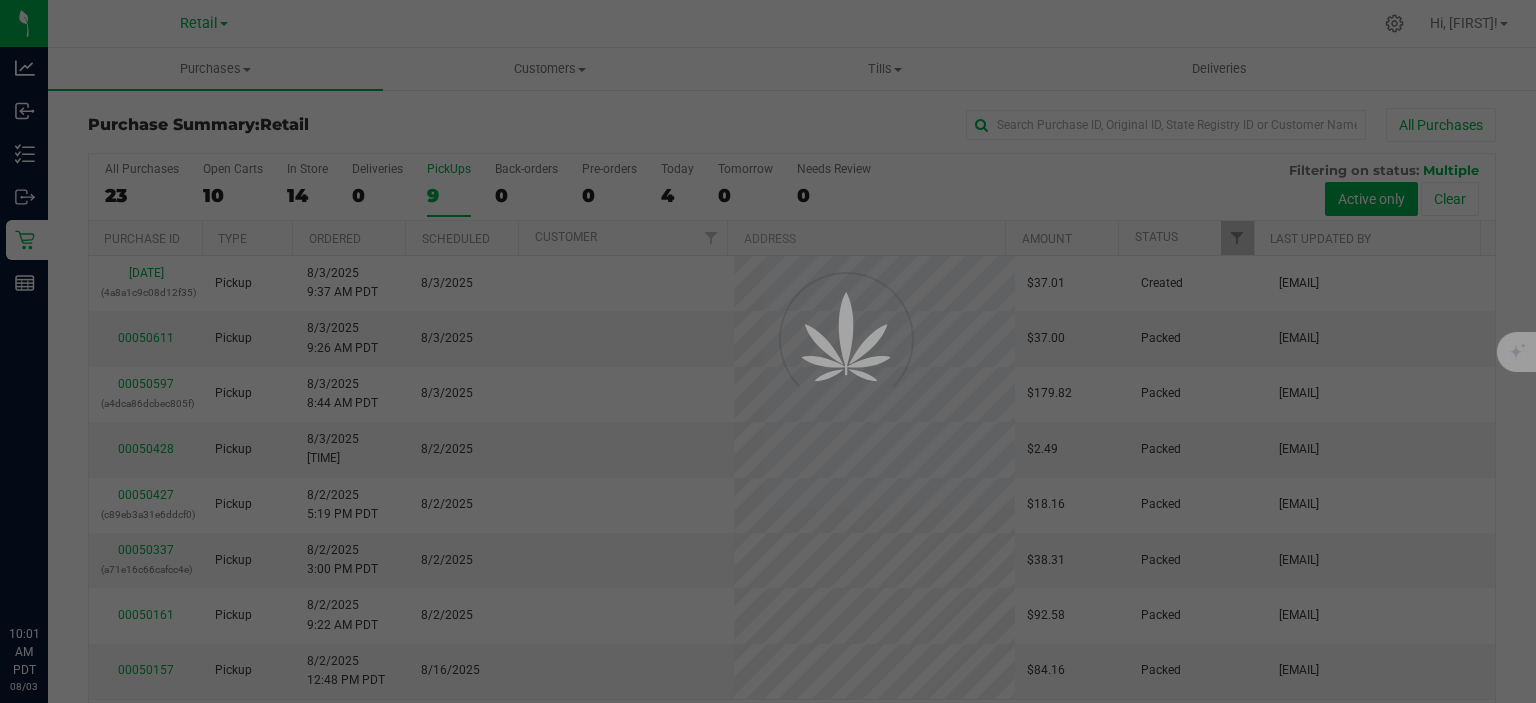 scroll, scrollTop: 0, scrollLeft: 0, axis: both 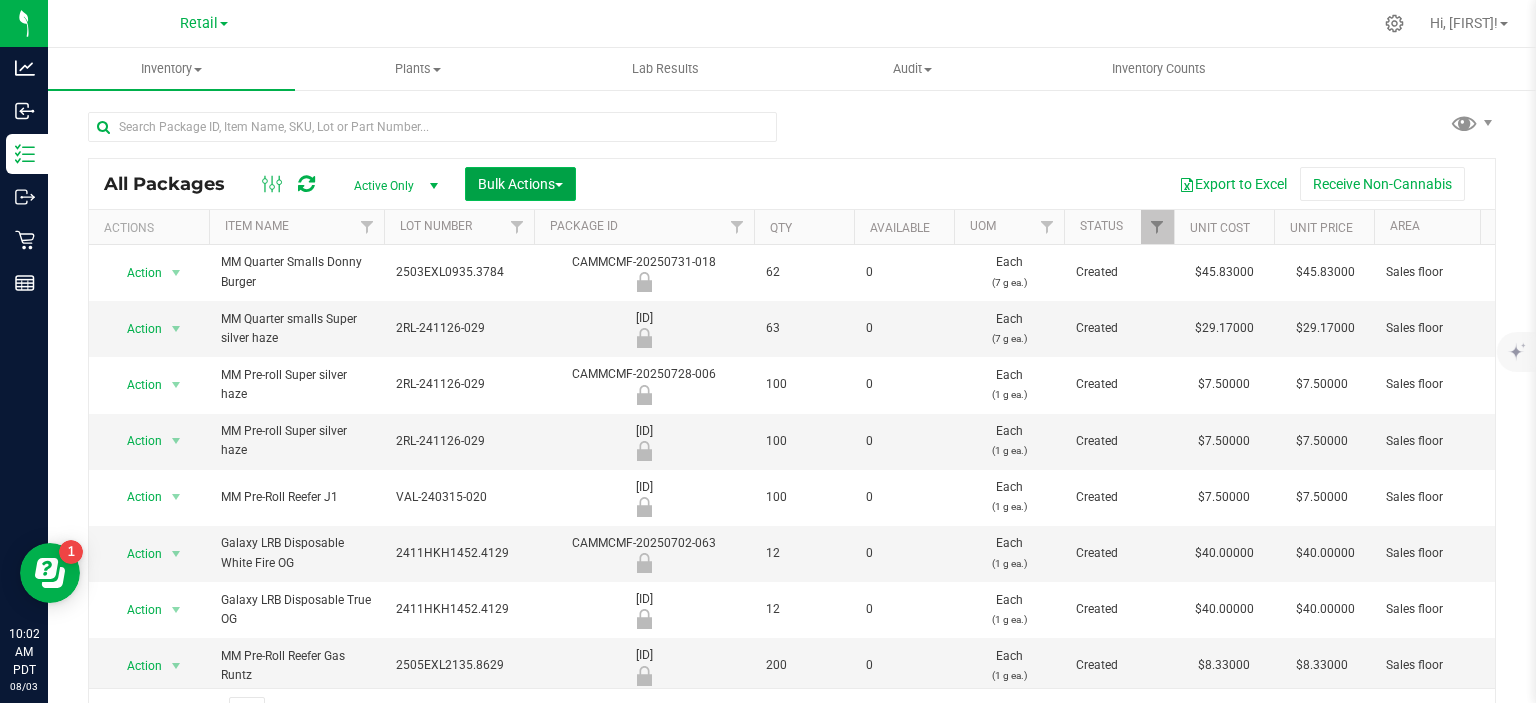 click on "Bulk Actions" at bounding box center [520, 184] 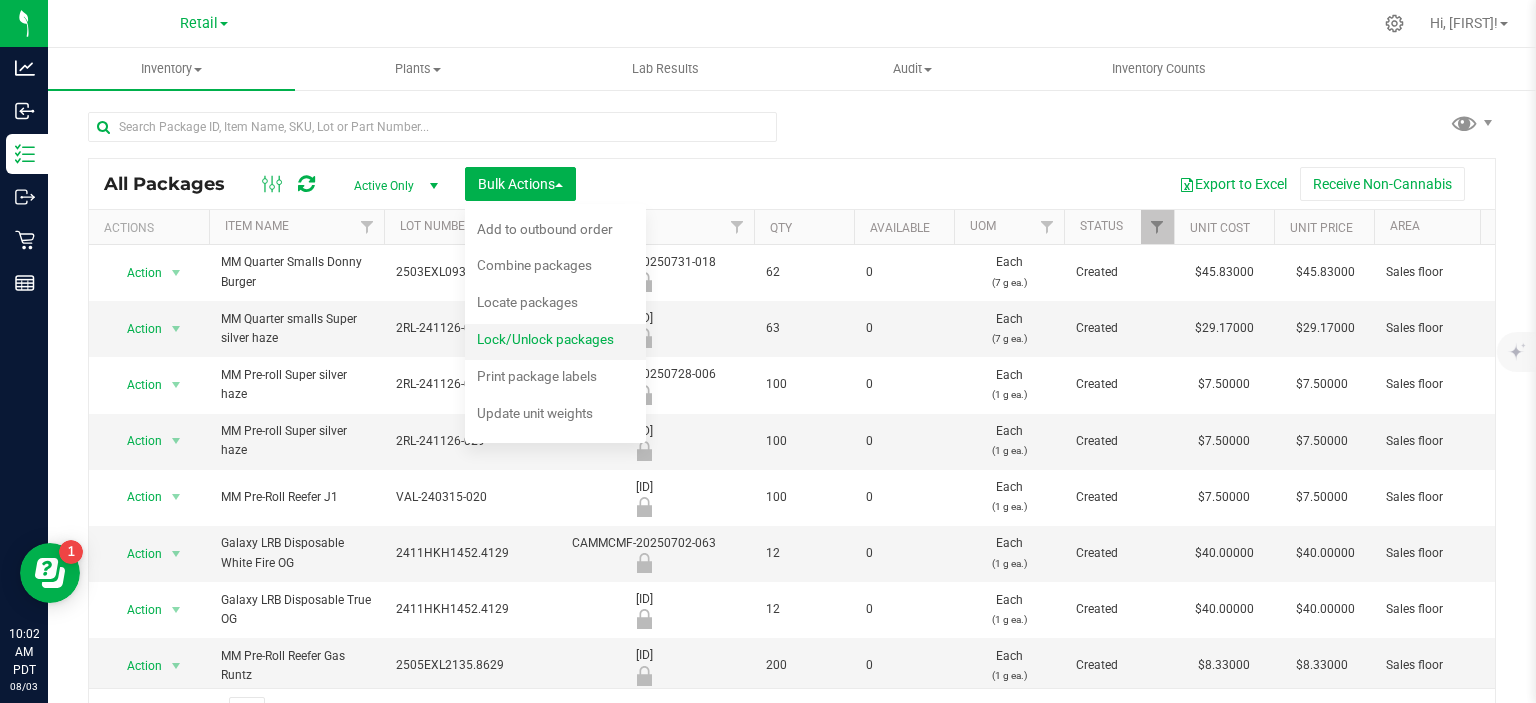 click on "Lock/Unlock packages" at bounding box center (545, 339) 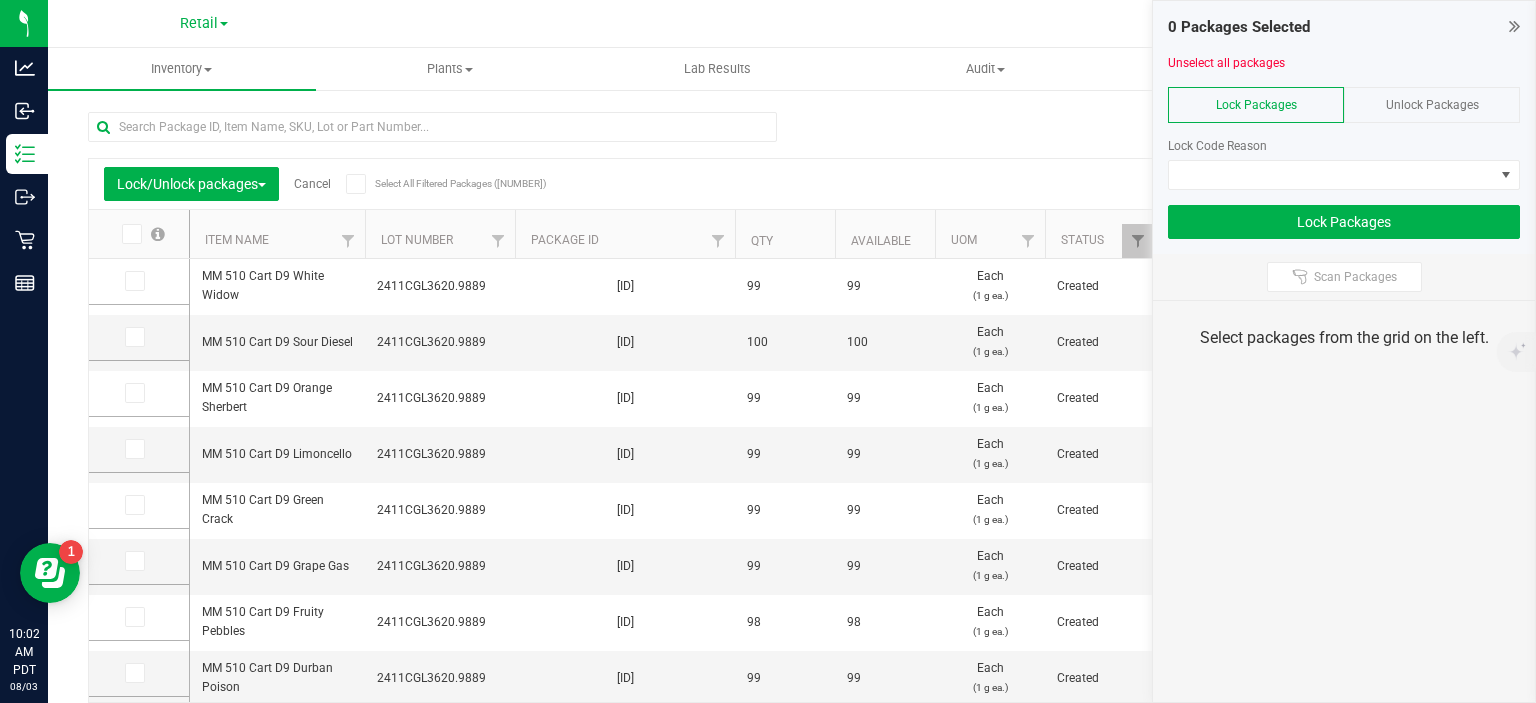 click on "Unlock Packages" at bounding box center [1432, 105] 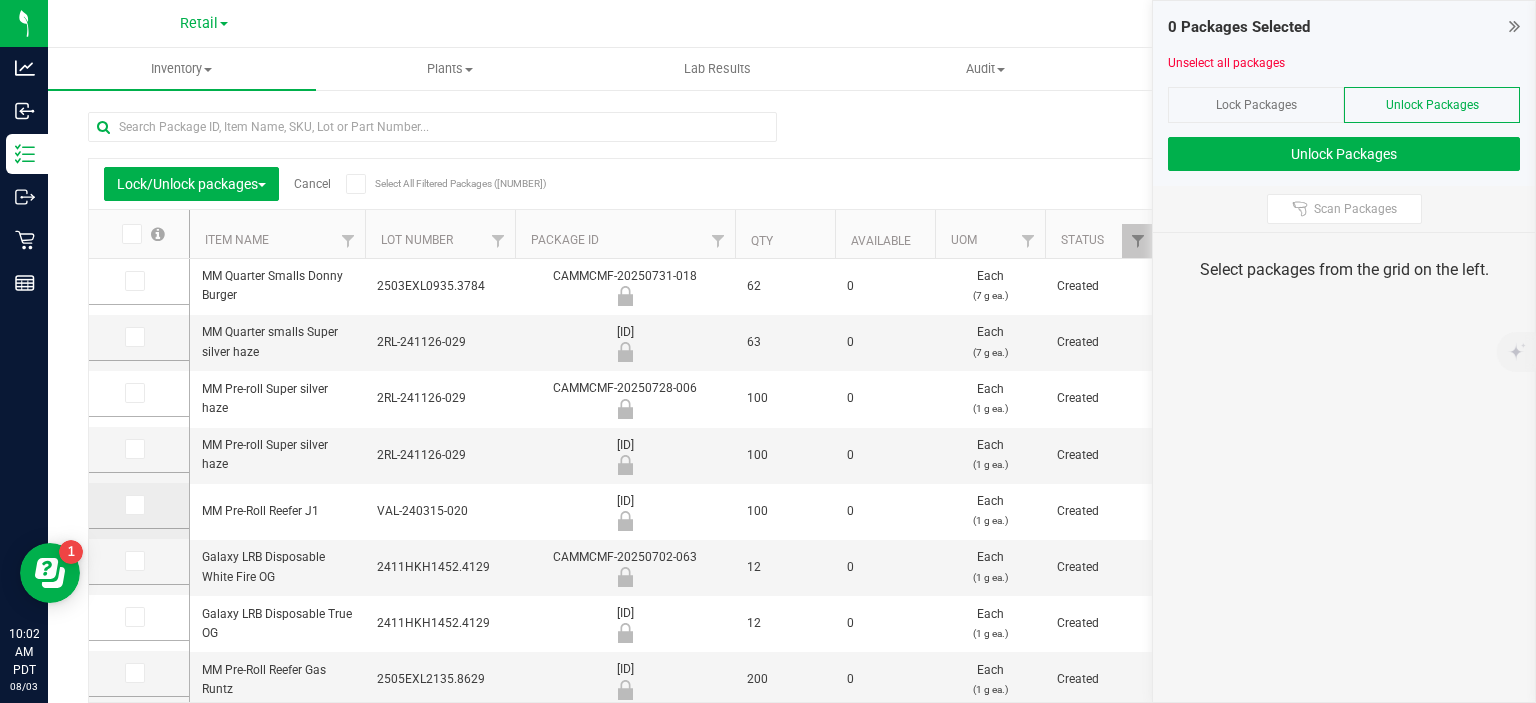click at bounding box center [133, 505] 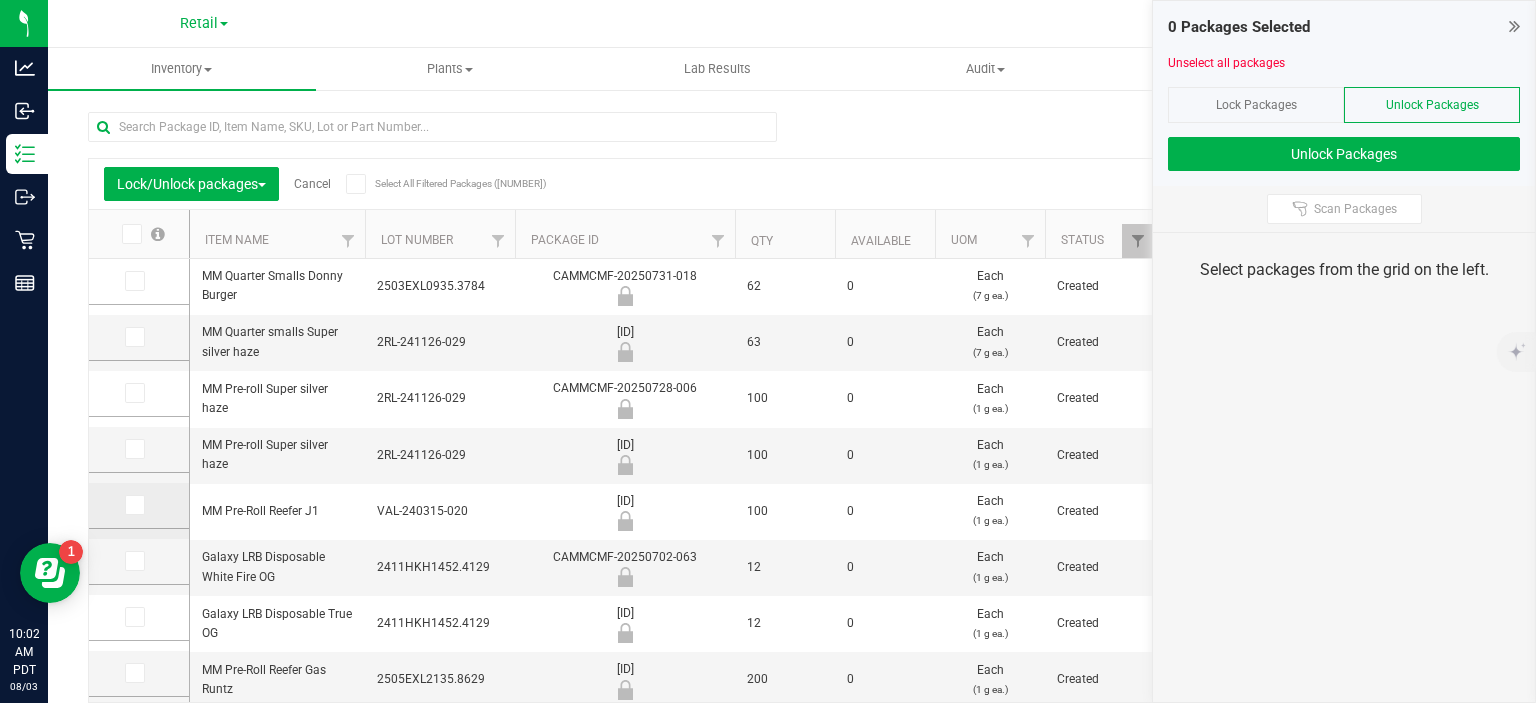 click at bounding box center (0, 0) 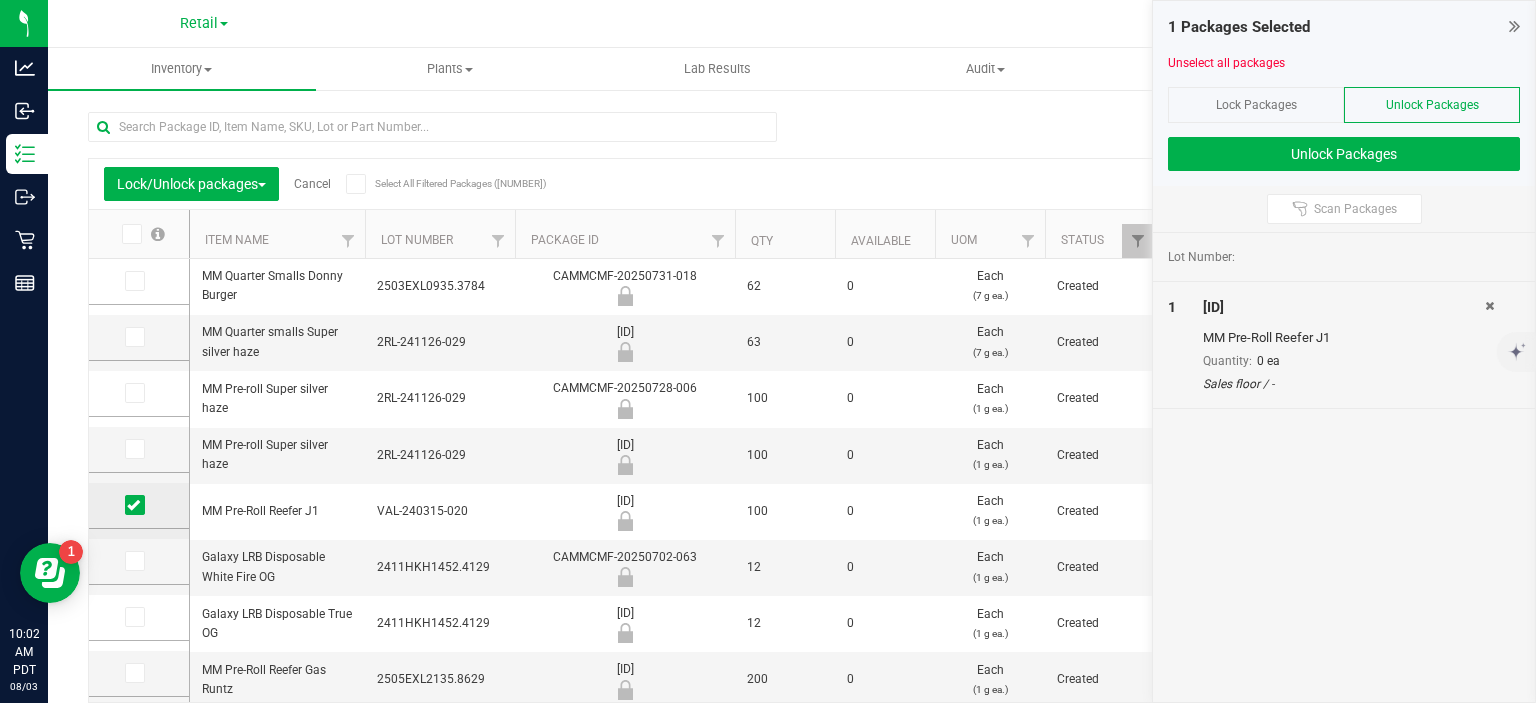 scroll, scrollTop: 120, scrollLeft: 0, axis: vertical 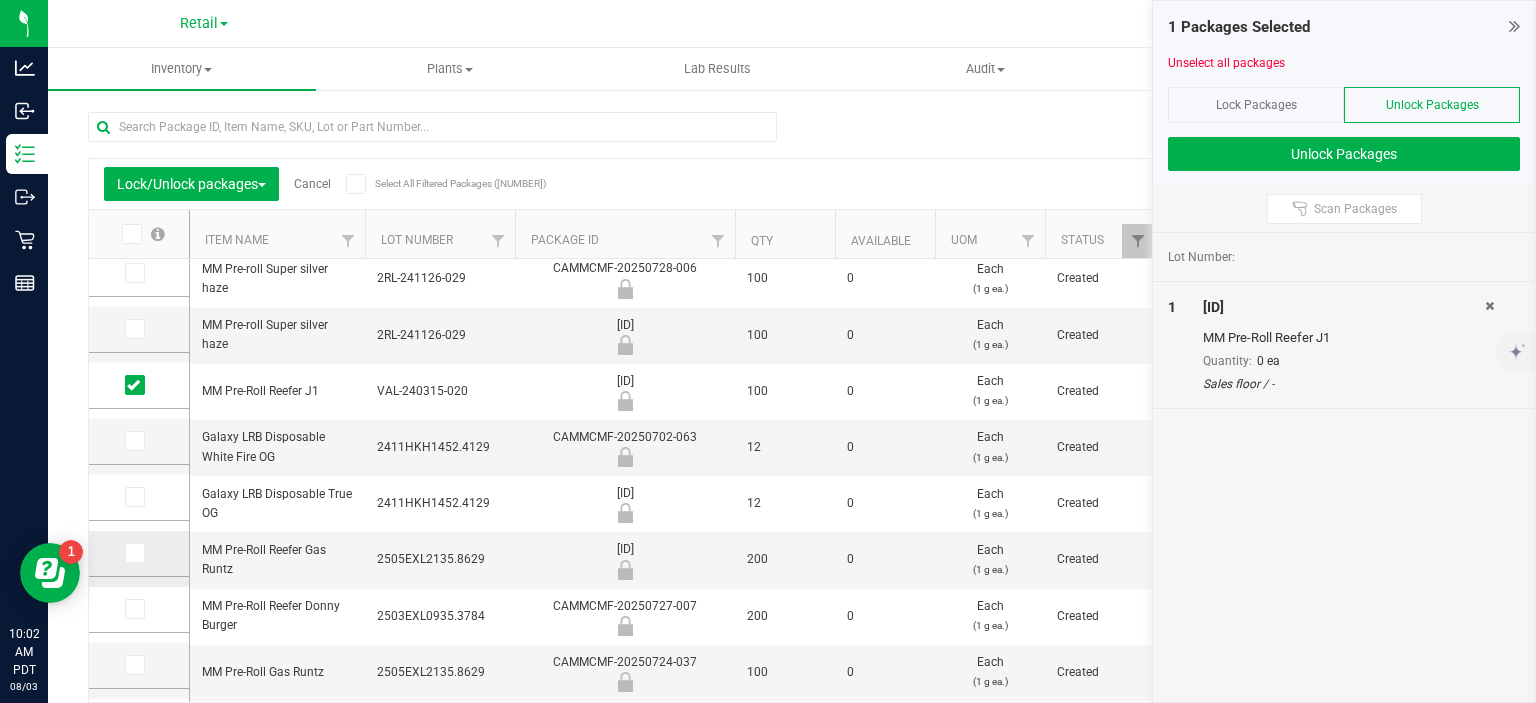 click at bounding box center [135, 553] 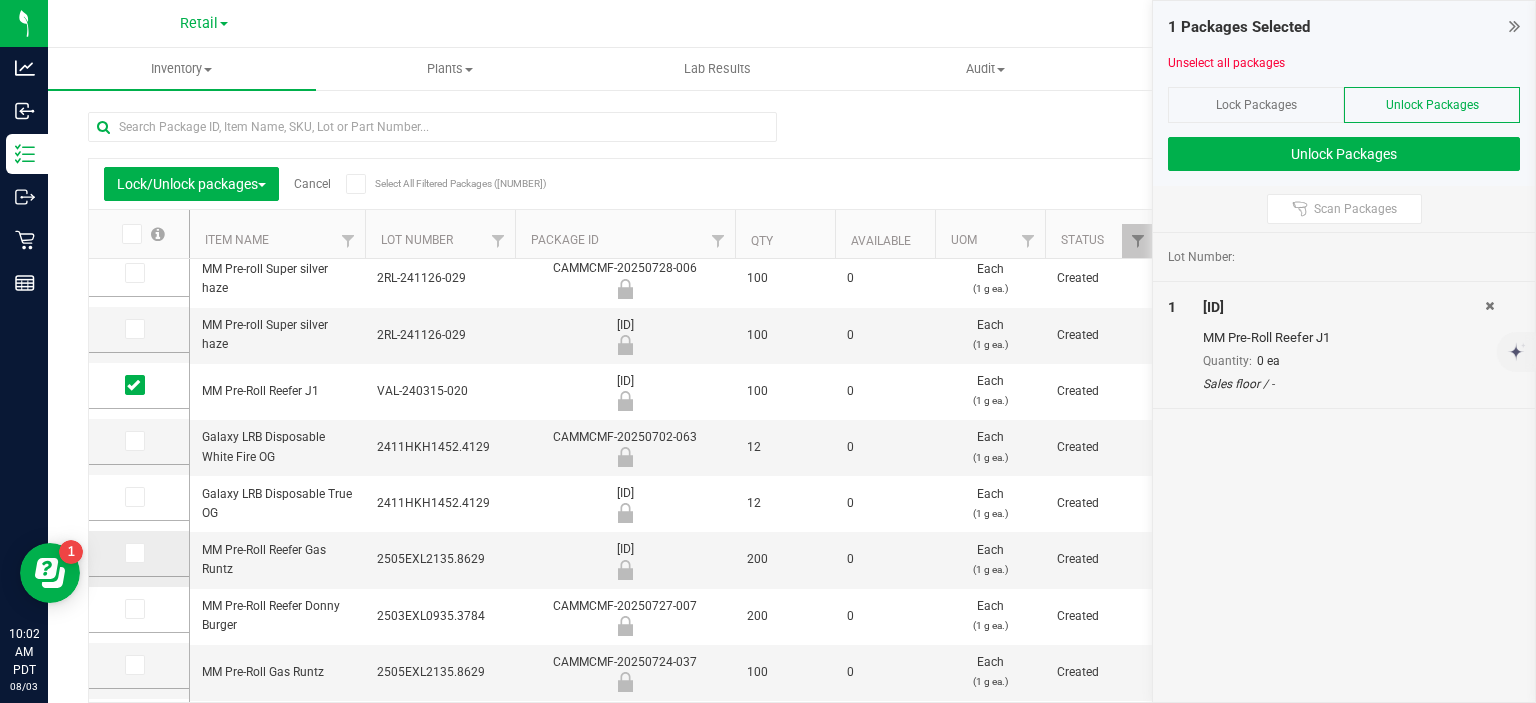 click at bounding box center [0, 0] 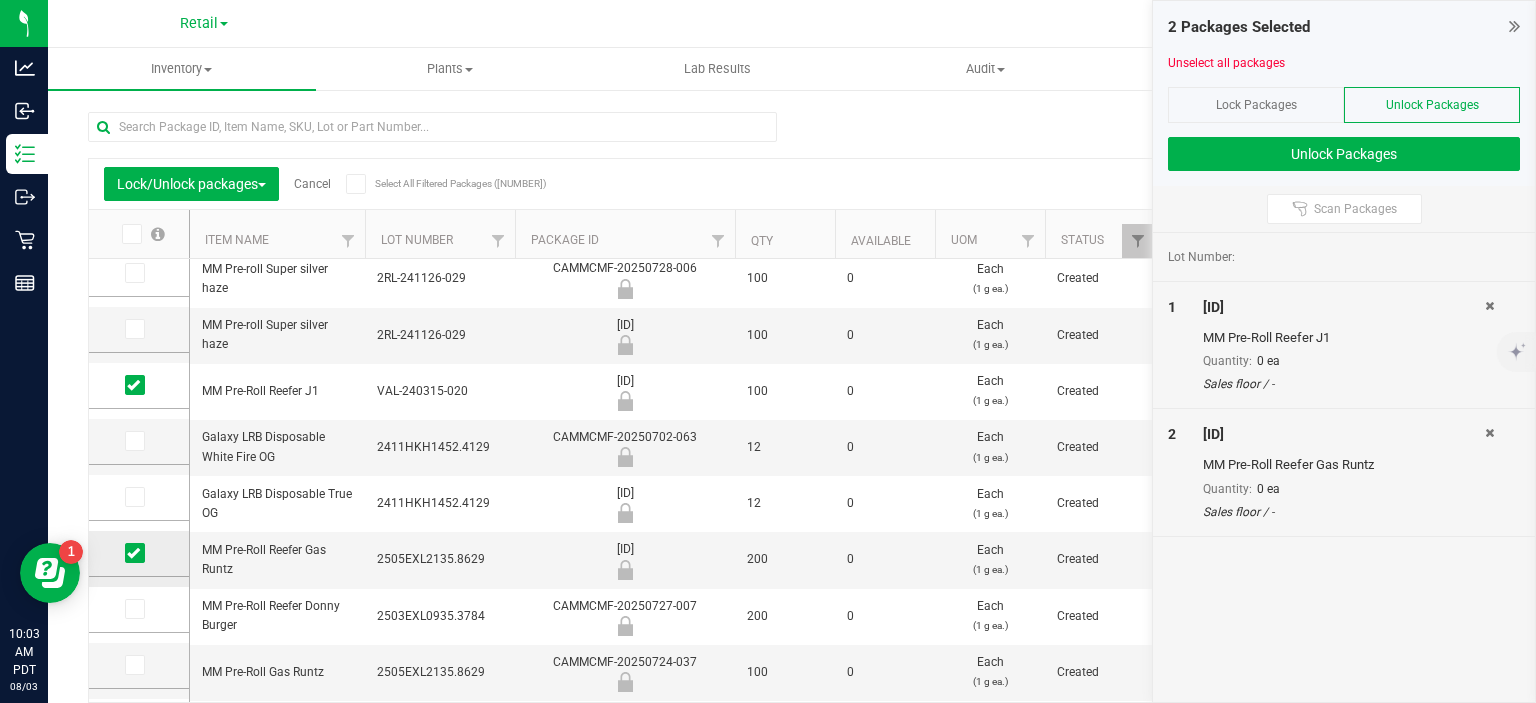 scroll, scrollTop: 240, scrollLeft: 0, axis: vertical 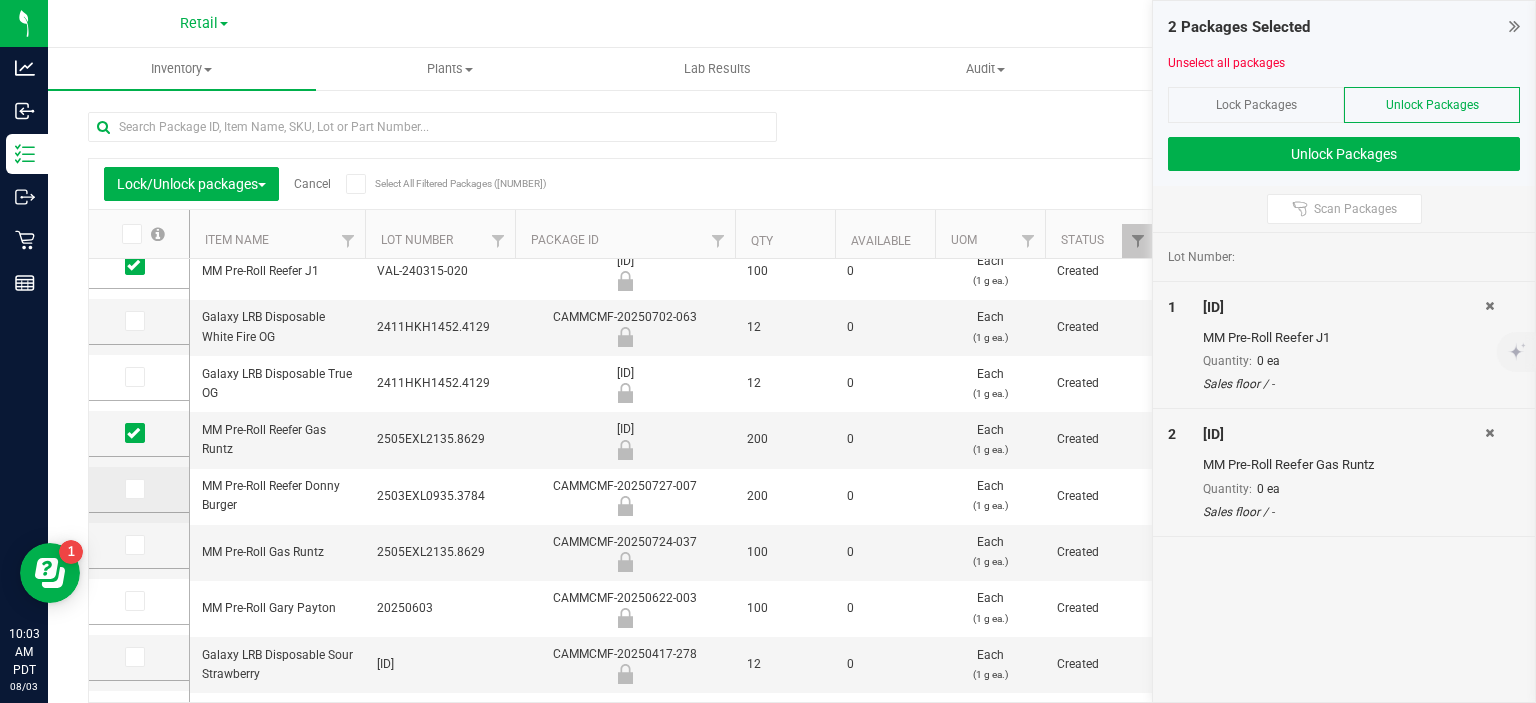 click at bounding box center (133, 489) 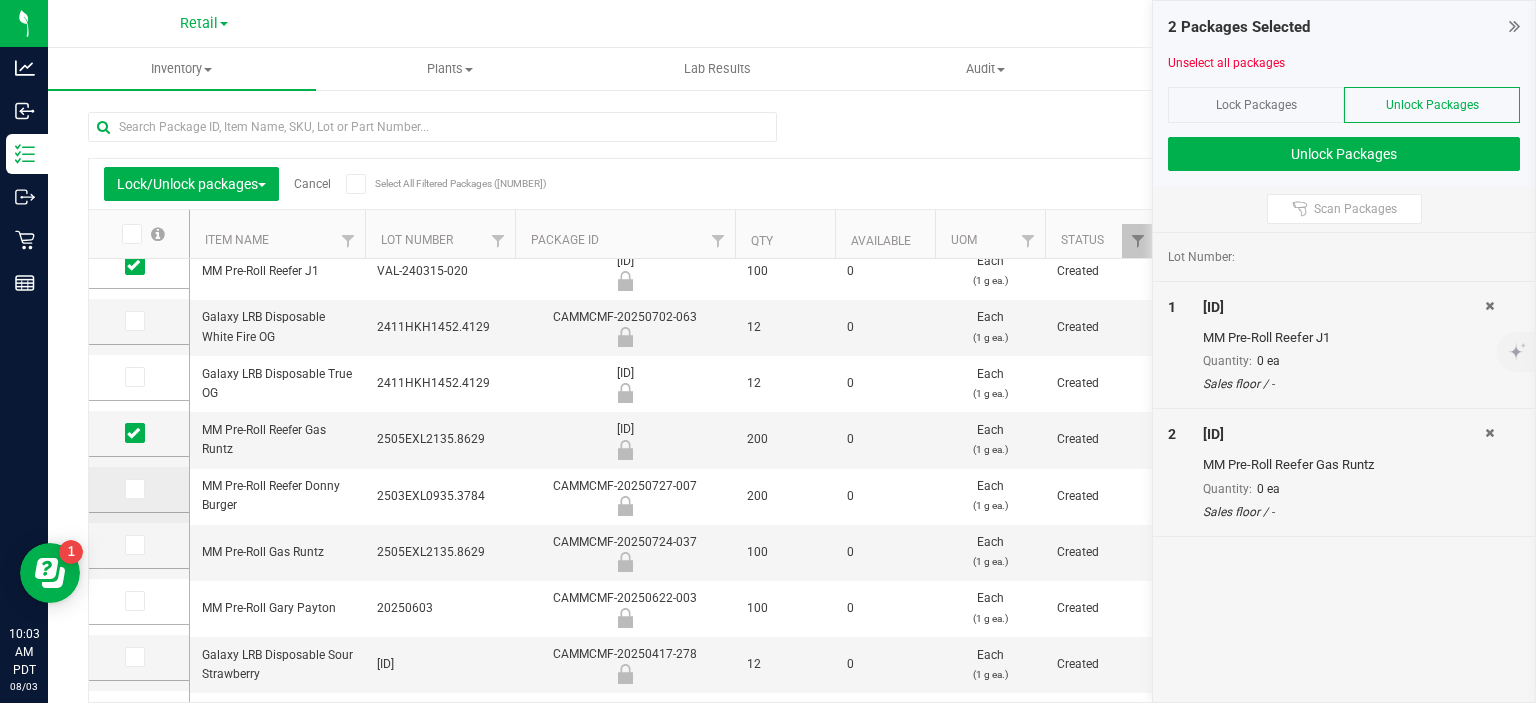 click at bounding box center (0, 0) 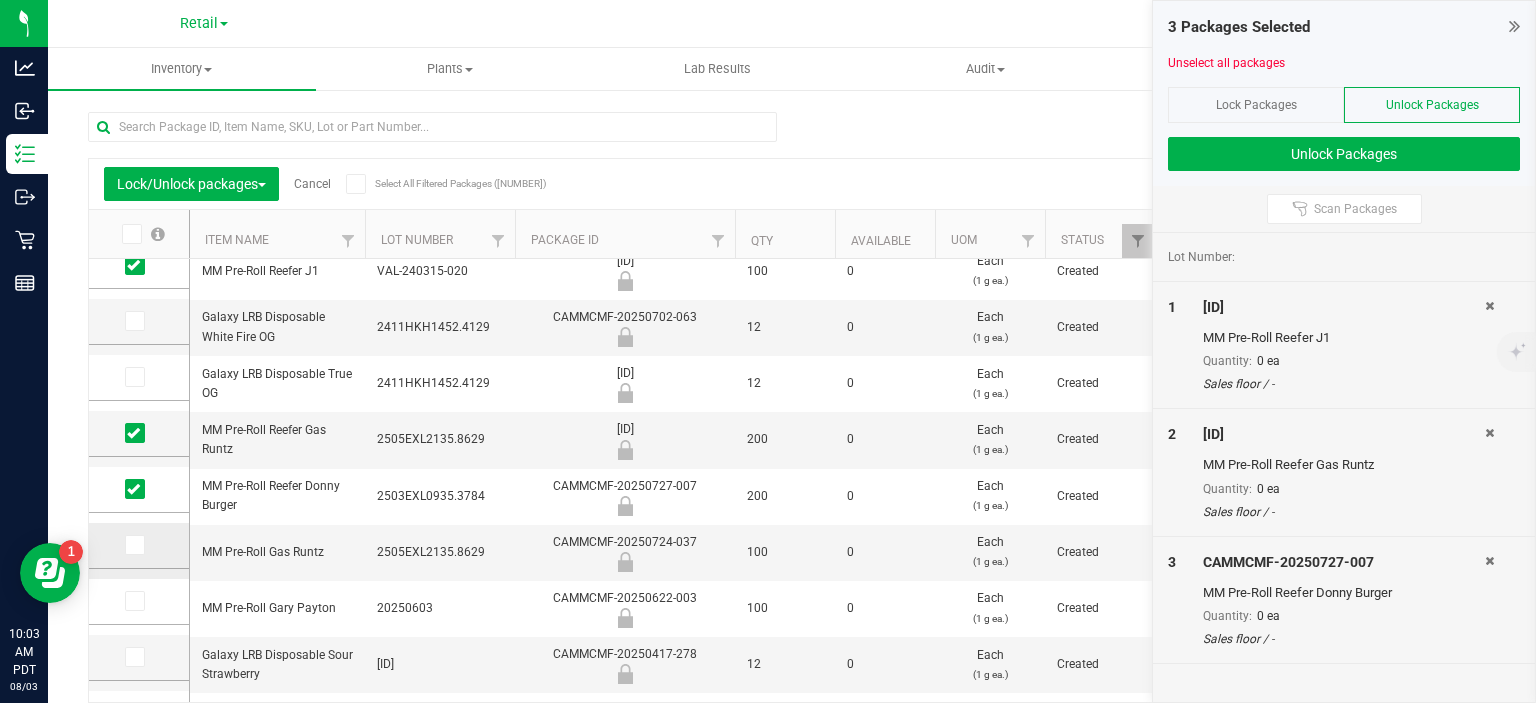 click at bounding box center (133, 545) 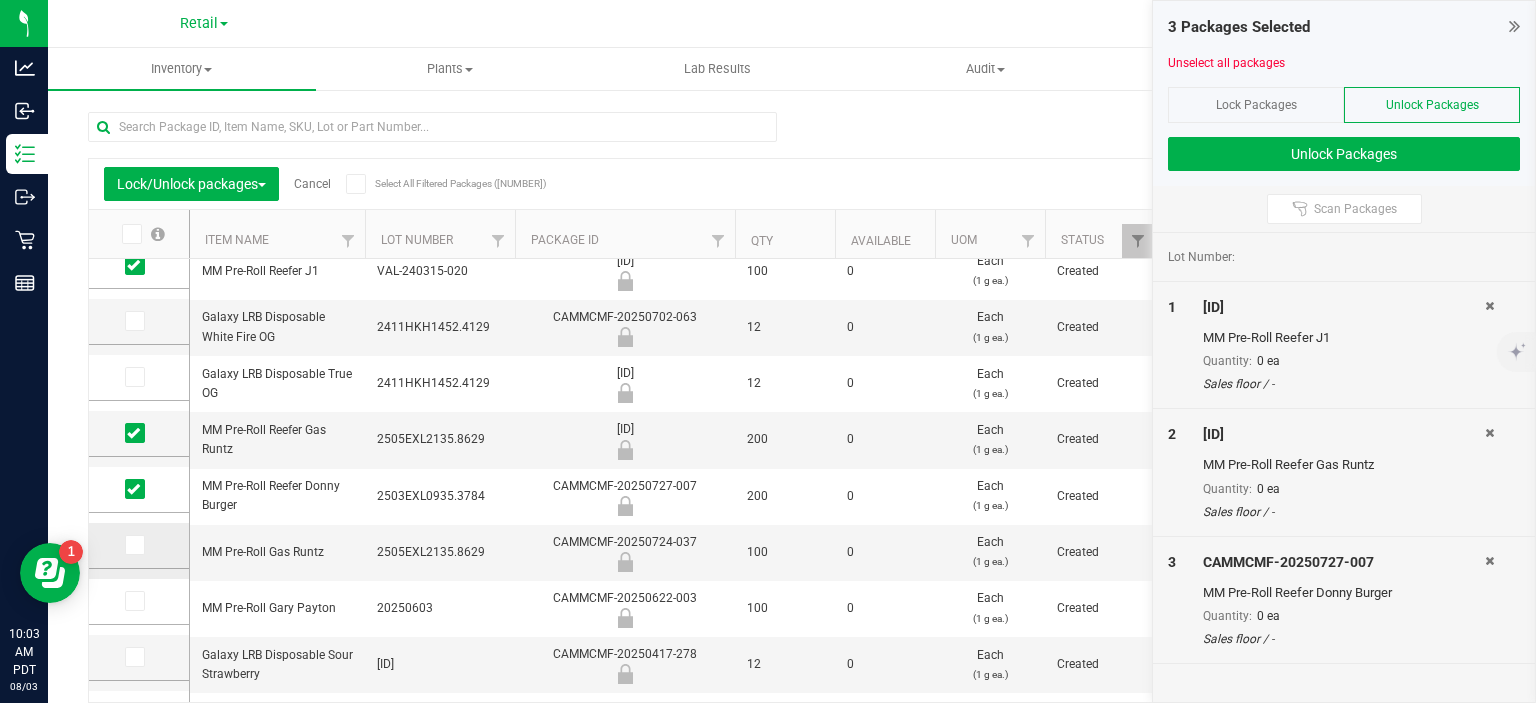 click at bounding box center [0, 0] 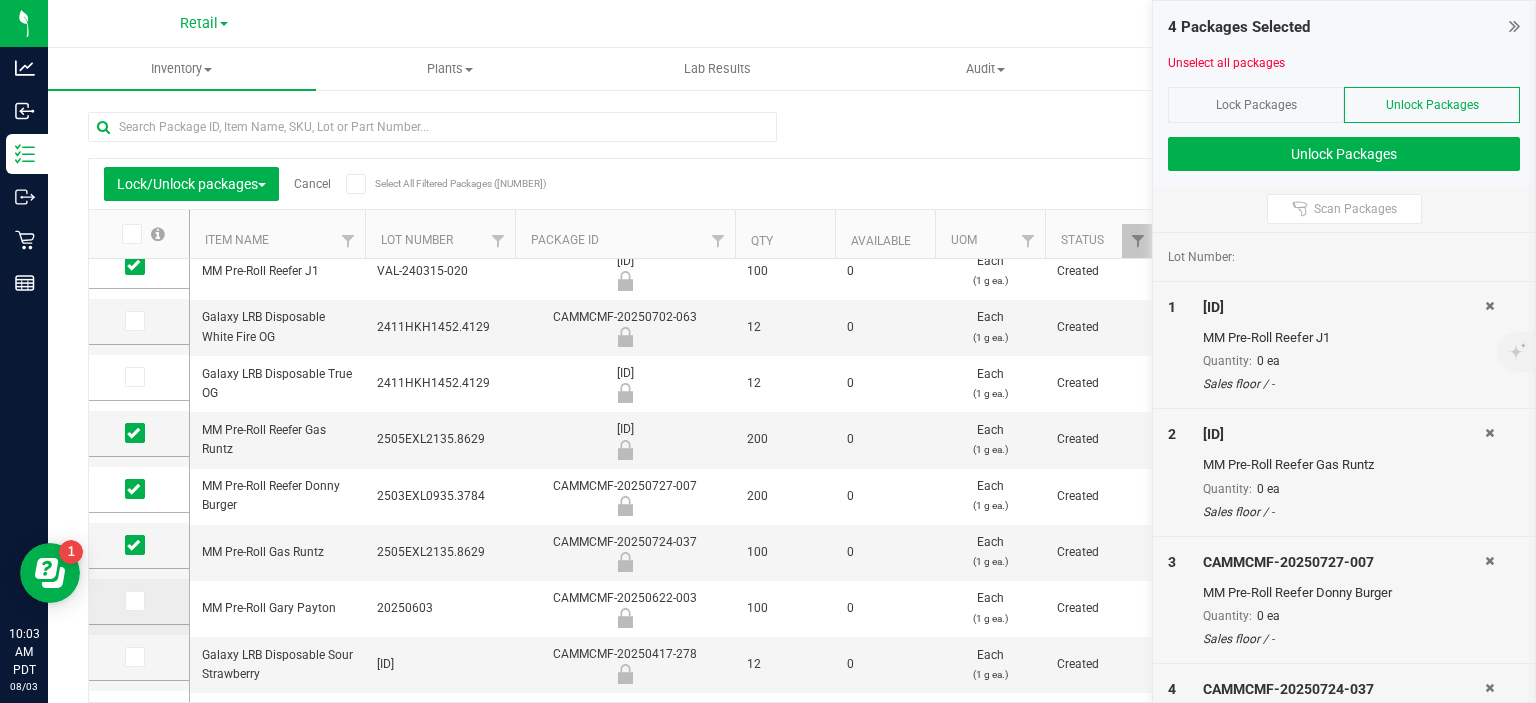 click at bounding box center (133, 601) 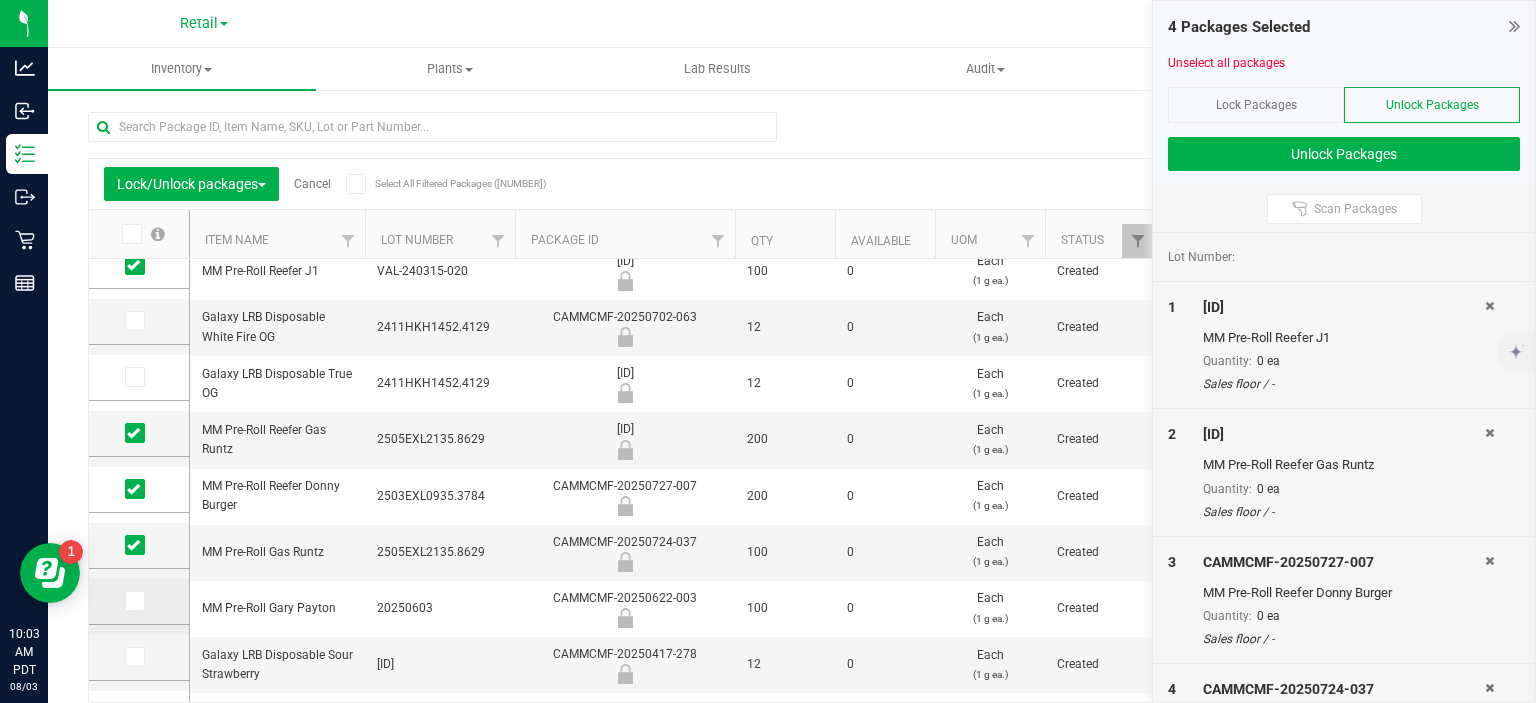 click at bounding box center (0, 0) 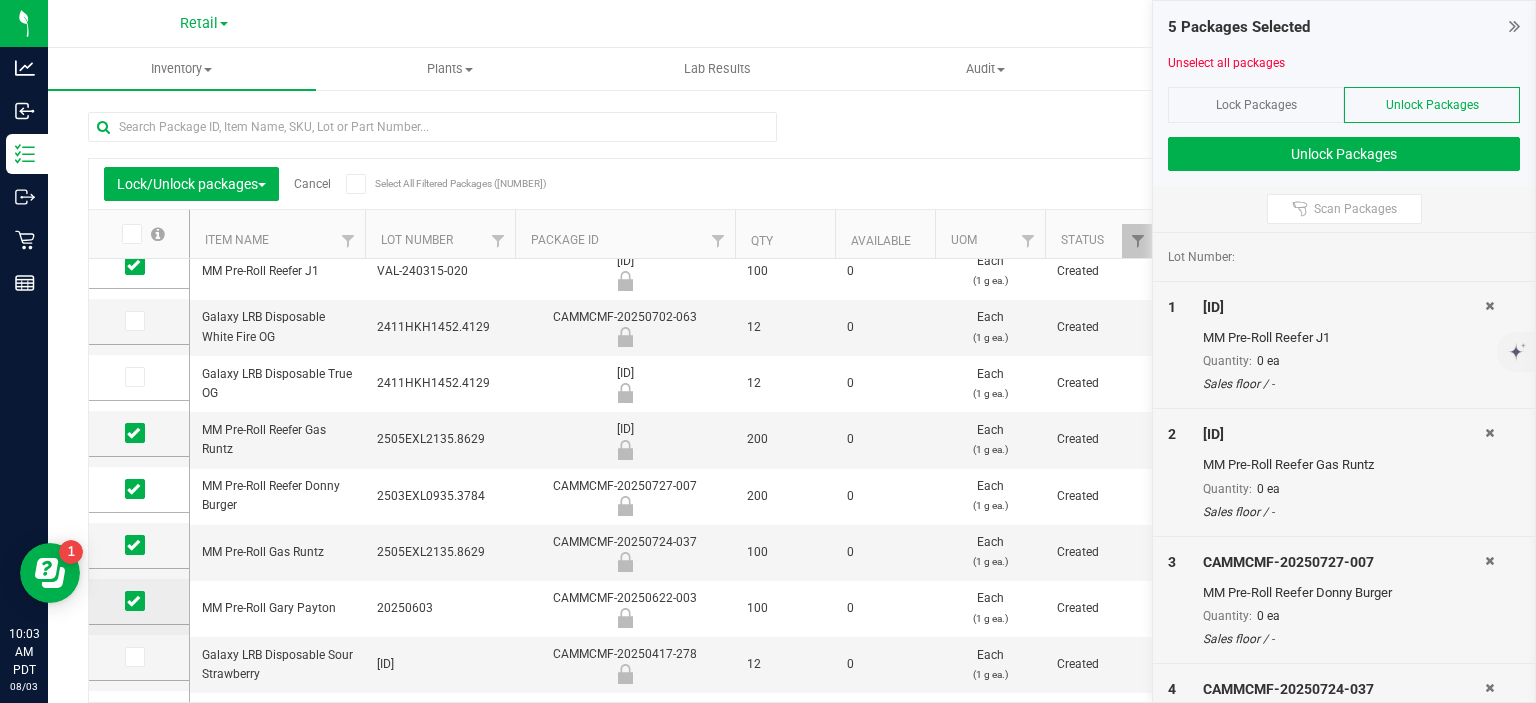 scroll, scrollTop: 360, scrollLeft: 0, axis: vertical 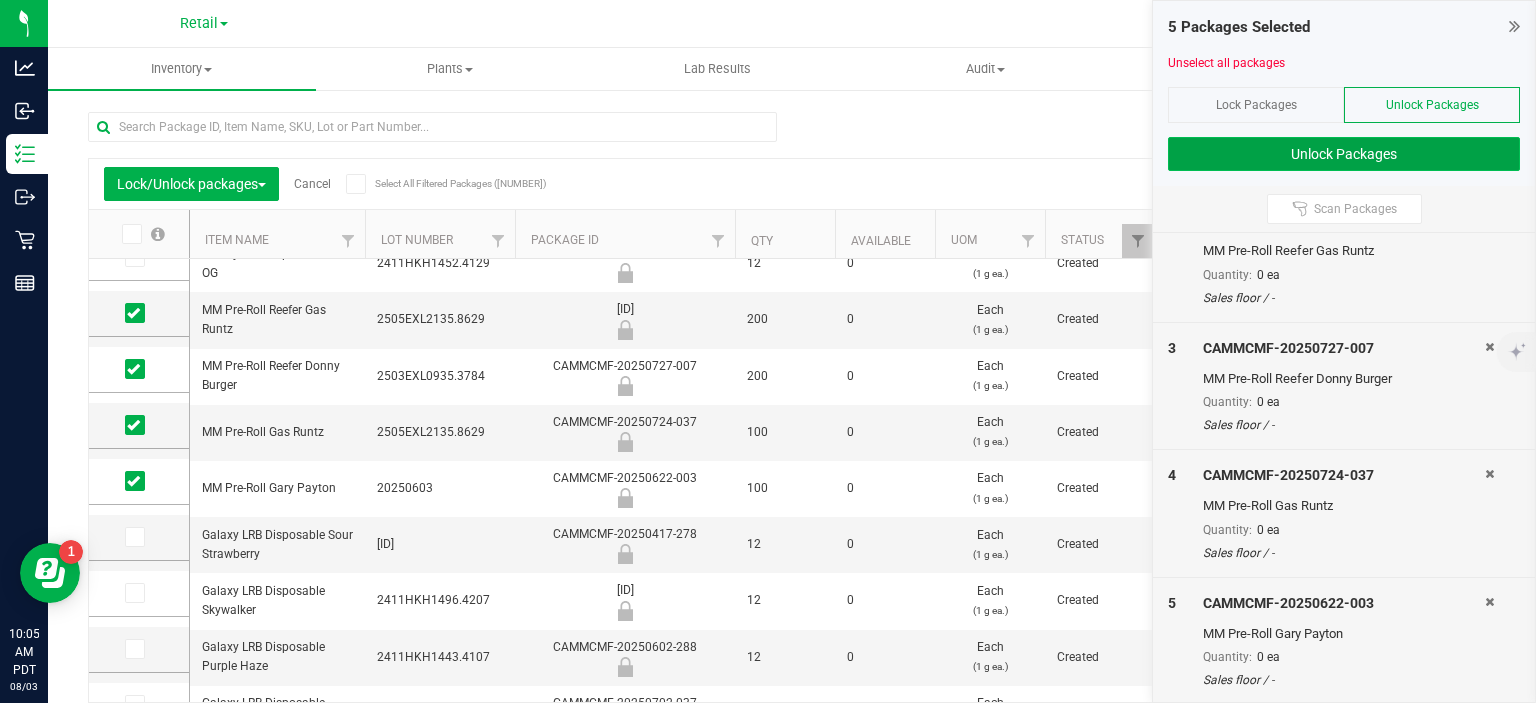 click on "Unlock Packages" at bounding box center [1344, 154] 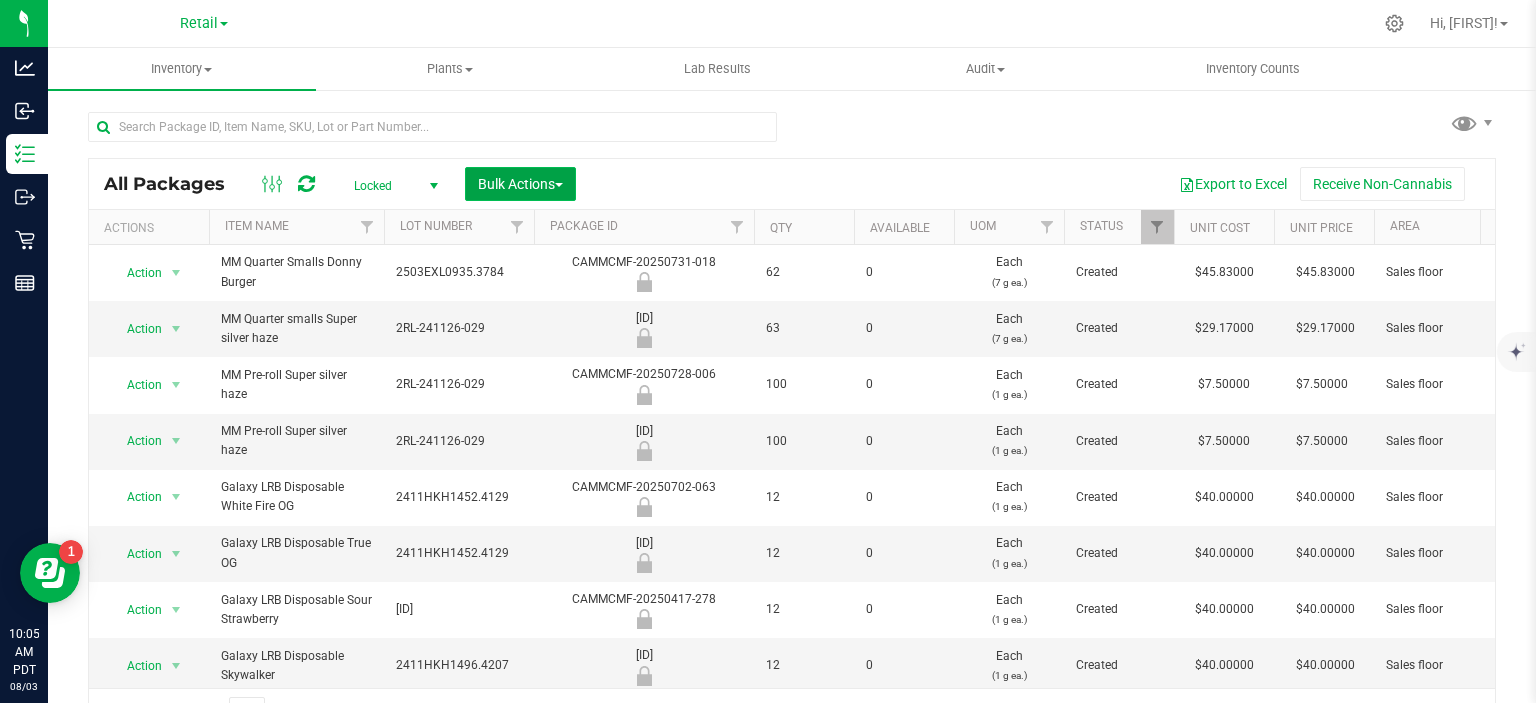 click on "Bulk Actions" at bounding box center [520, 184] 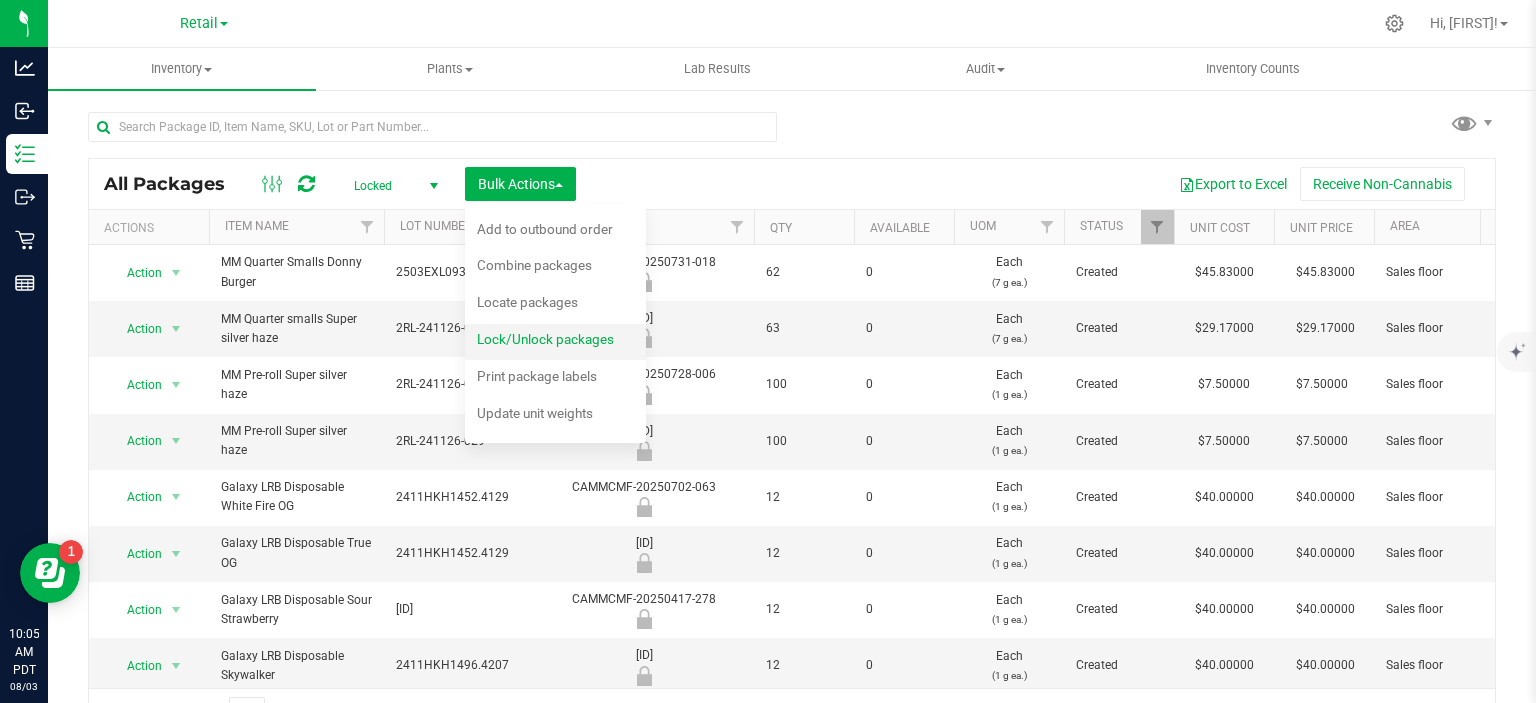 click on "Lock/Unlock packages" at bounding box center [545, 339] 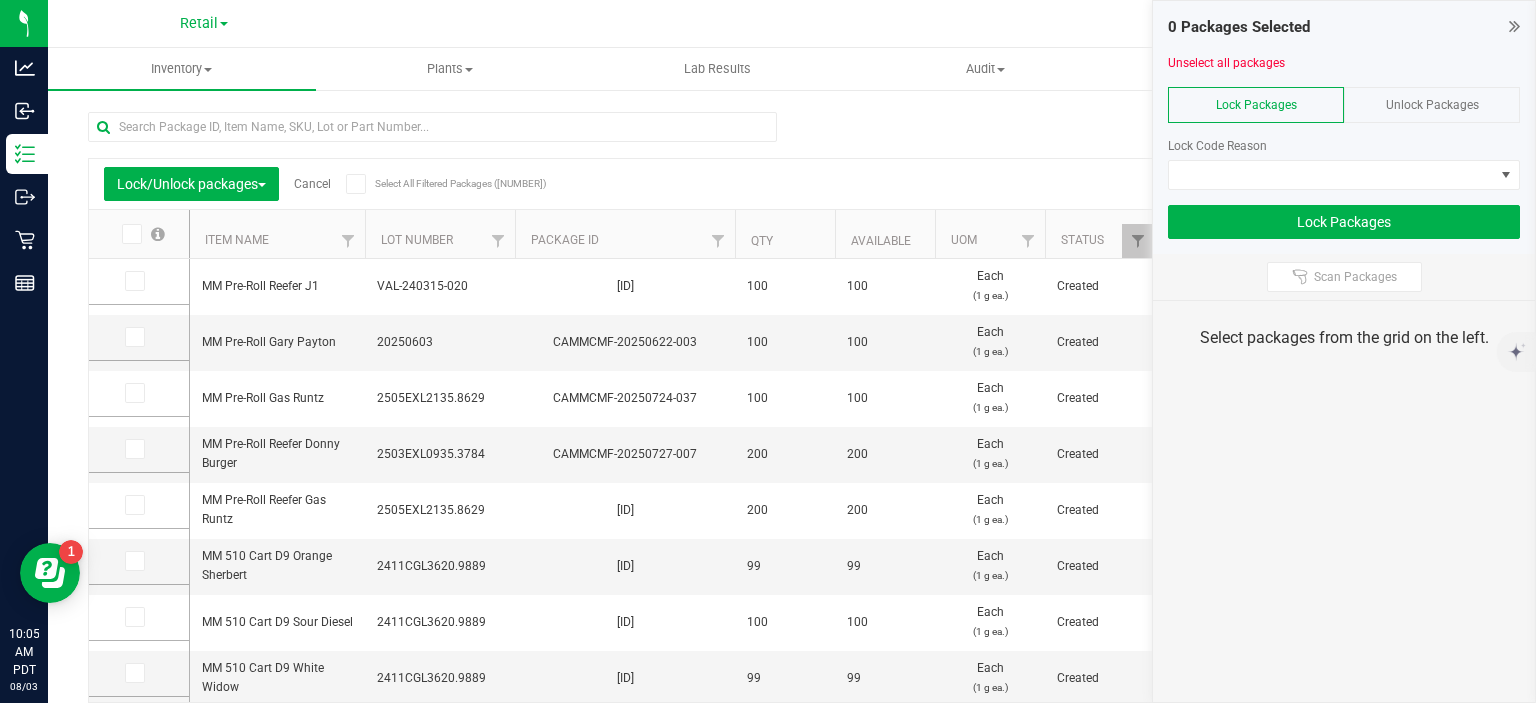 click on "Unlock Packages" at bounding box center [1432, 105] 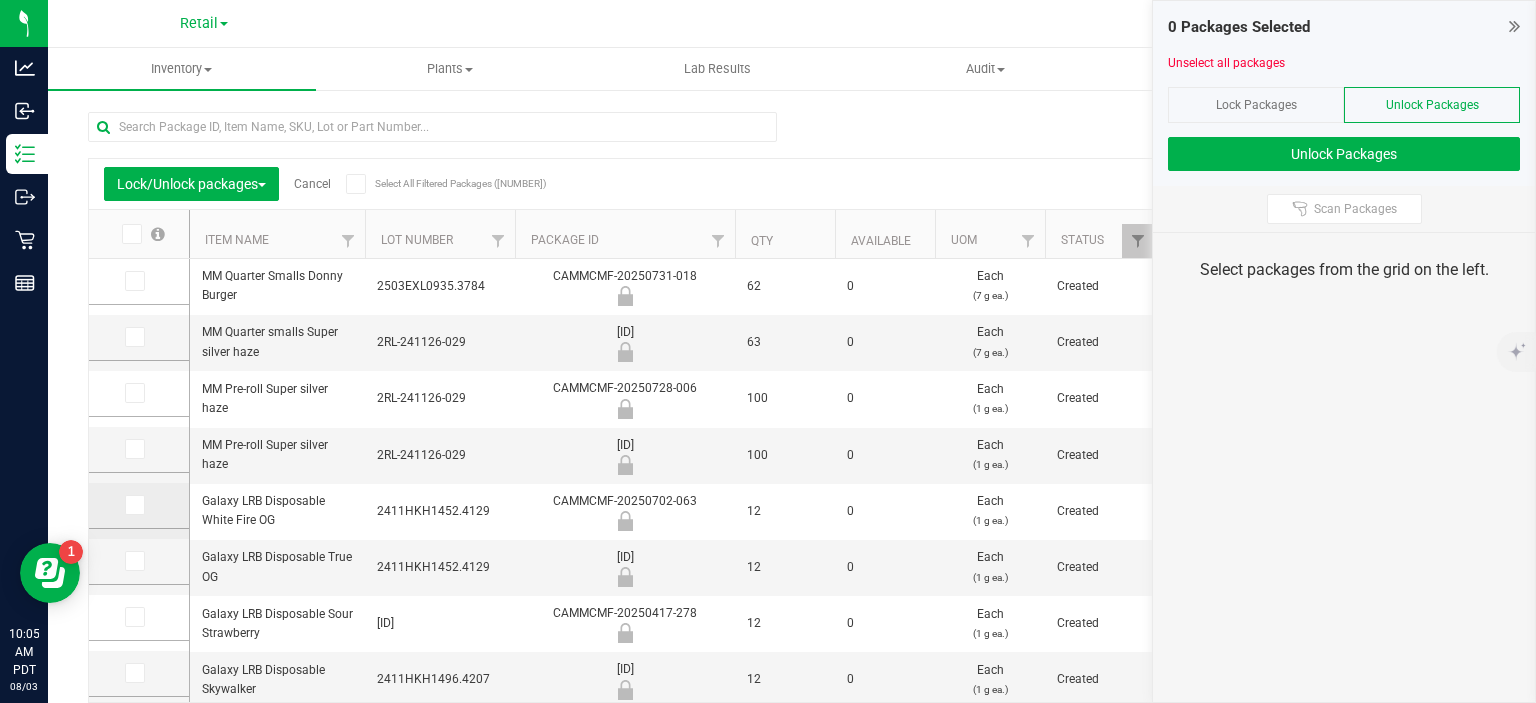 scroll, scrollTop: 120, scrollLeft: 0, axis: vertical 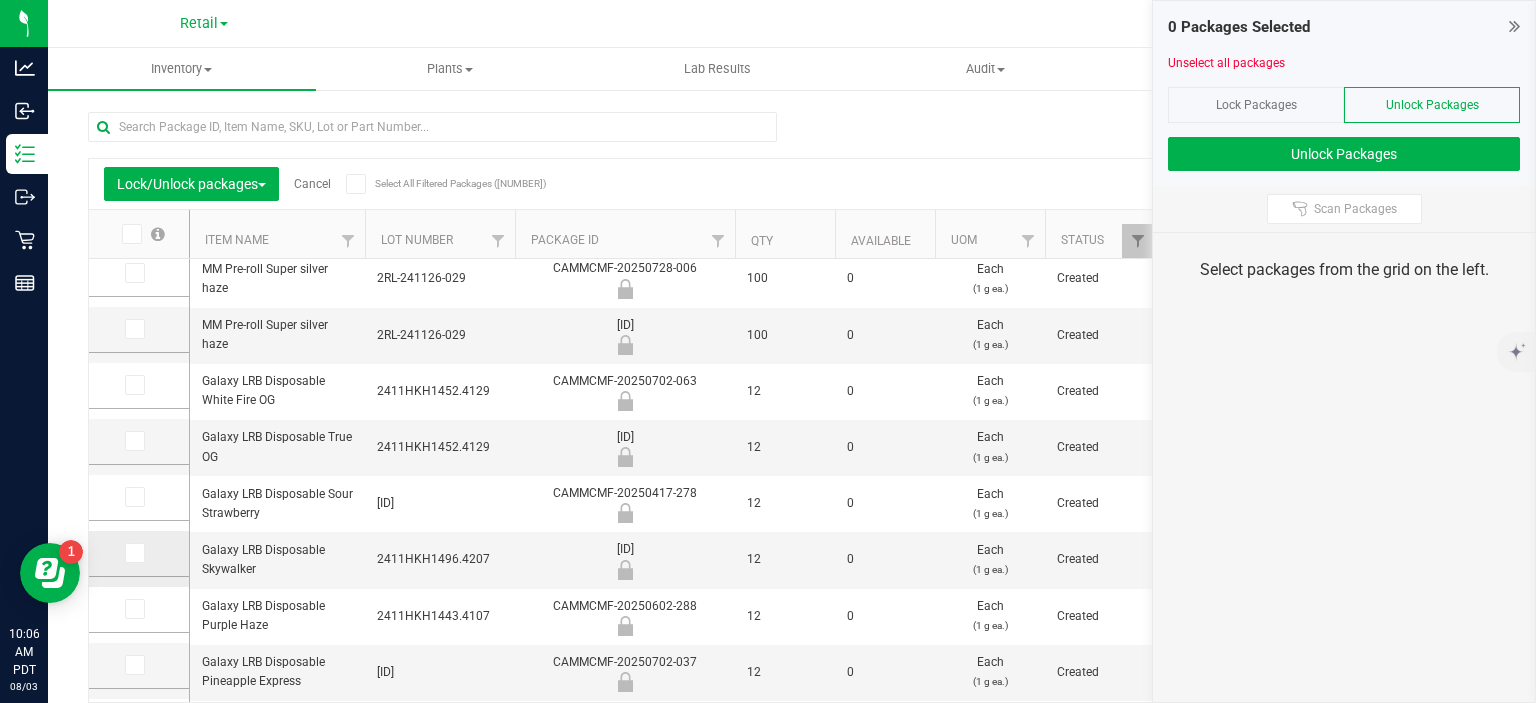 click at bounding box center [135, 553] 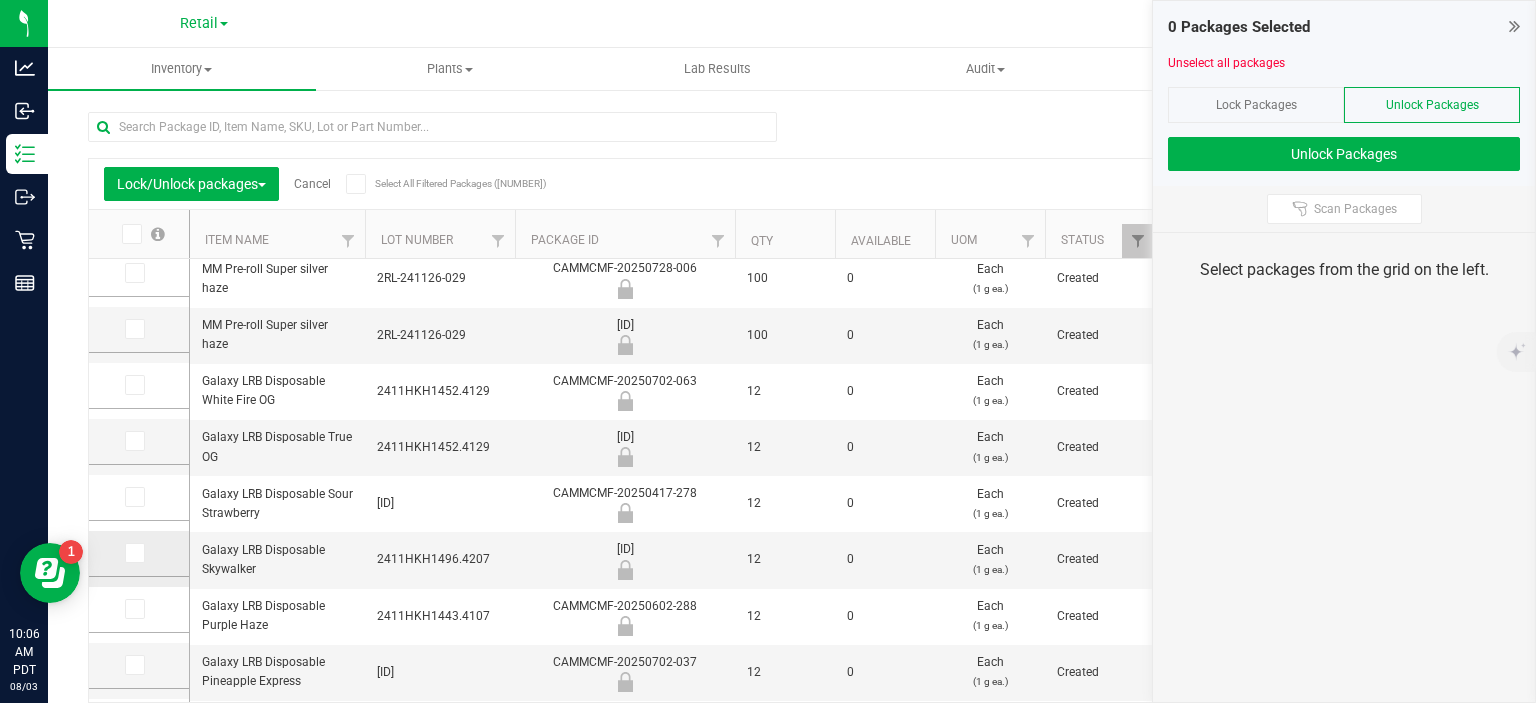 click at bounding box center [0, 0] 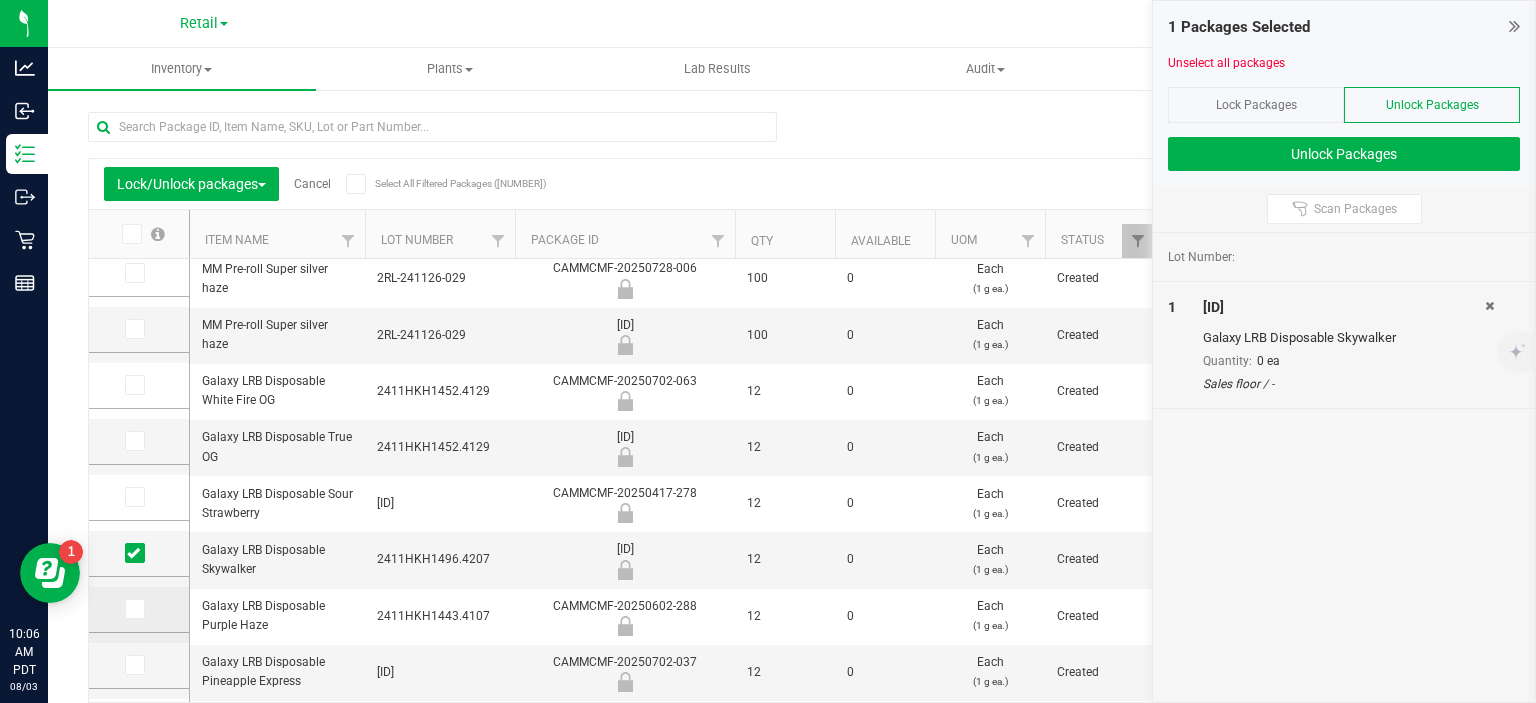 scroll, scrollTop: 240, scrollLeft: 0, axis: vertical 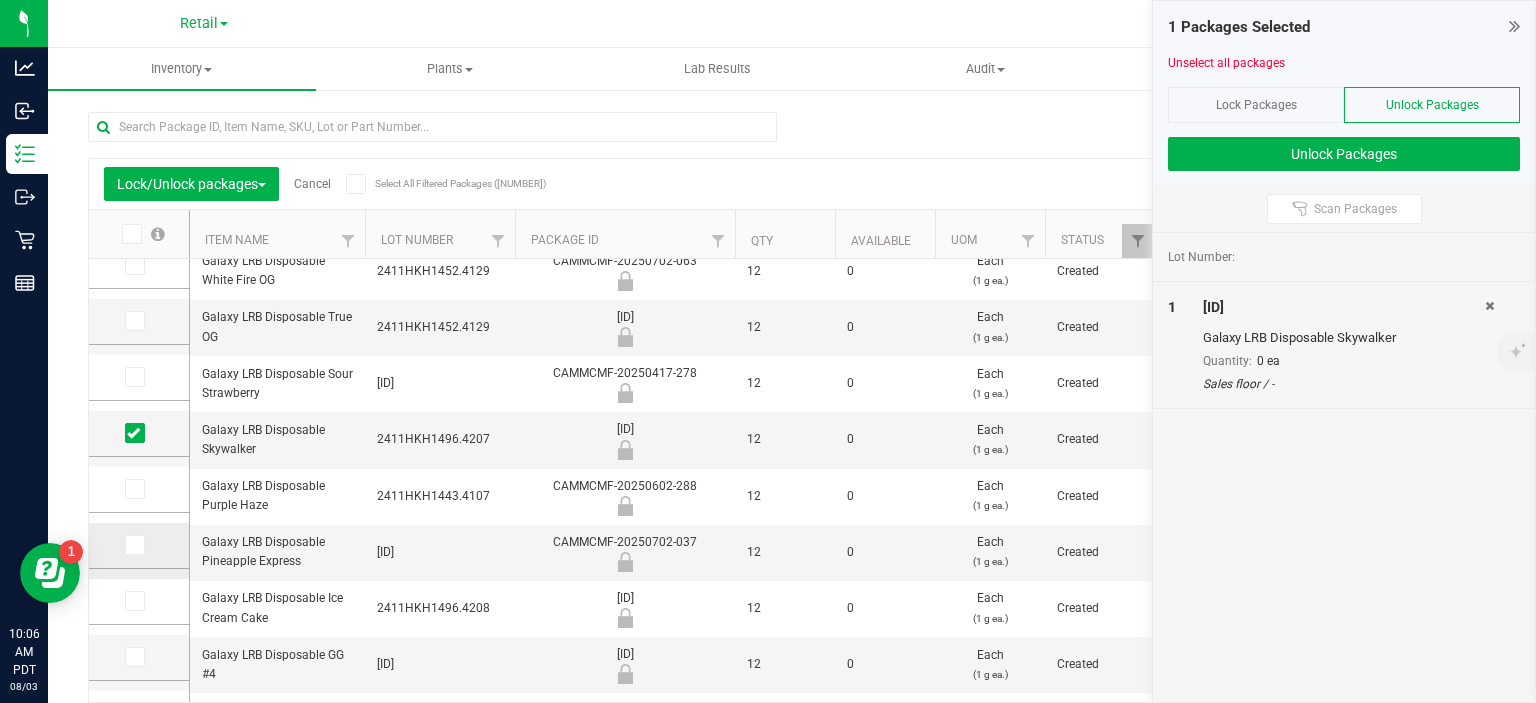 click at bounding box center (135, 545) 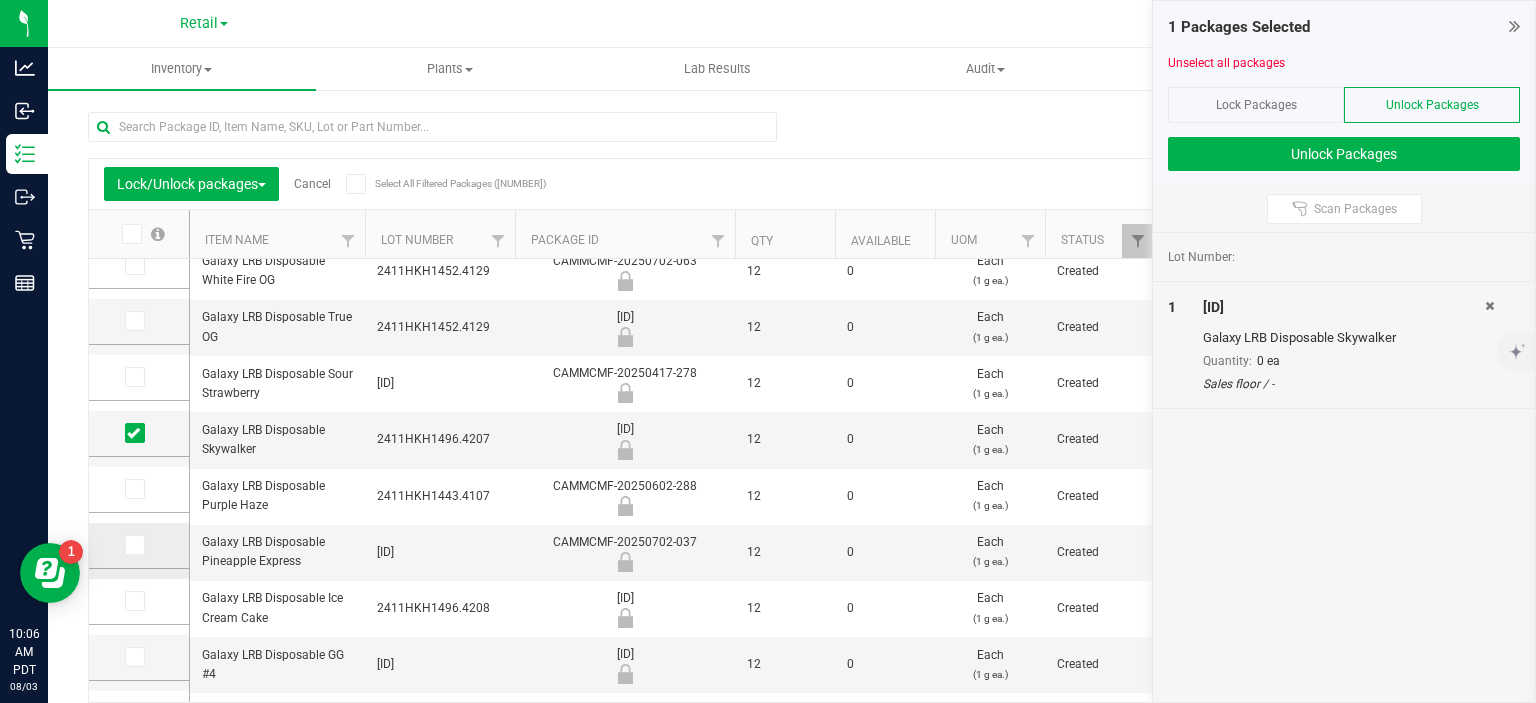 click at bounding box center (0, 0) 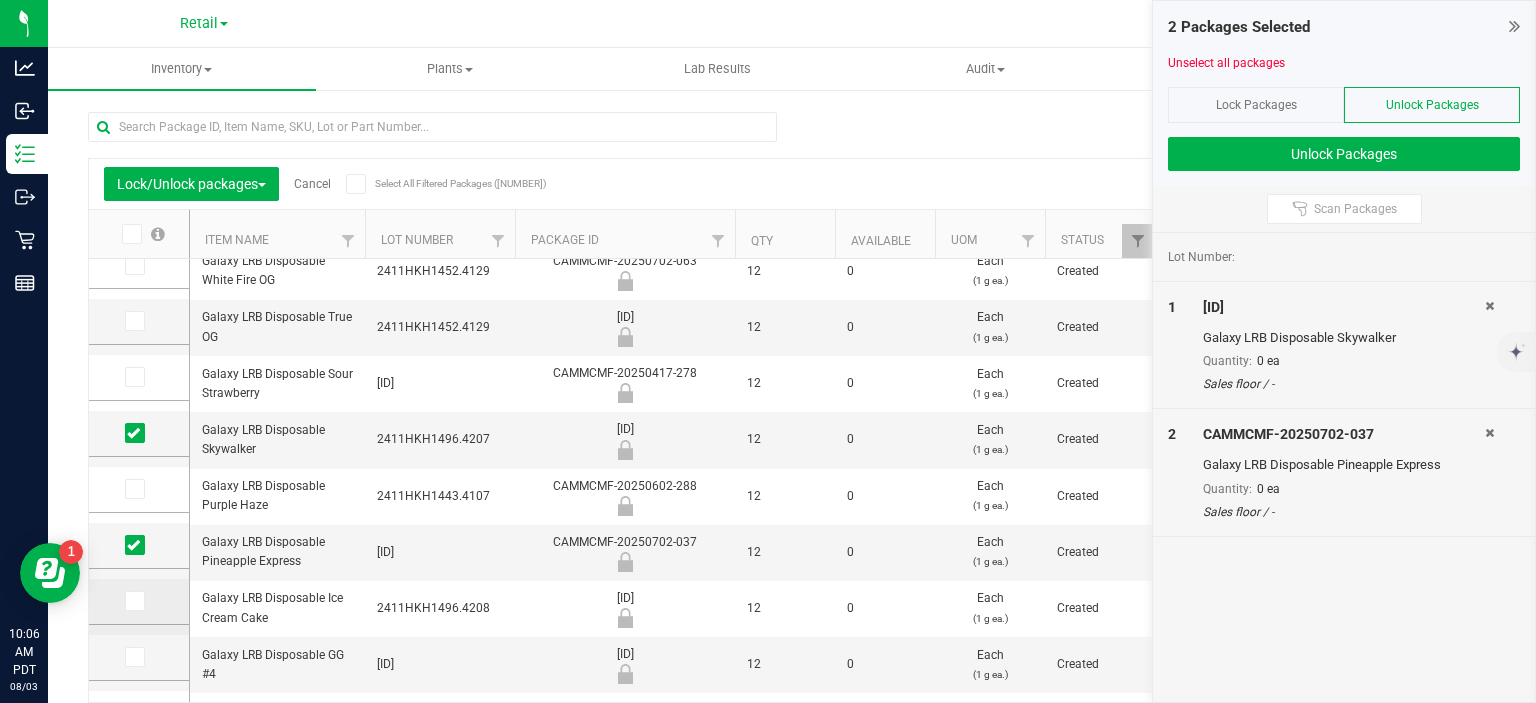 scroll, scrollTop: 360, scrollLeft: 0, axis: vertical 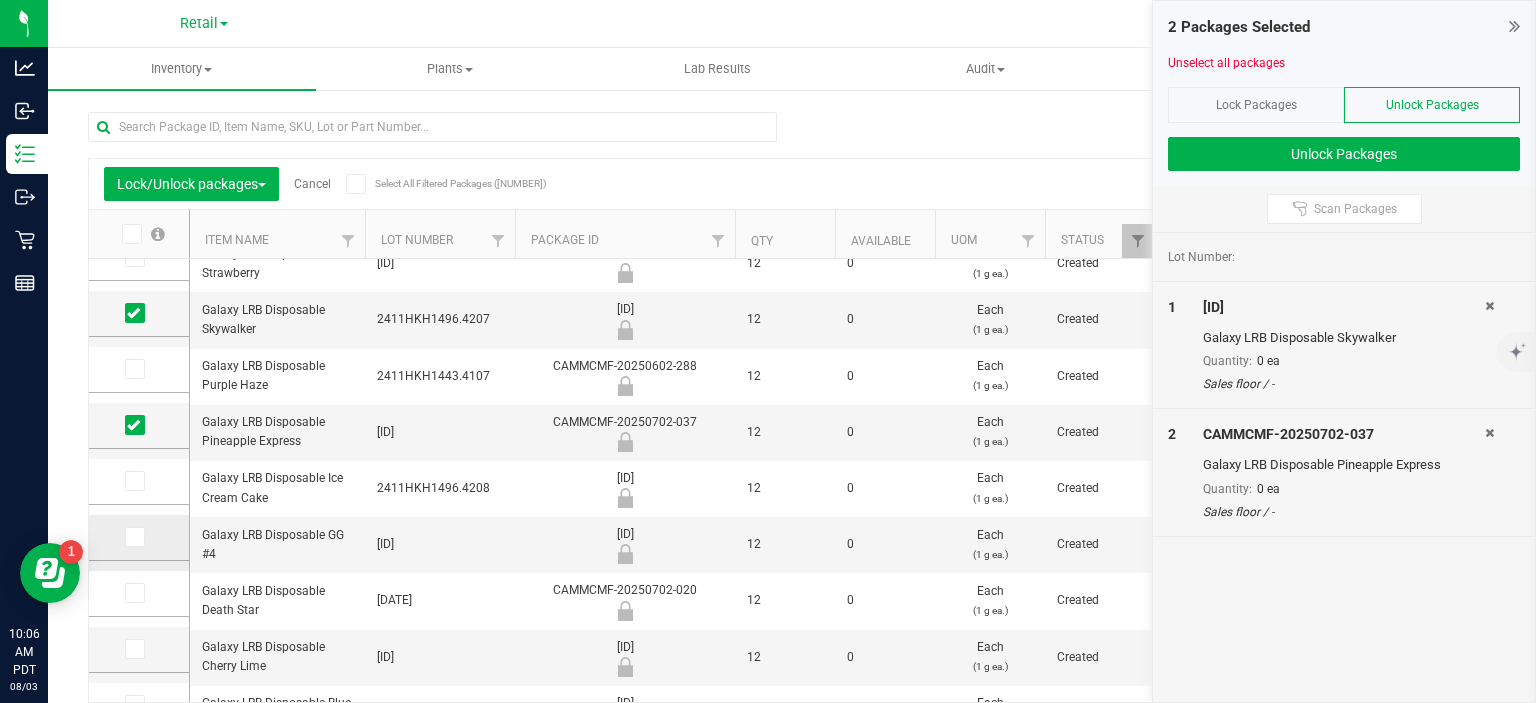 click at bounding box center [133, 537] 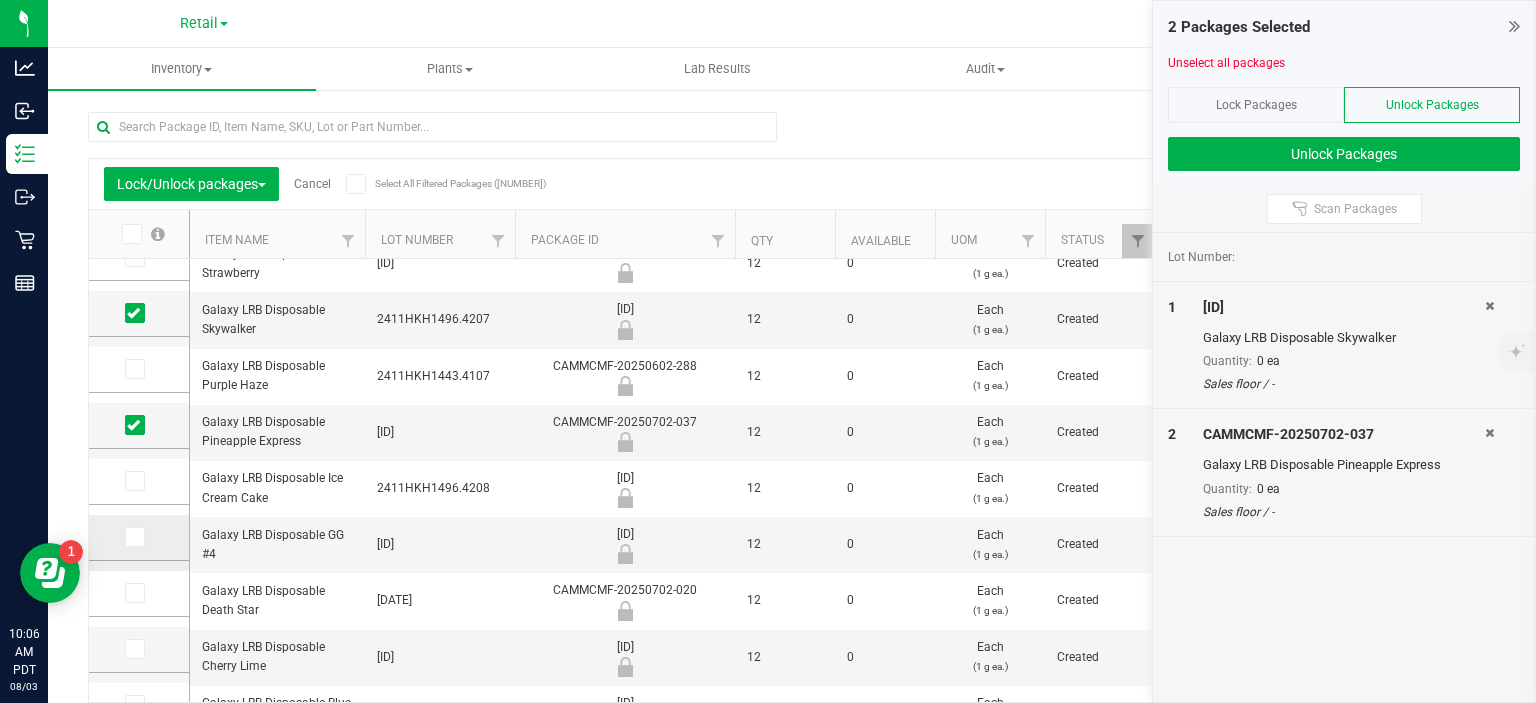 click at bounding box center (0, 0) 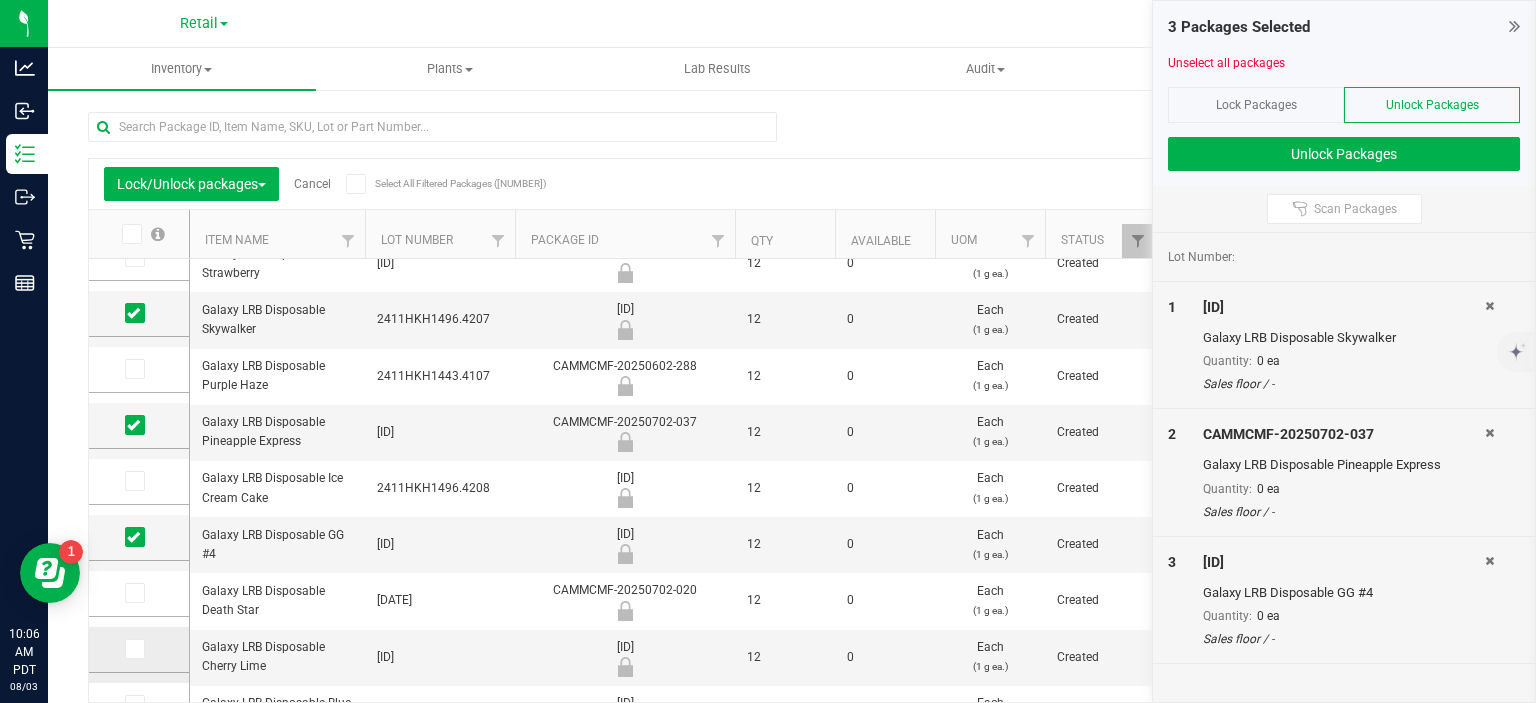 click at bounding box center (133, 649) 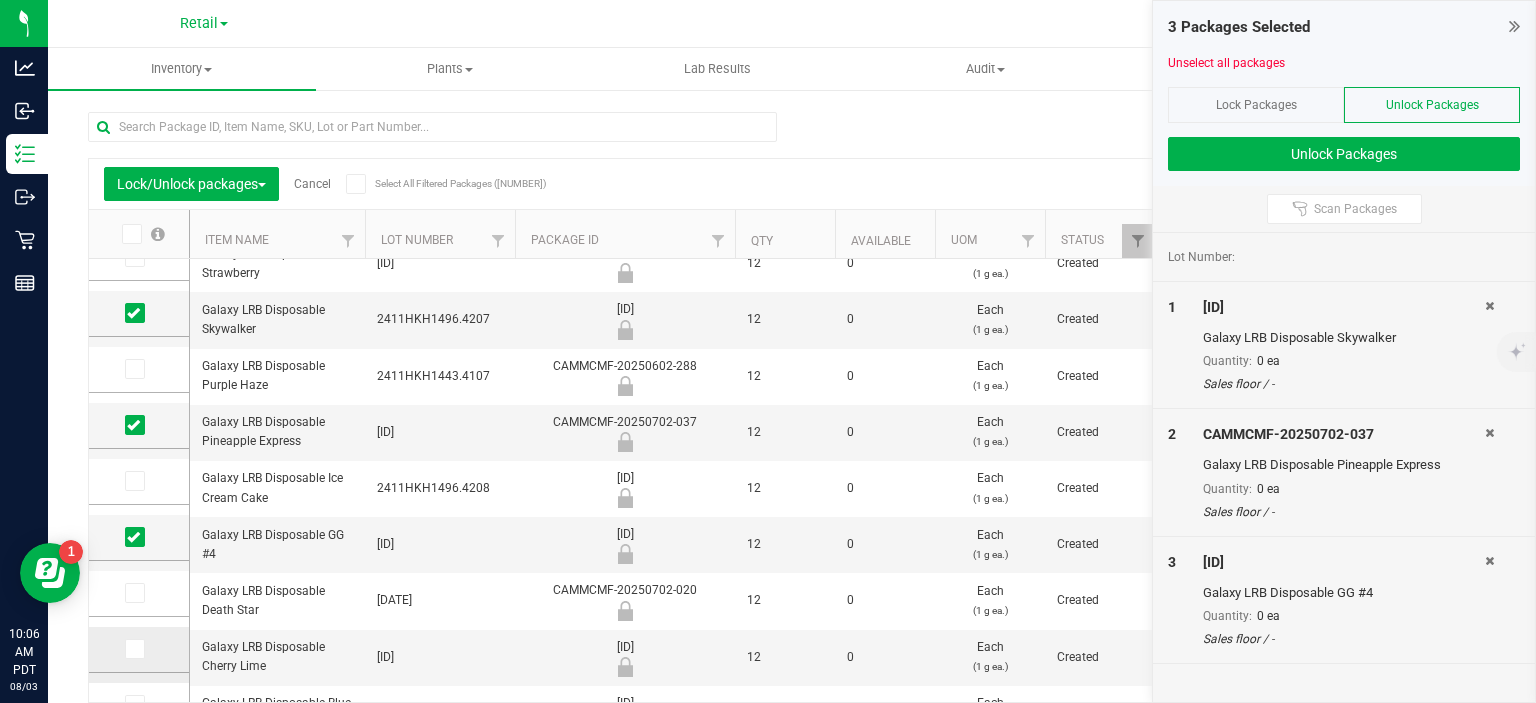 click at bounding box center (0, 0) 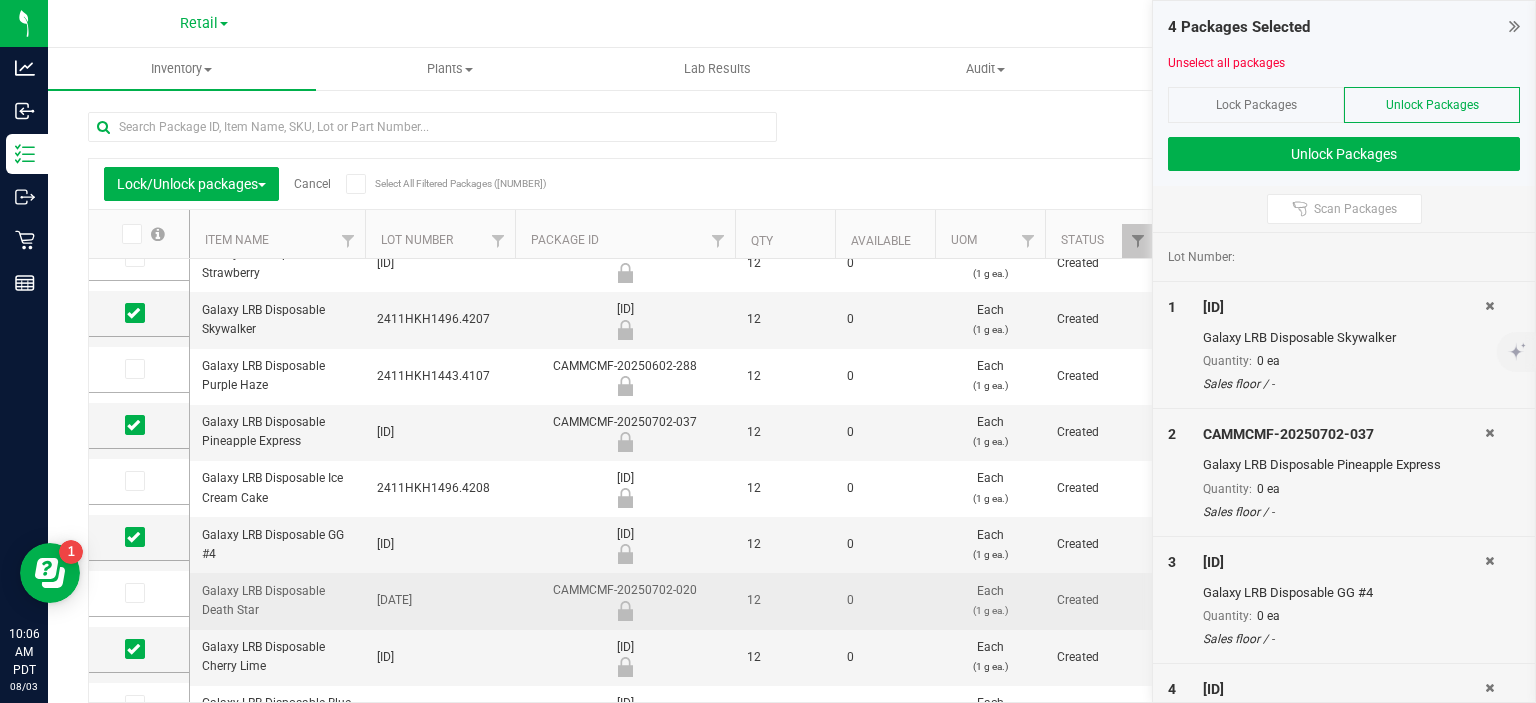 scroll, scrollTop: 460, scrollLeft: 0, axis: vertical 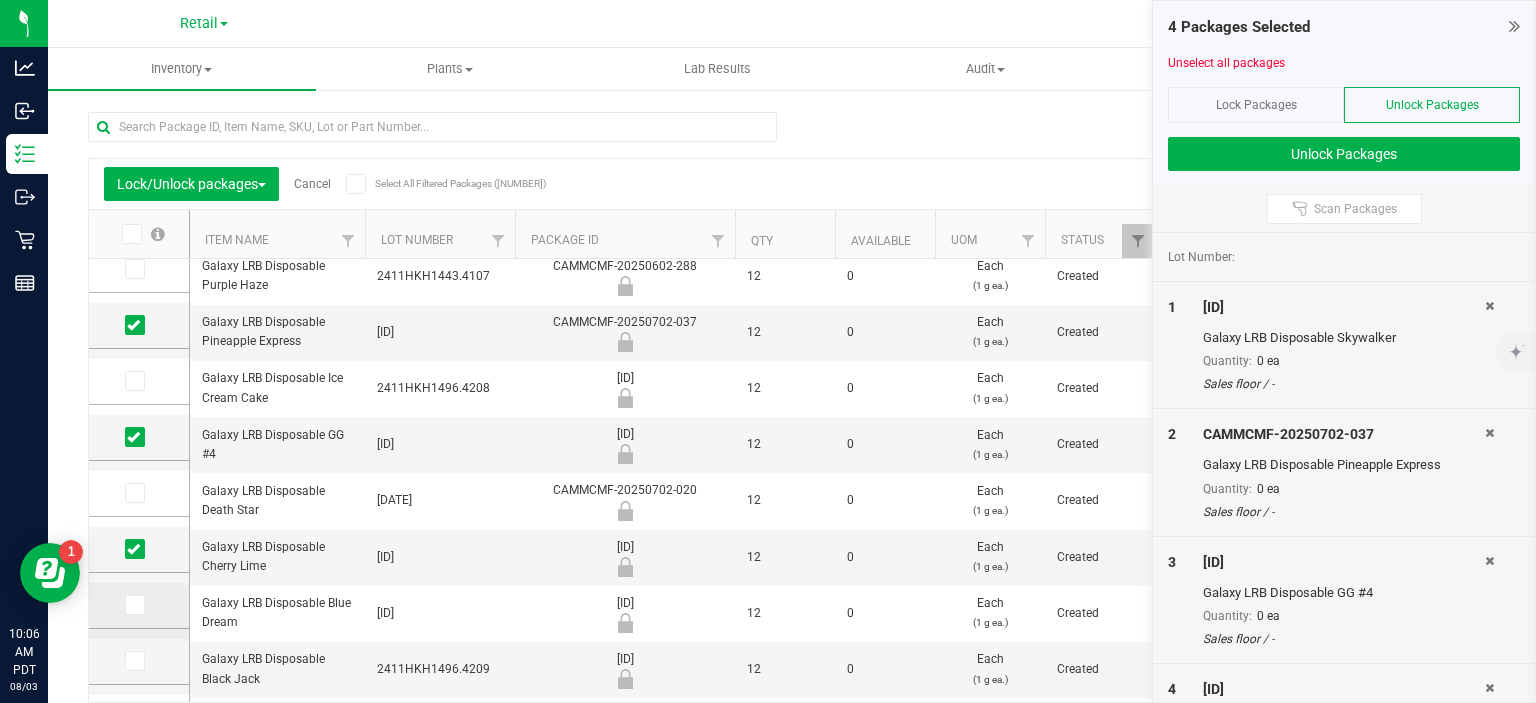 click at bounding box center (135, 605) 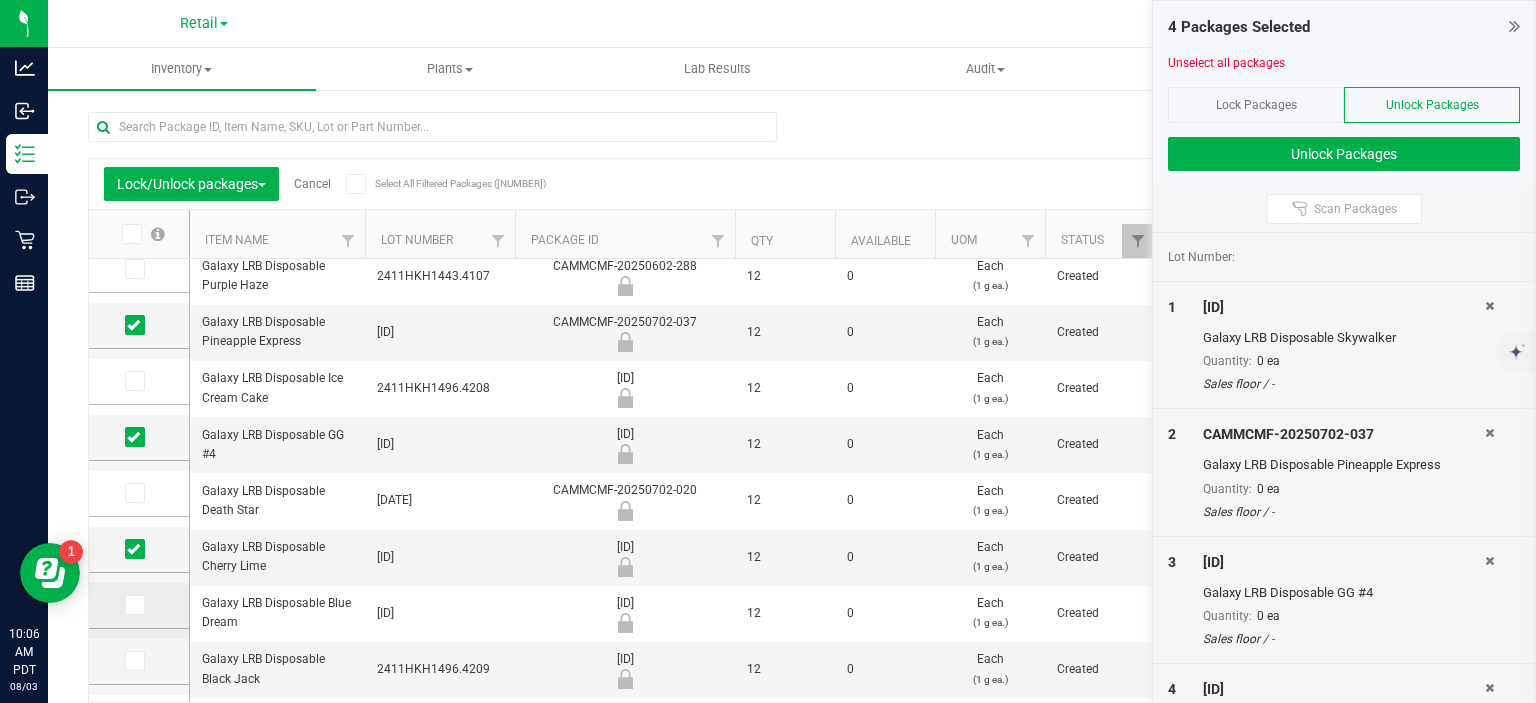 click at bounding box center (0, 0) 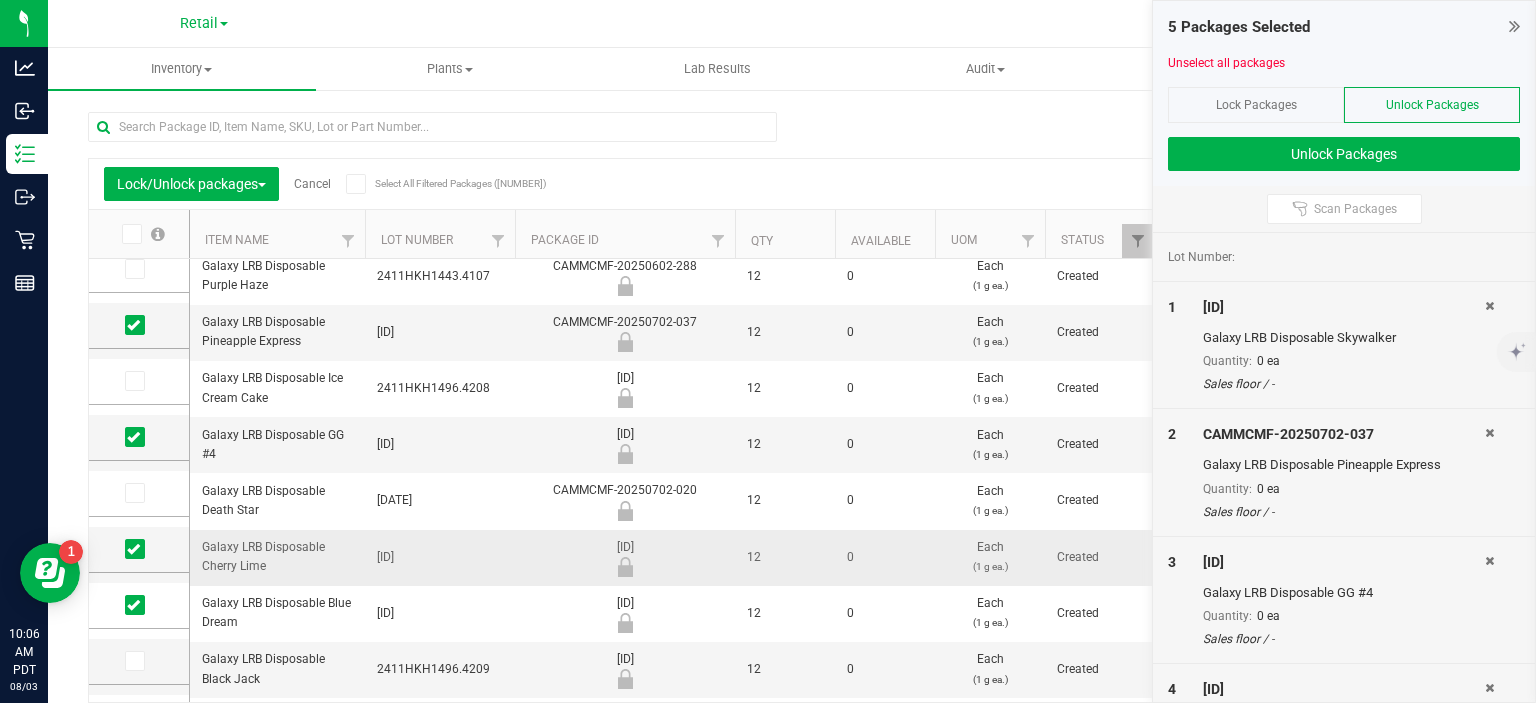 scroll, scrollTop: 560, scrollLeft: 0, axis: vertical 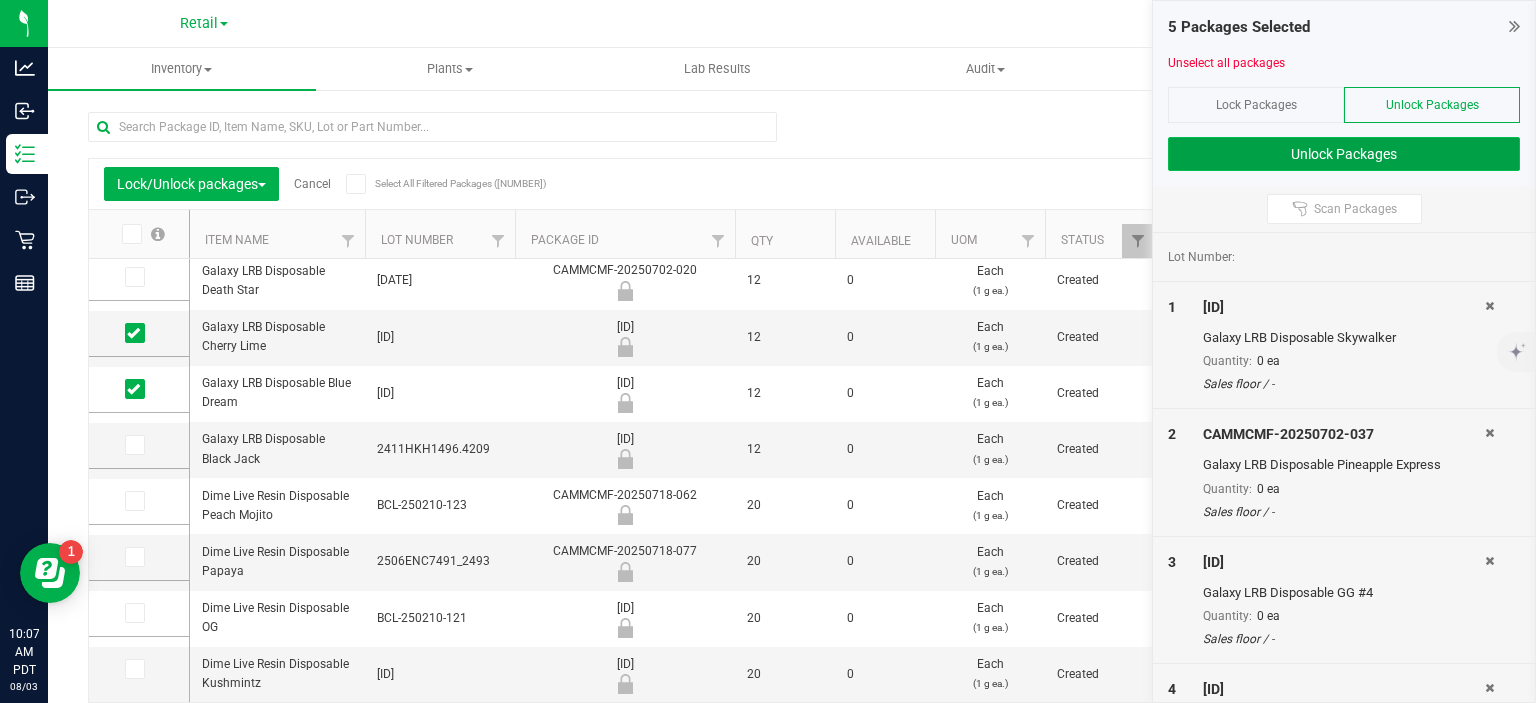 click on "Unlock Packages" at bounding box center (1344, 154) 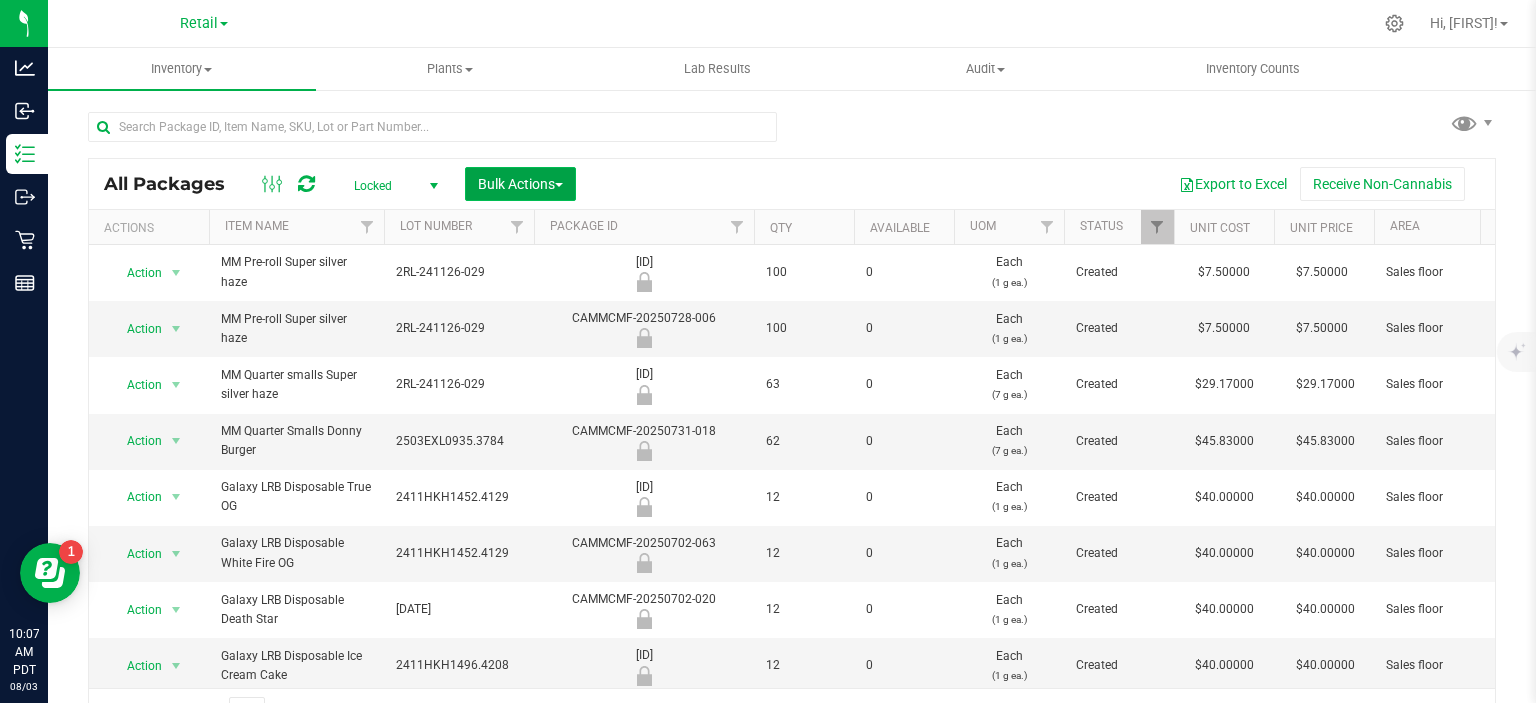click on "Bulk Actions" at bounding box center [520, 184] 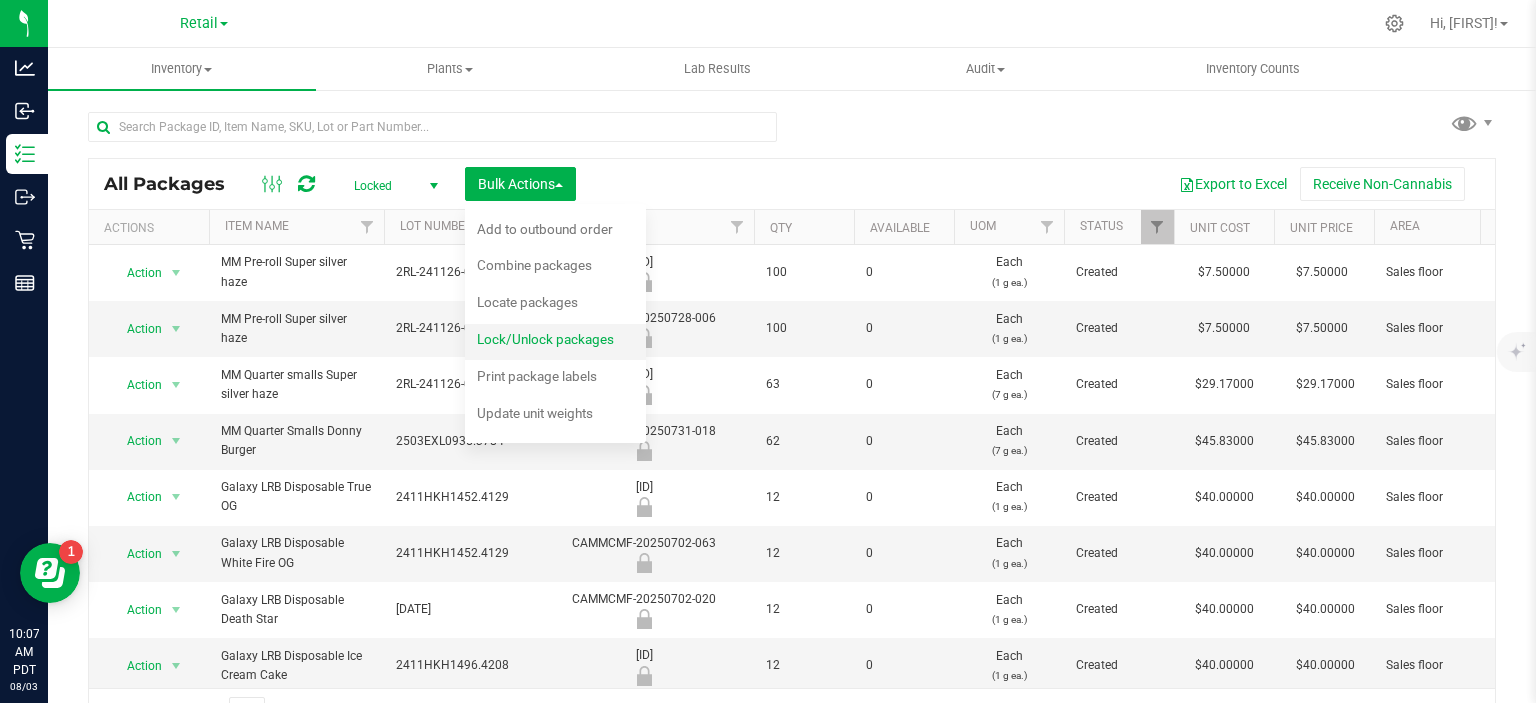 click on "Lock/Unlock packages" at bounding box center (545, 339) 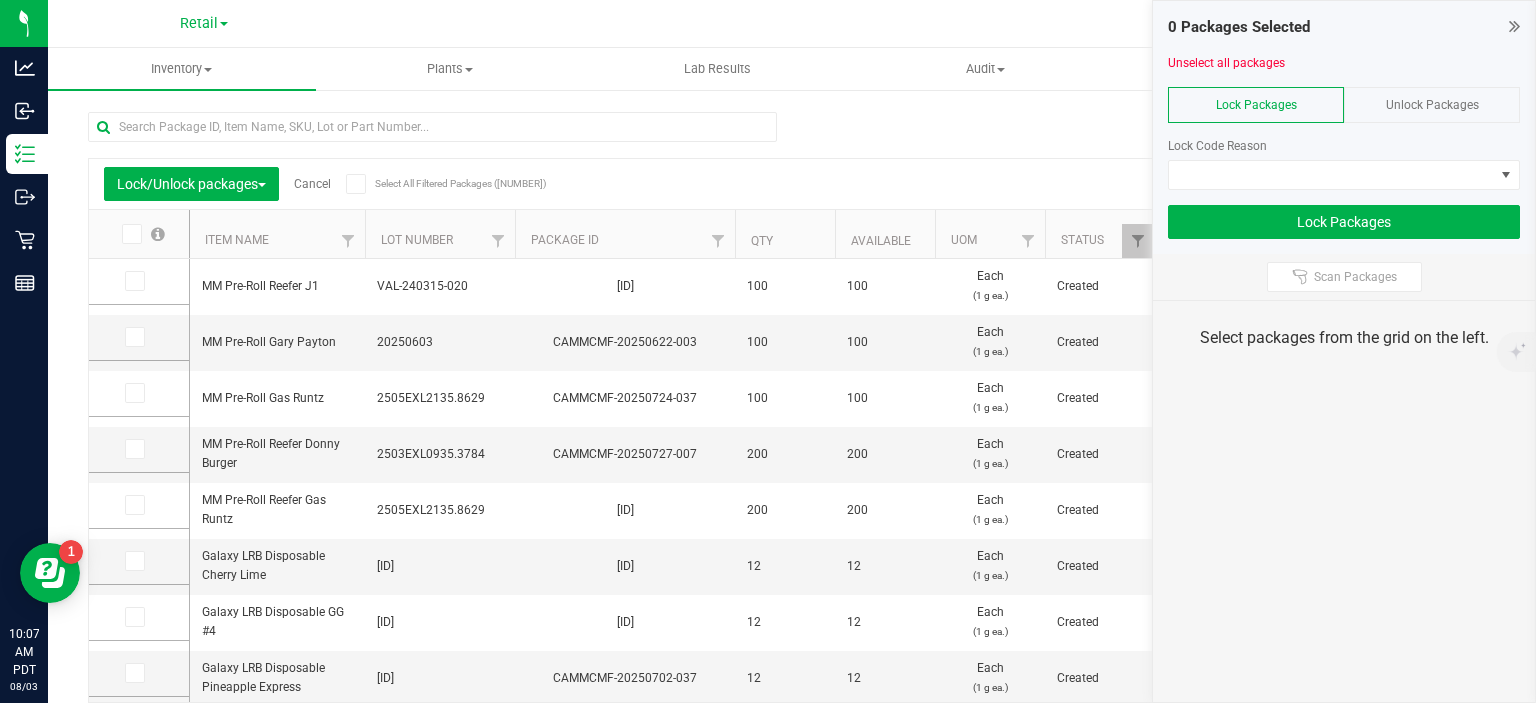 click on "Unlock Packages" at bounding box center [1432, 105] 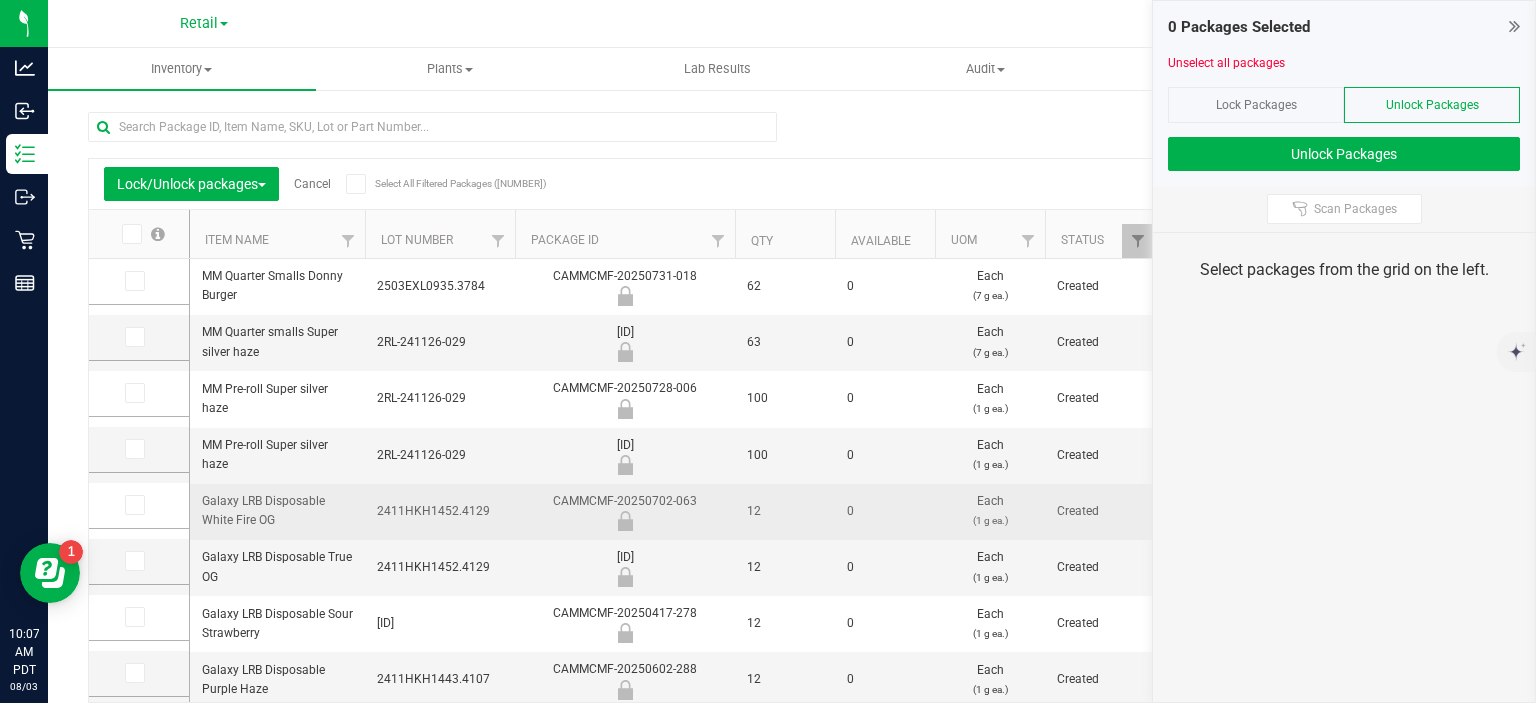 scroll, scrollTop: 200, scrollLeft: 0, axis: vertical 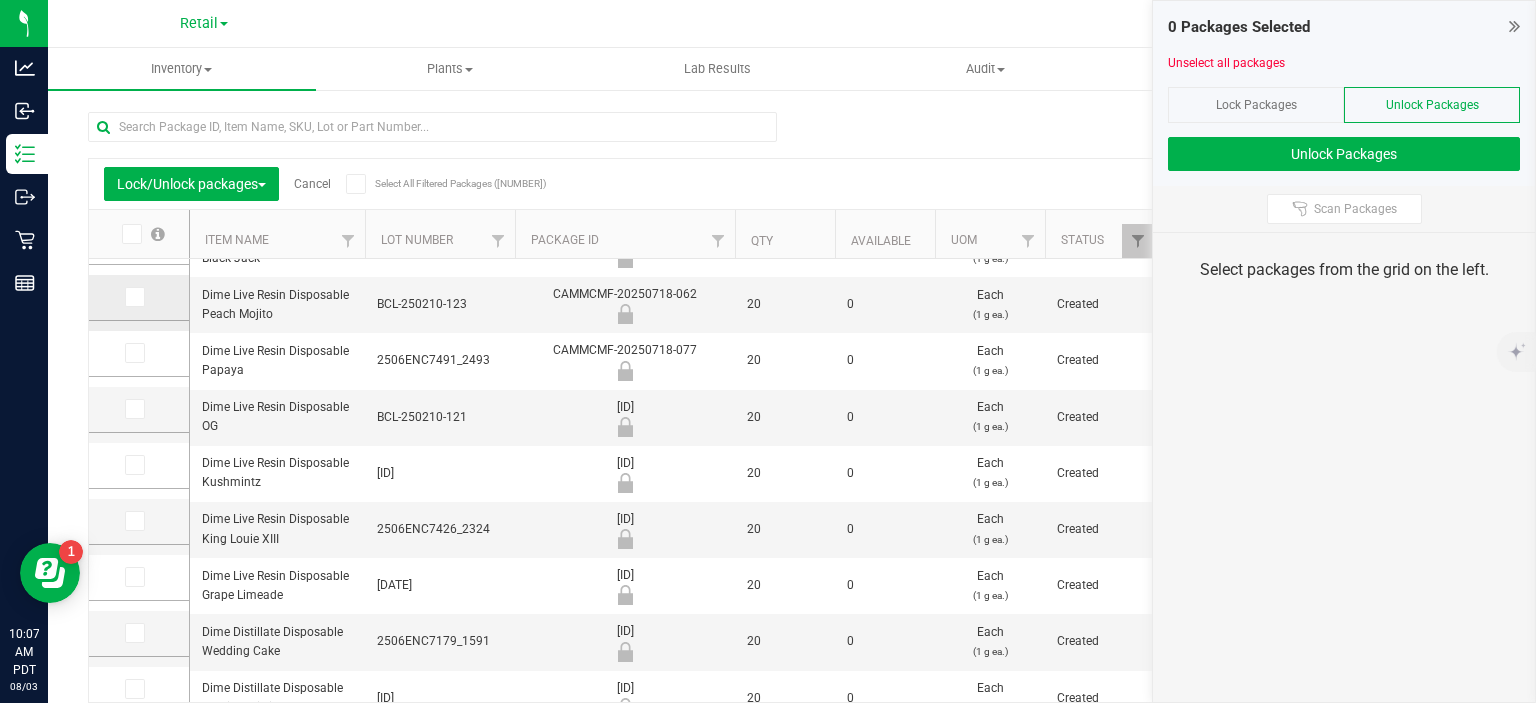 click at bounding box center (135, 297) 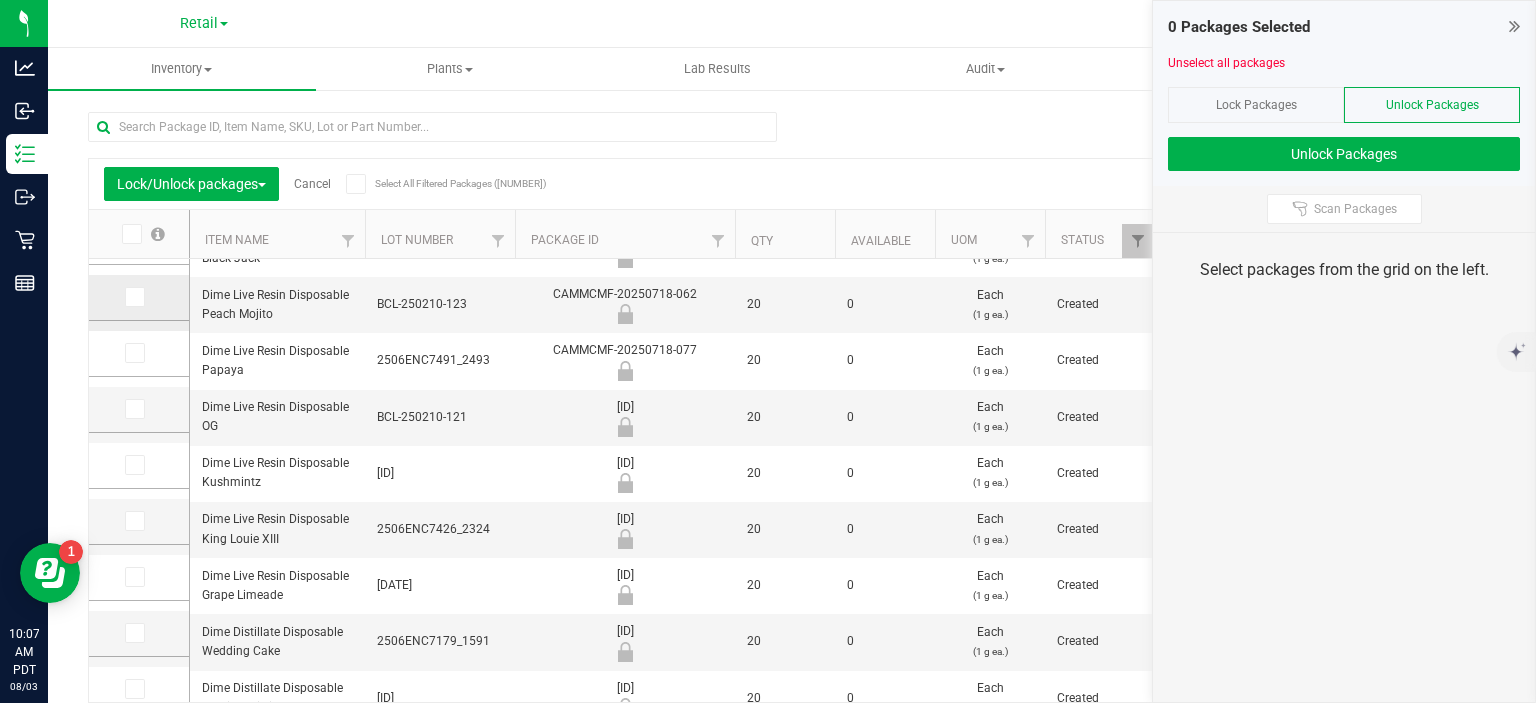 click at bounding box center [0, 0] 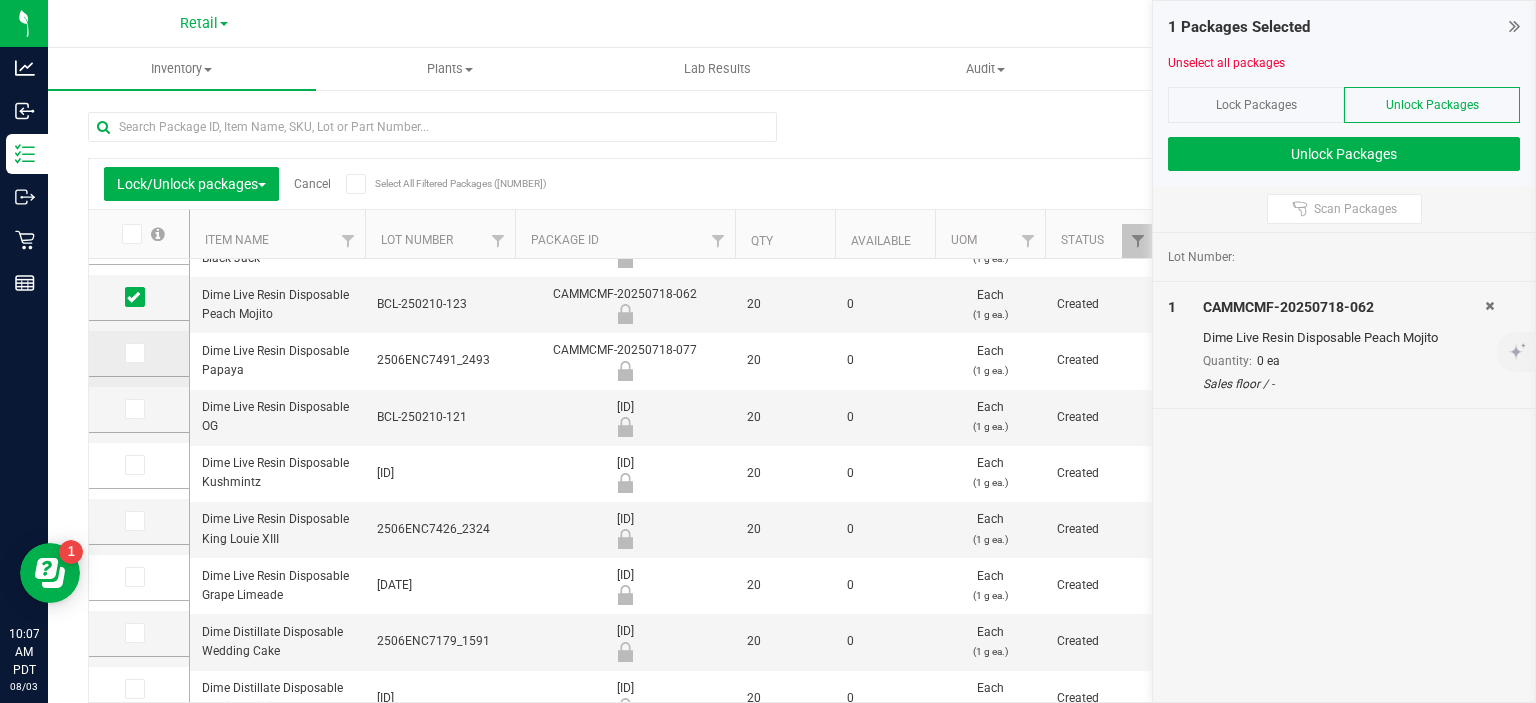 click at bounding box center [139, 353] 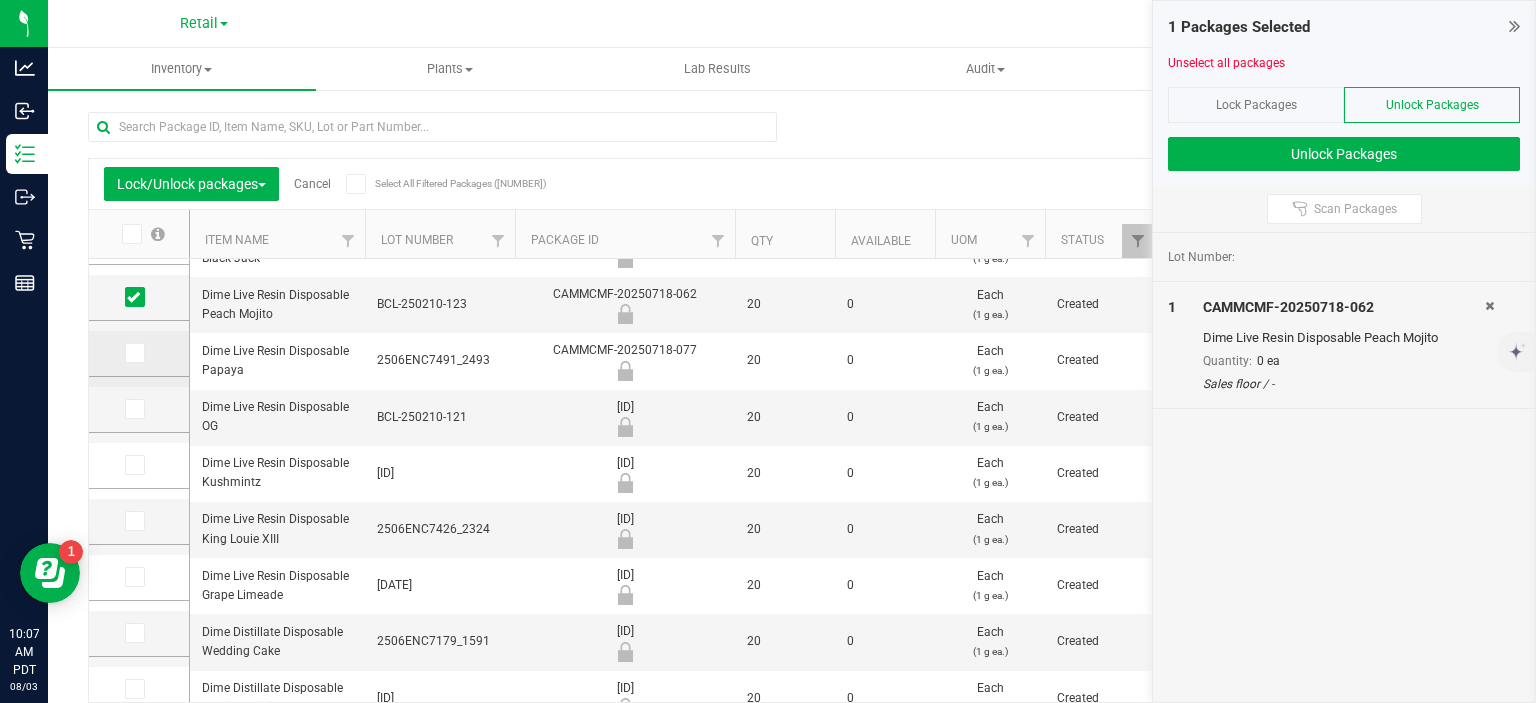 click at bounding box center (0, 0) 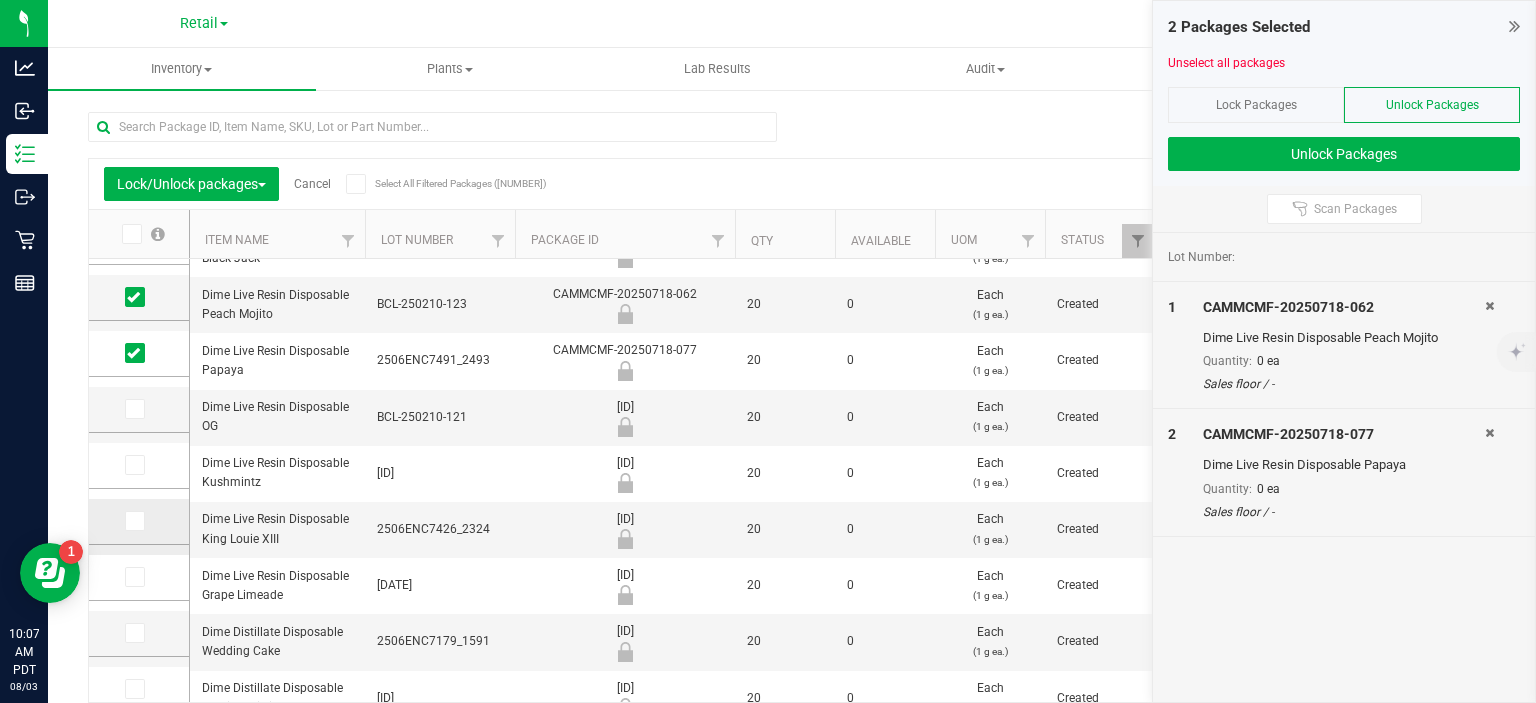 click at bounding box center [135, 521] 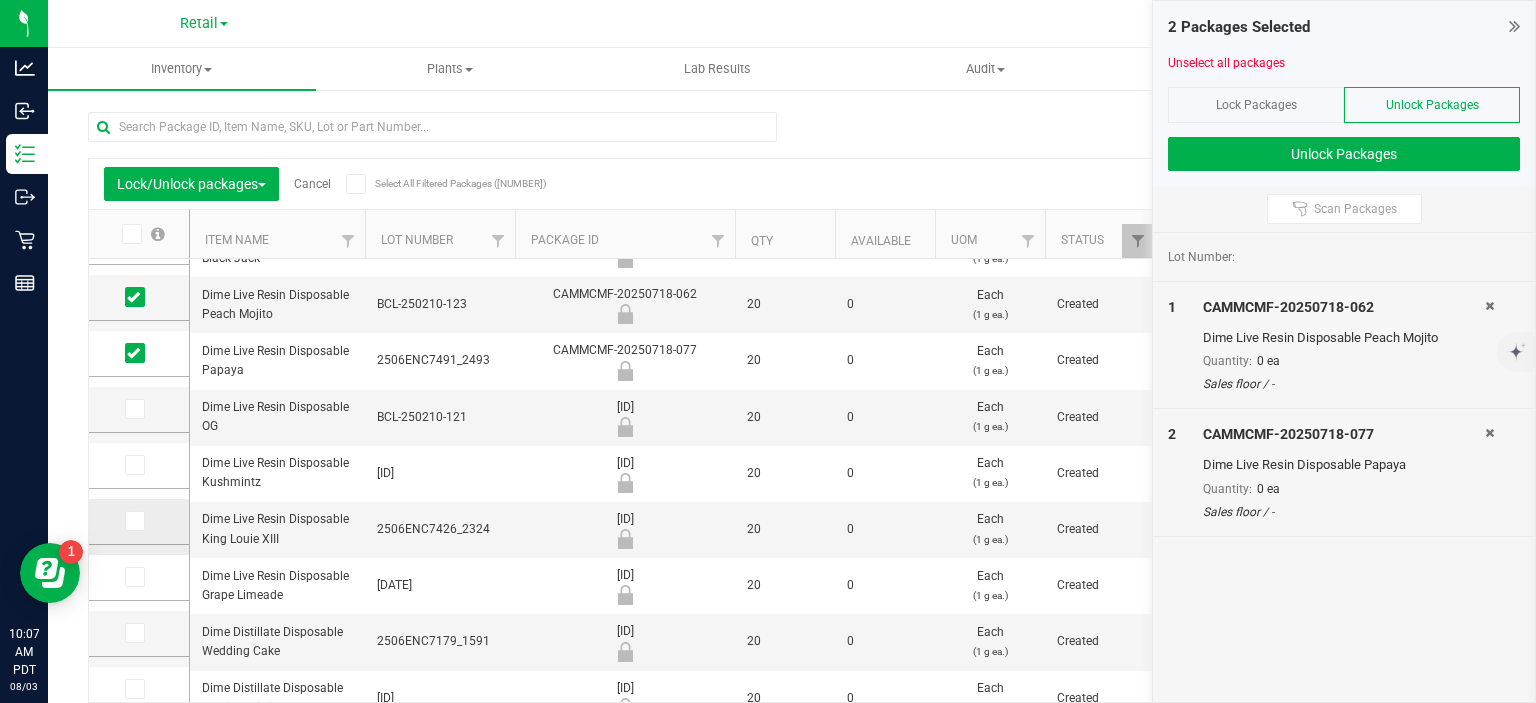 click at bounding box center (0, 0) 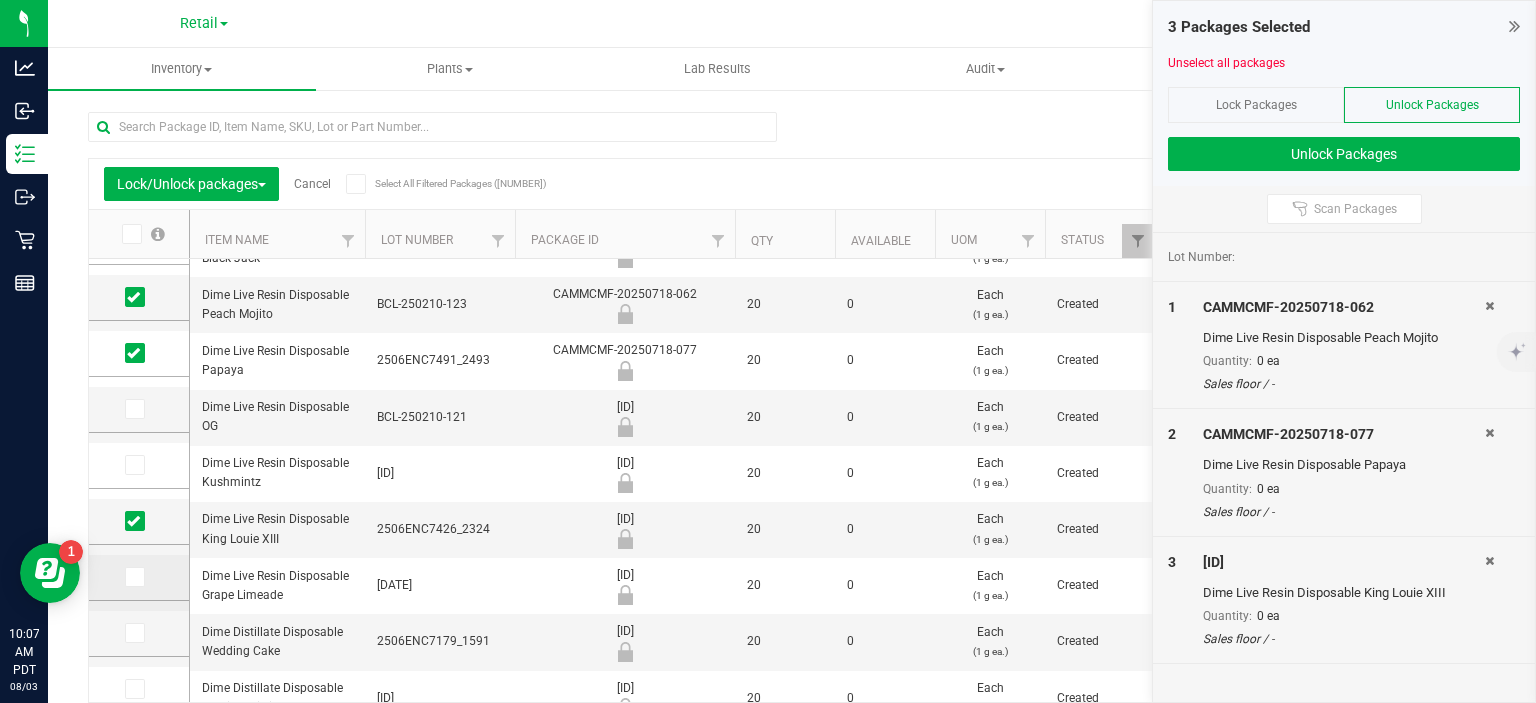 click at bounding box center (135, 577) 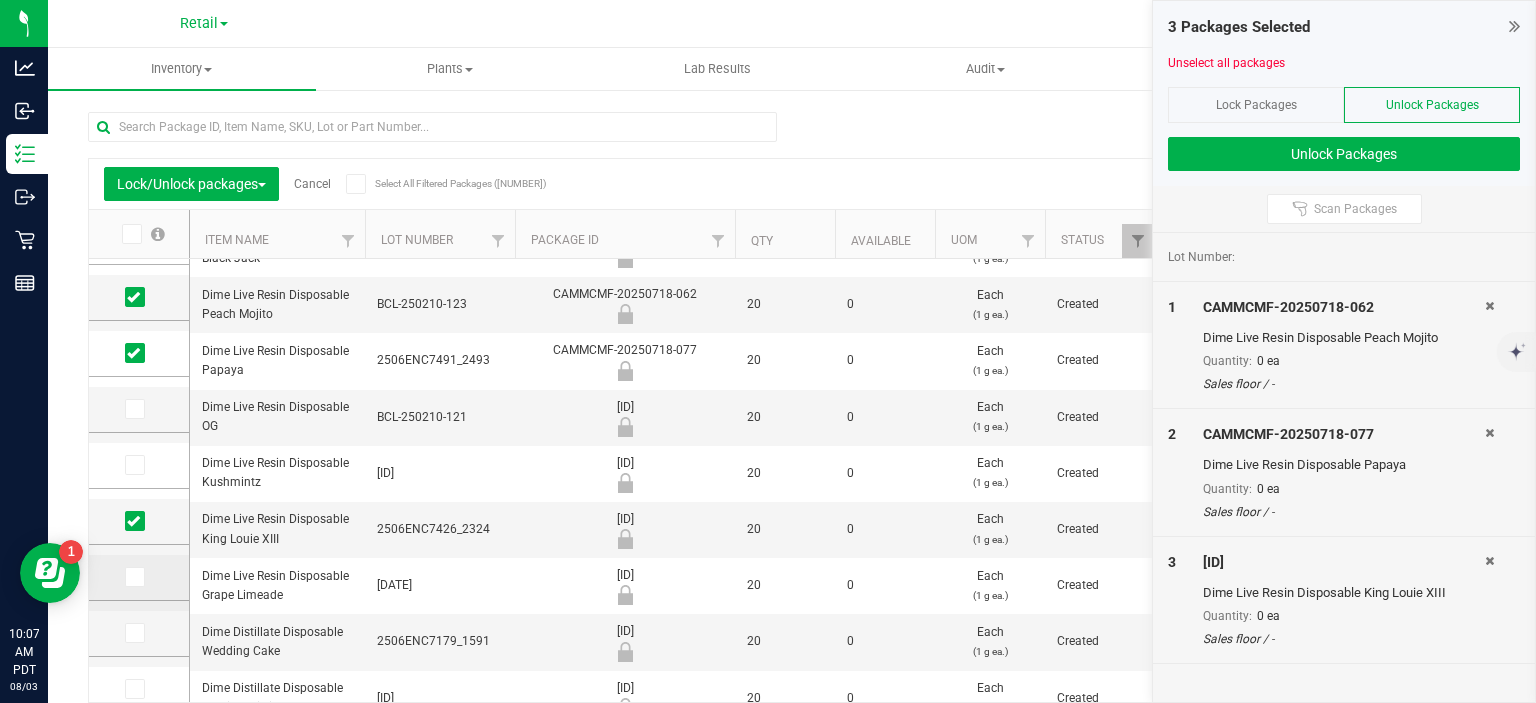 click at bounding box center (0, 0) 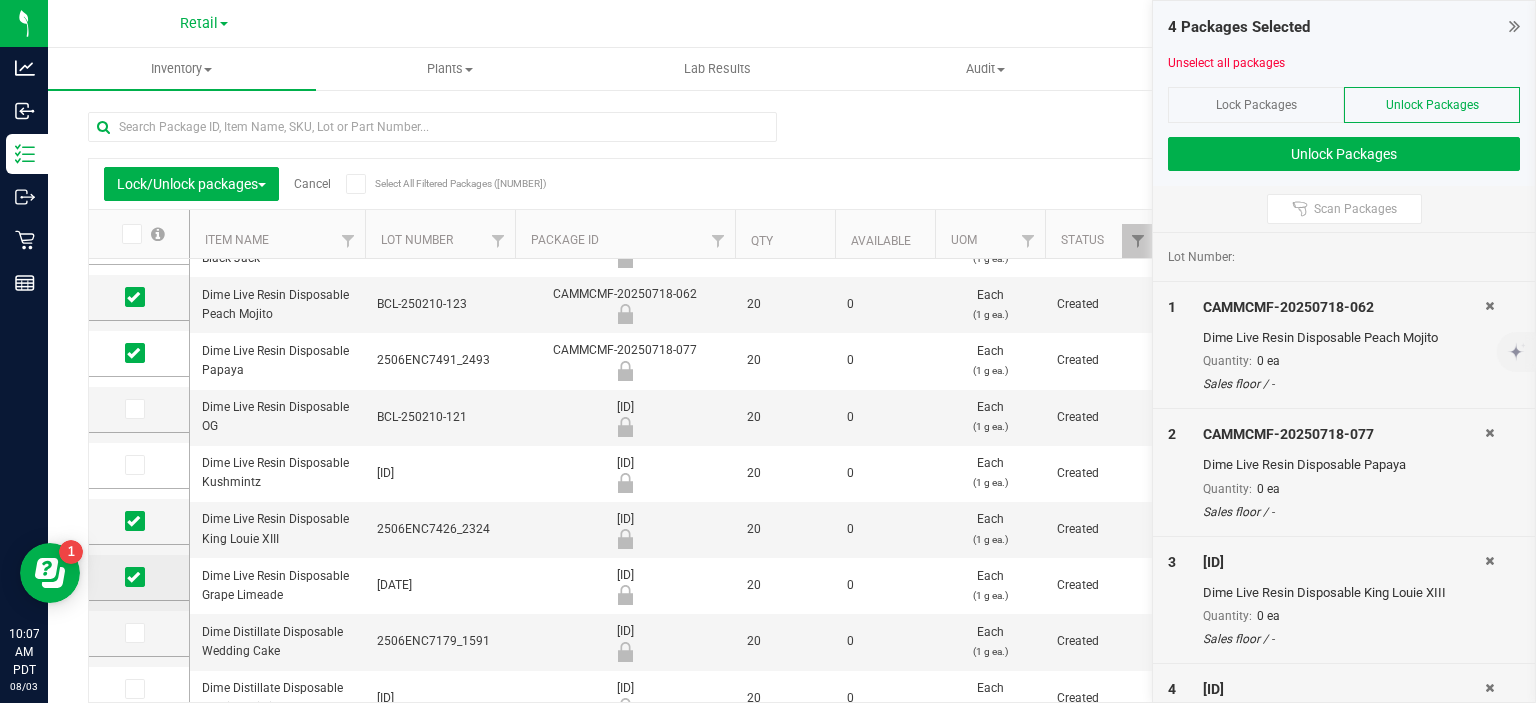 scroll, scrollTop: 691, scrollLeft: 0, axis: vertical 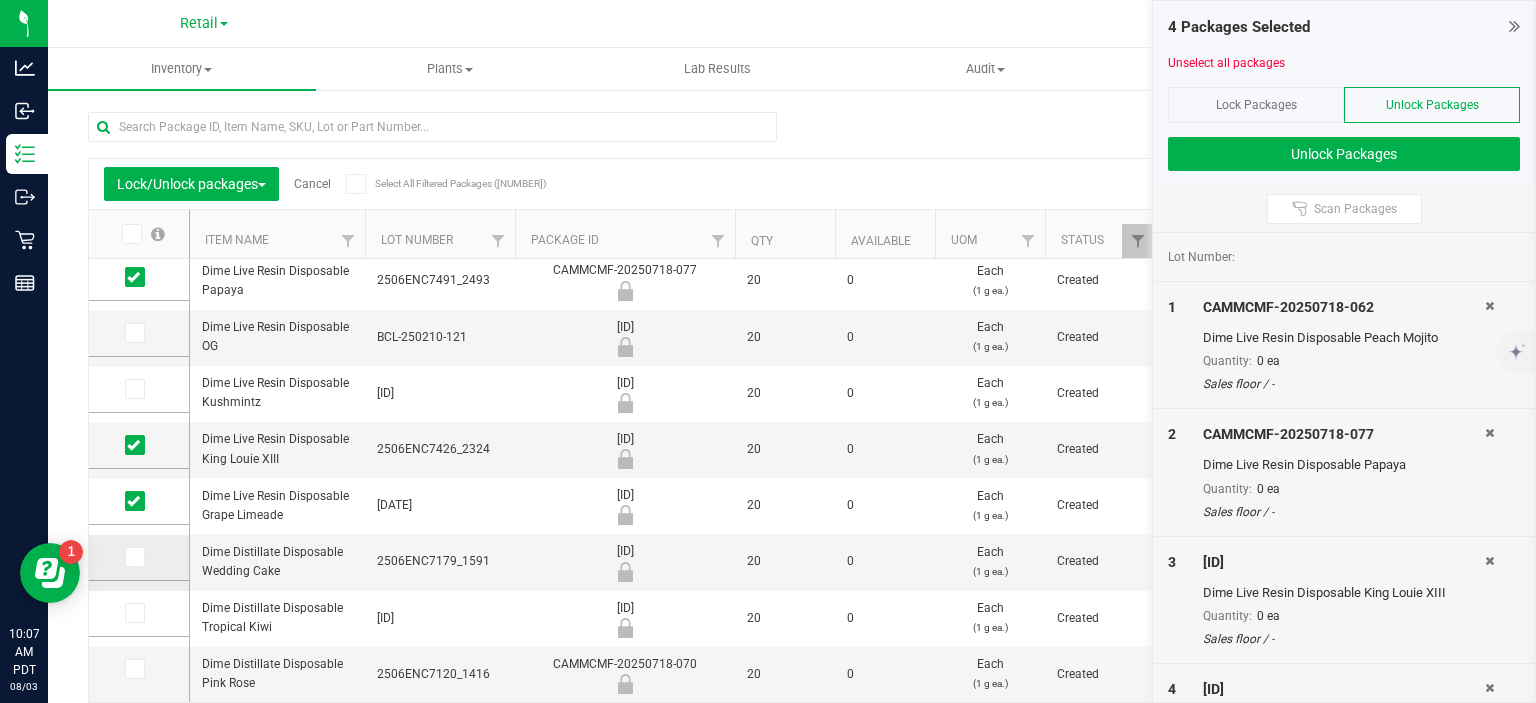 click at bounding box center [135, 557] 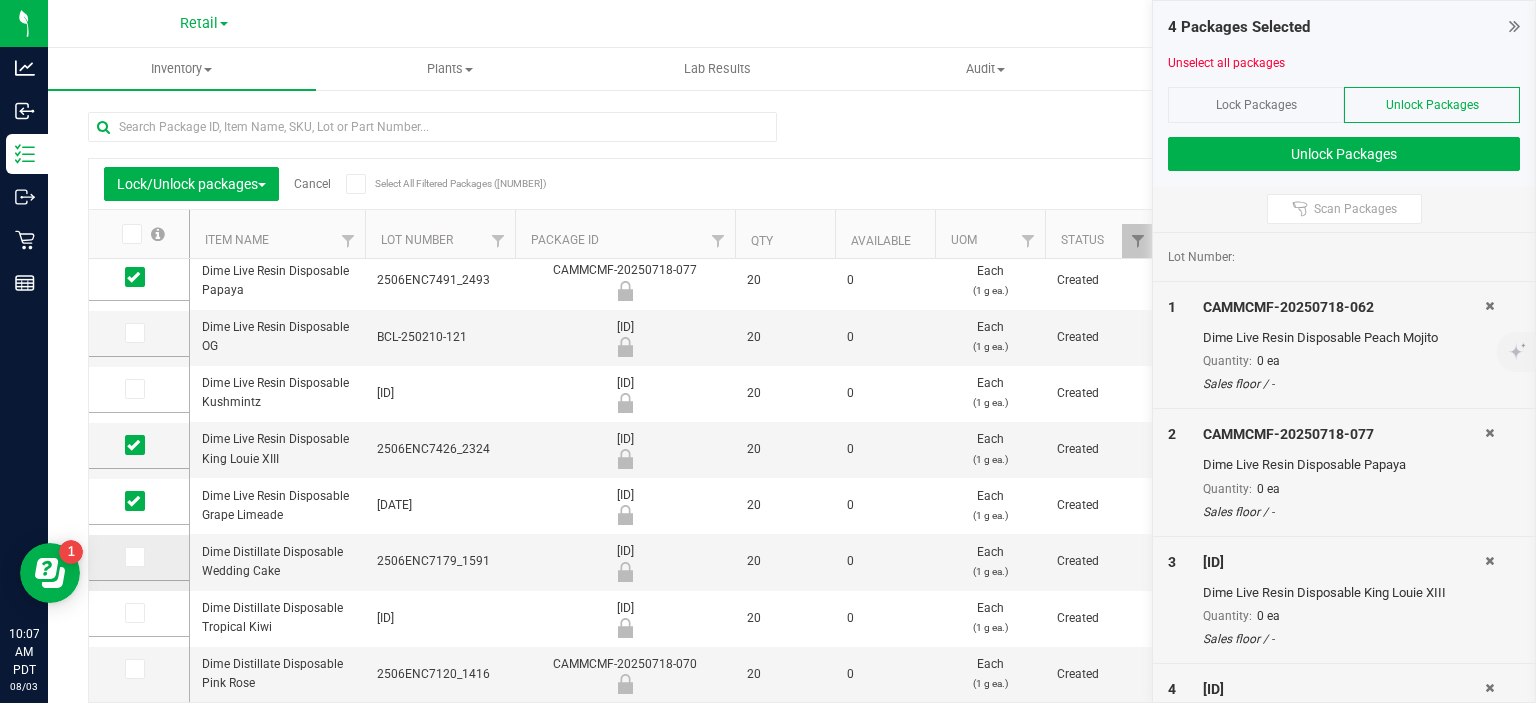 click at bounding box center [0, 0] 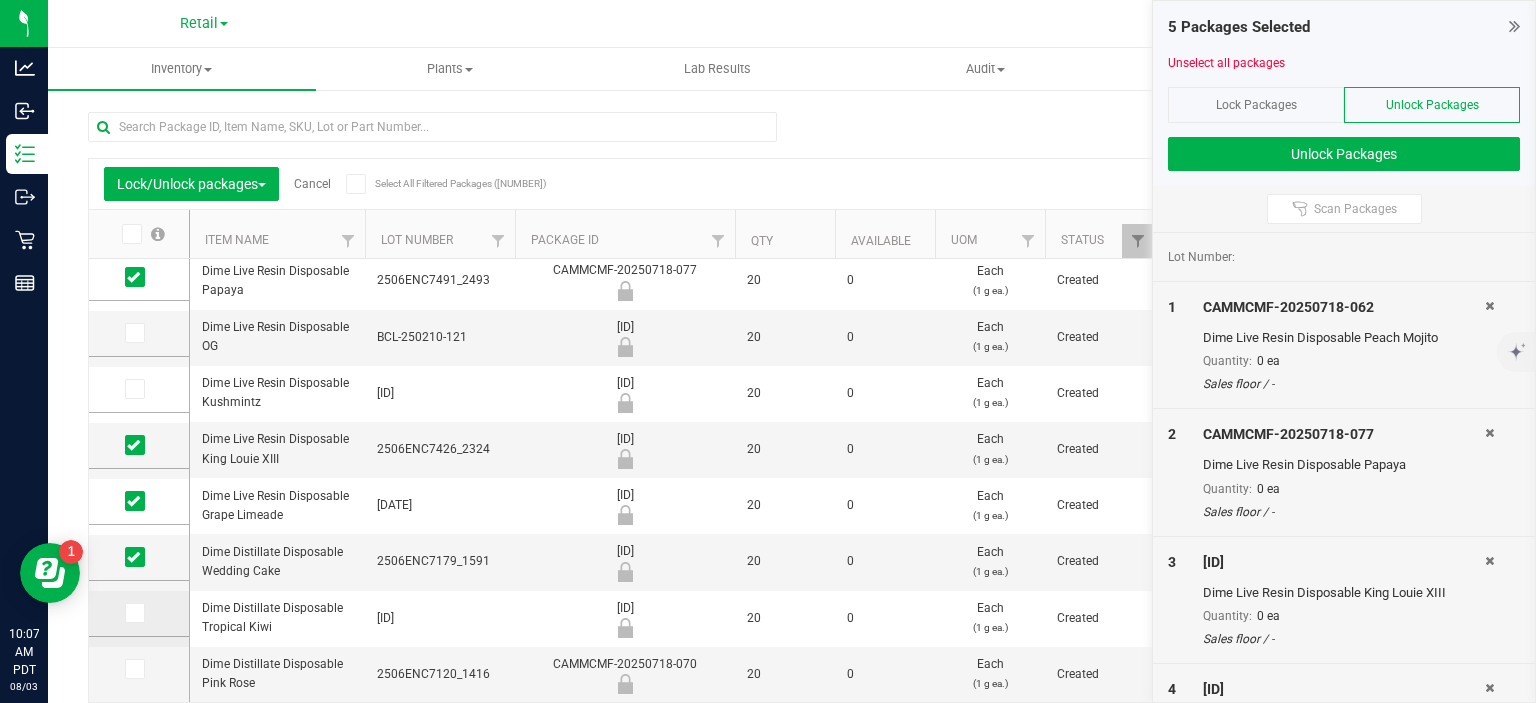 click at bounding box center (139, 614) 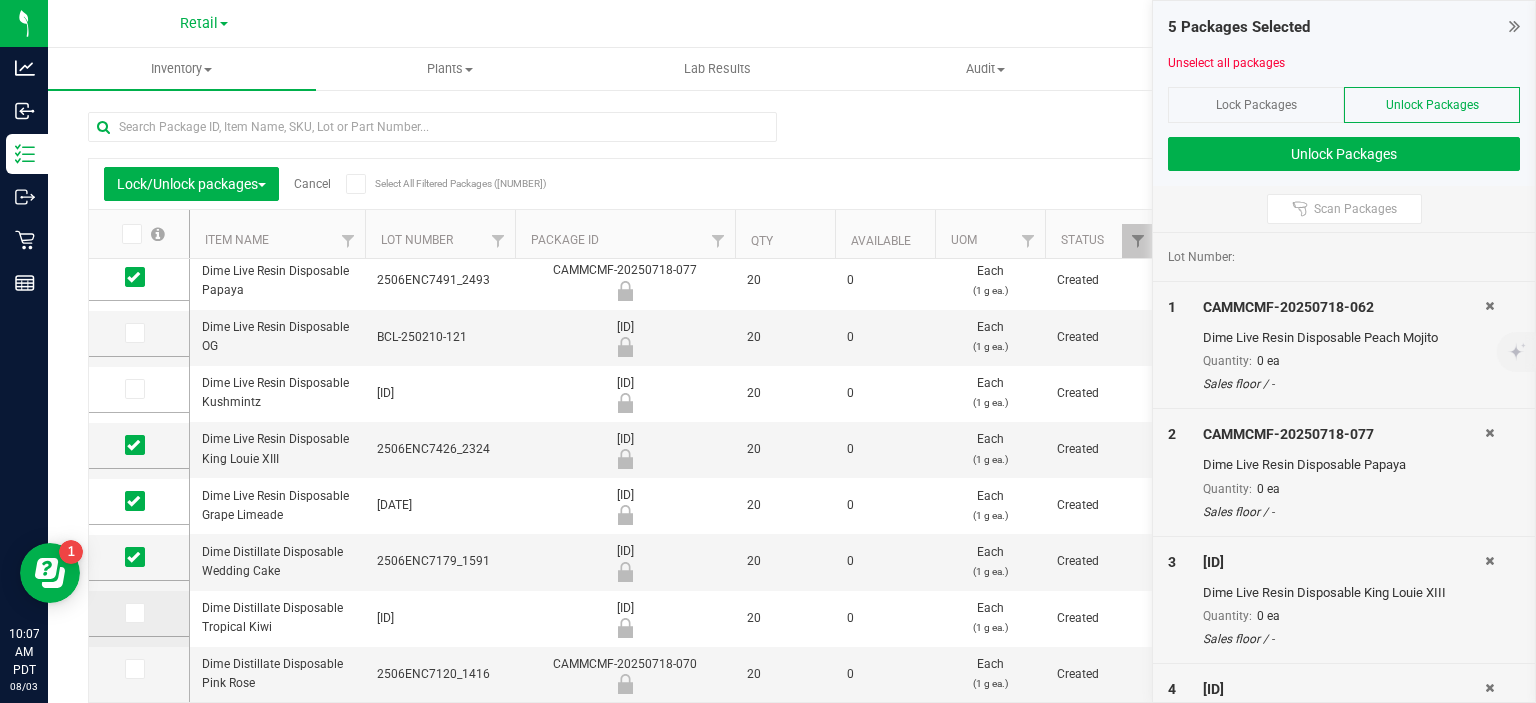 click at bounding box center (133, 613) 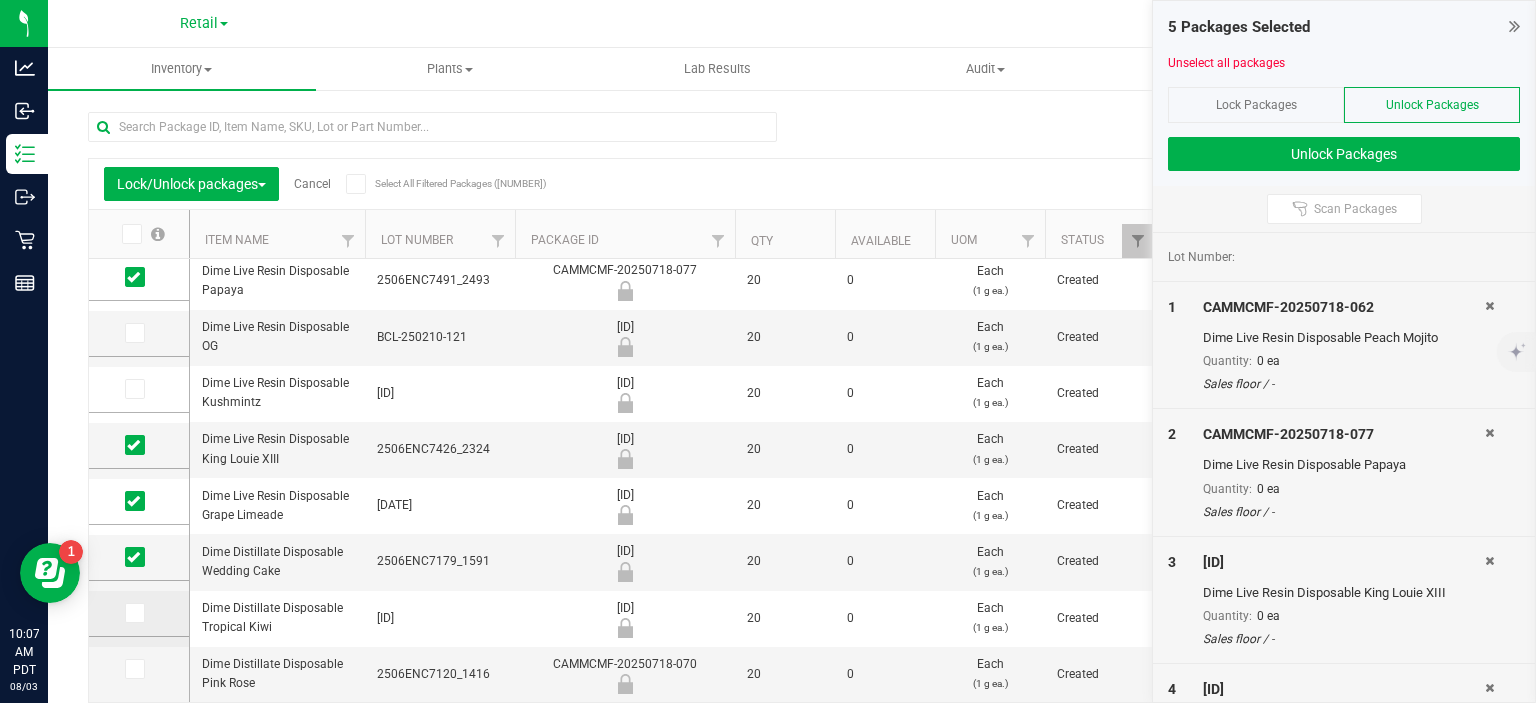 click at bounding box center [0, 0] 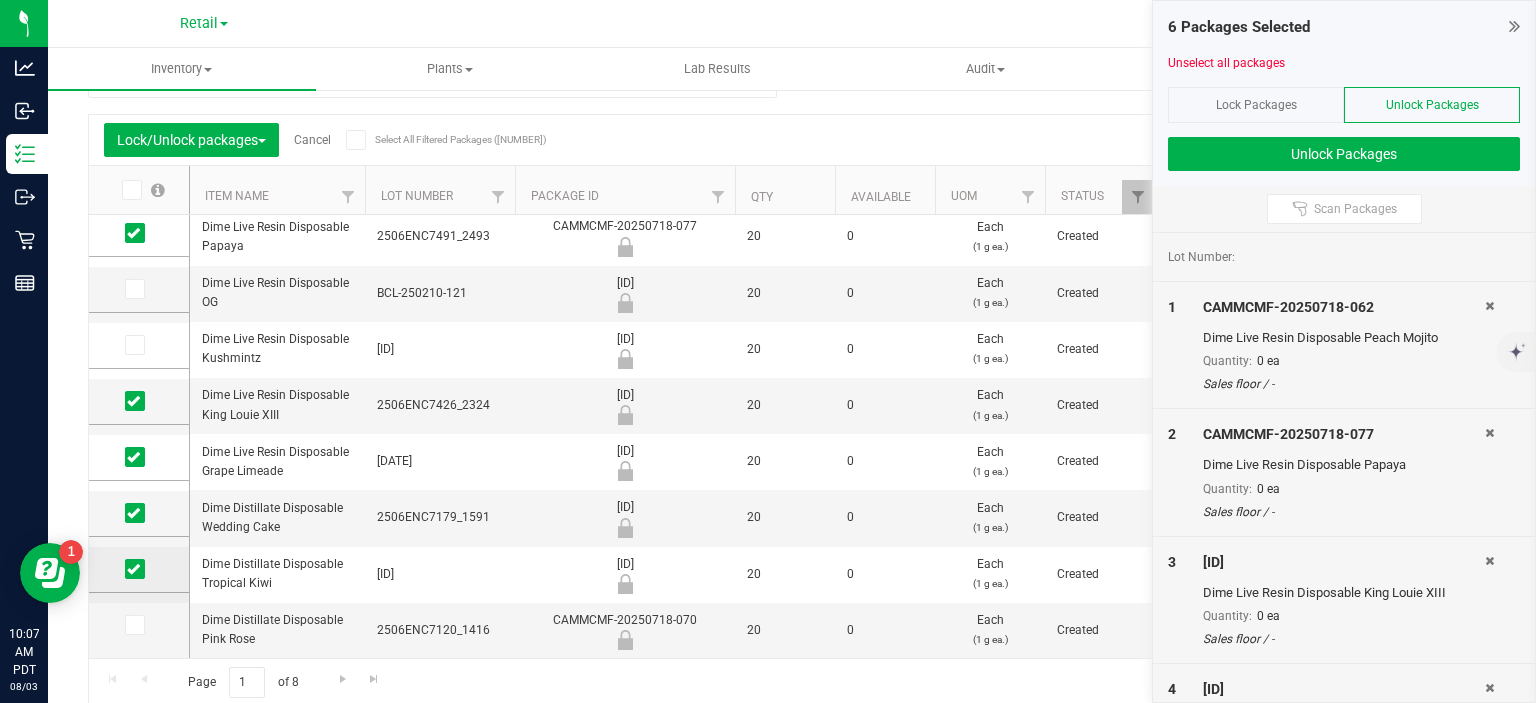 scroll, scrollTop: 61, scrollLeft: 0, axis: vertical 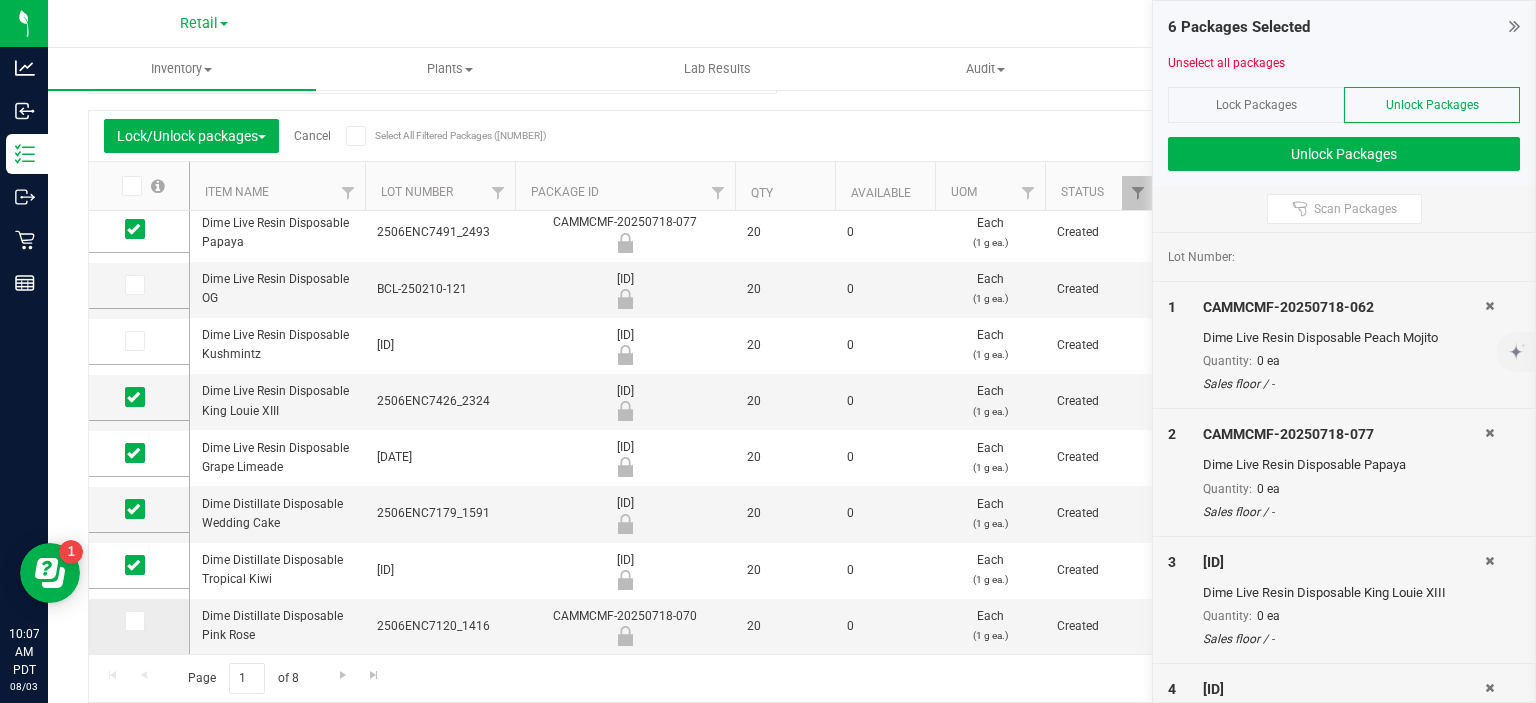 click at bounding box center [133, 621] 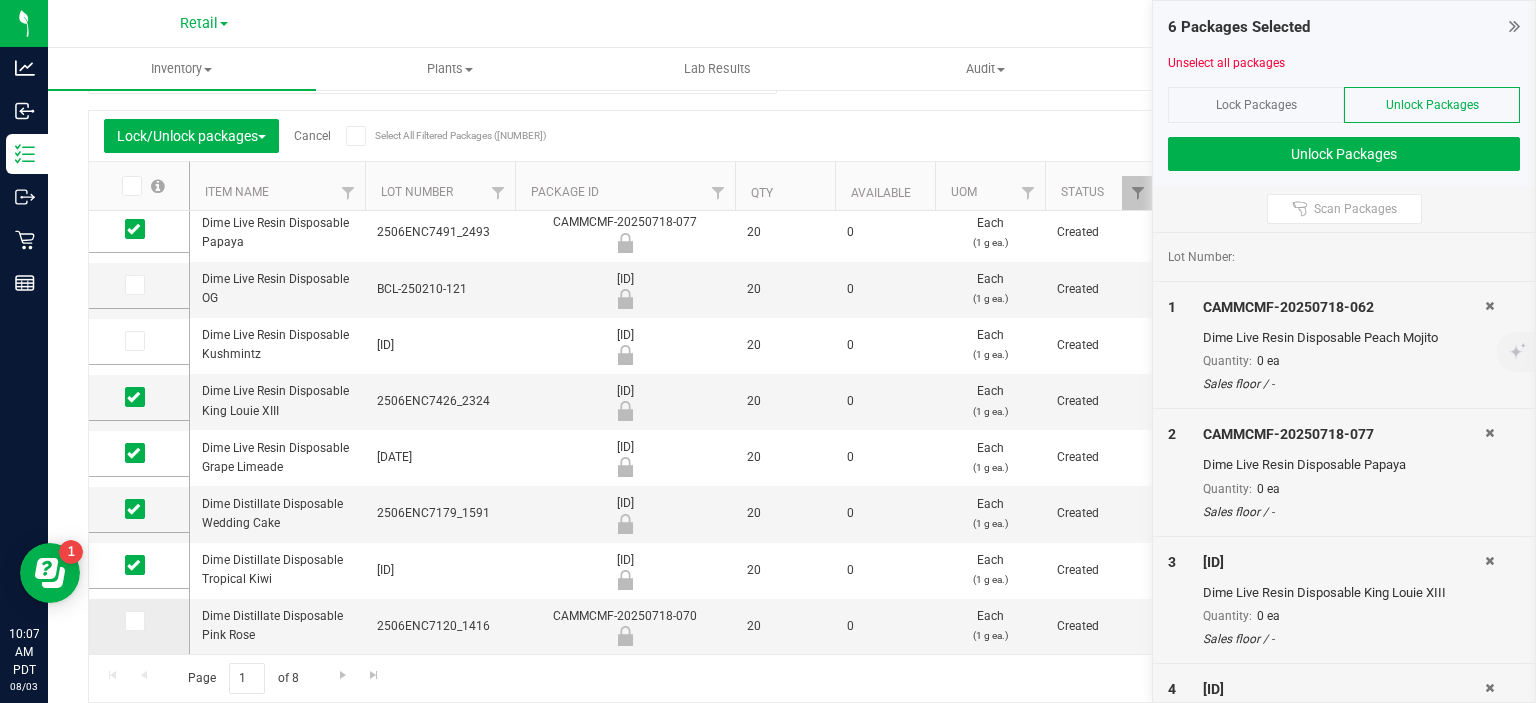 click at bounding box center (0, 0) 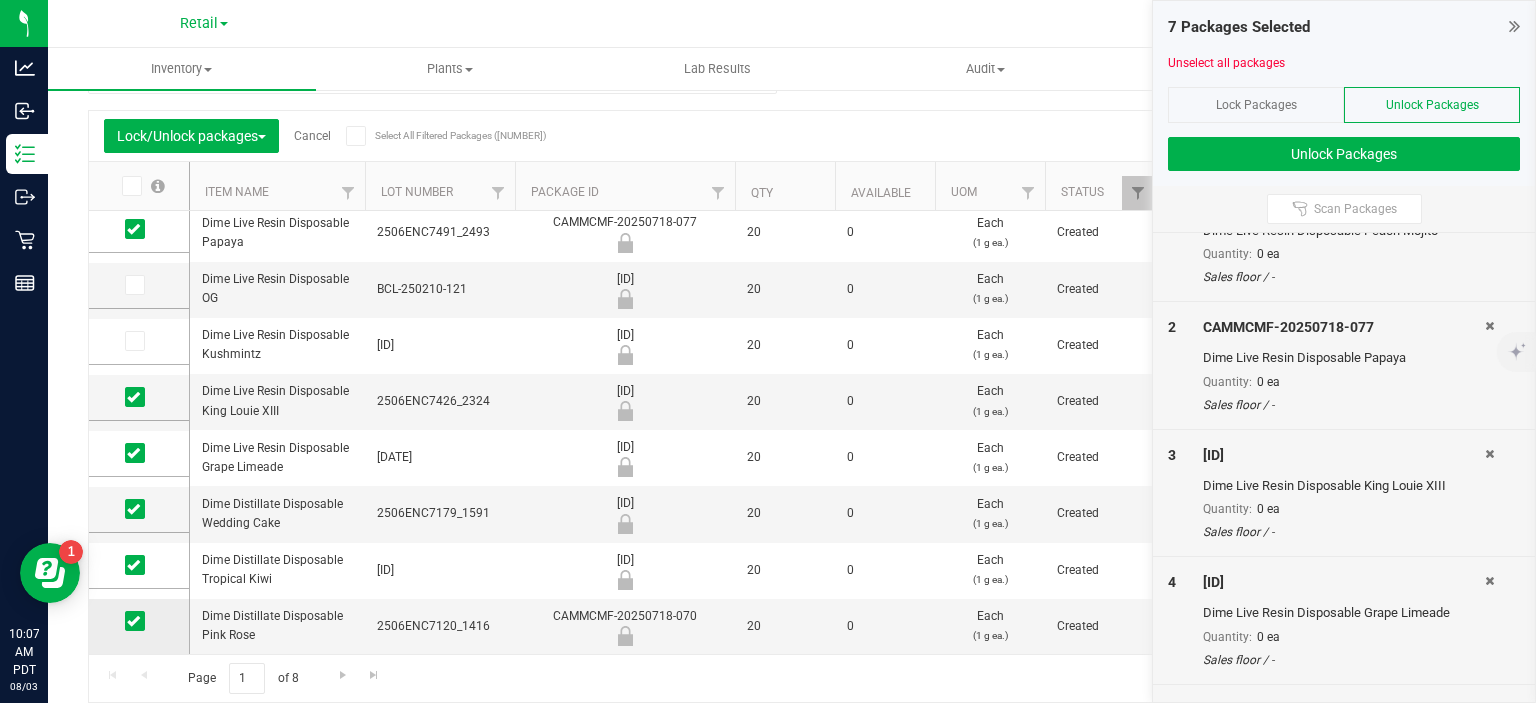 scroll, scrollTop: 111, scrollLeft: 0, axis: vertical 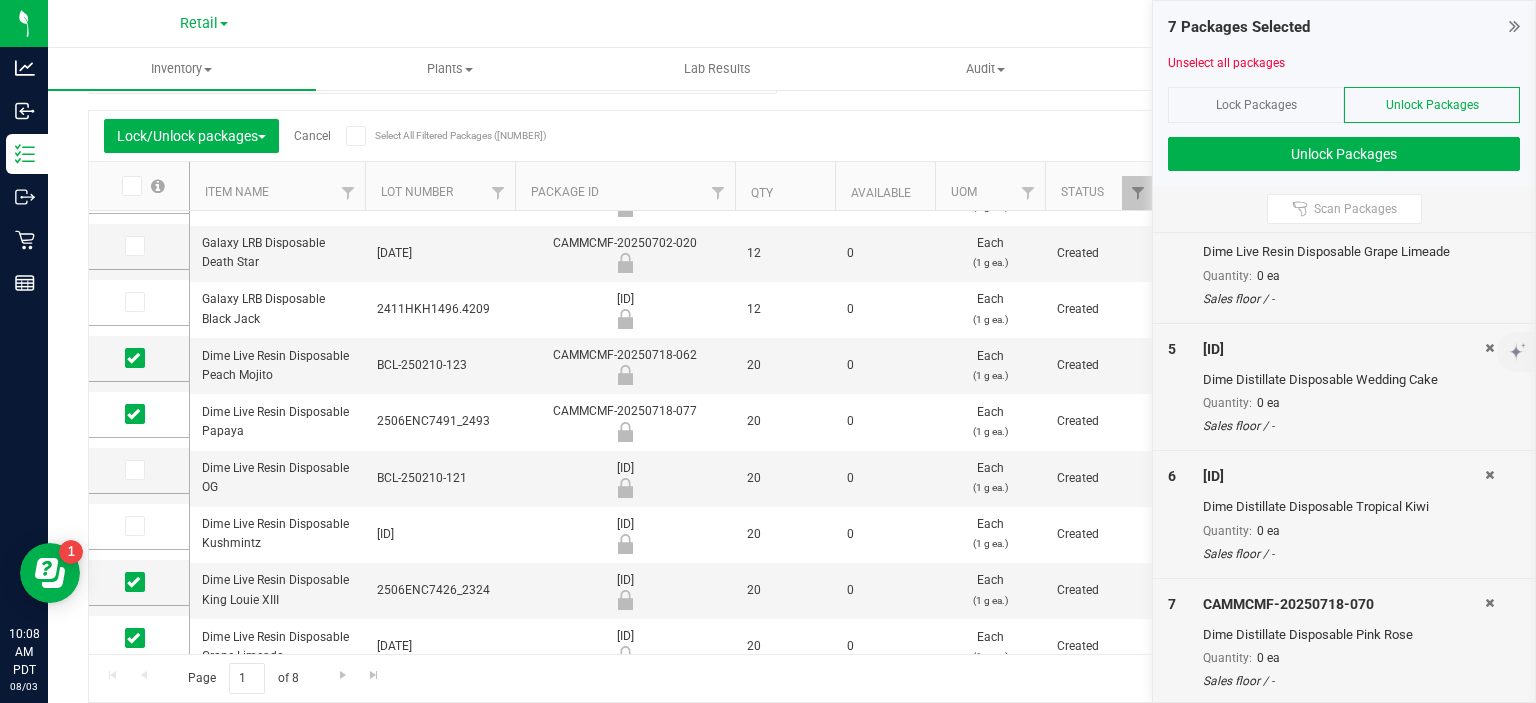 click on "Unlock Packages" at bounding box center (1432, 105) 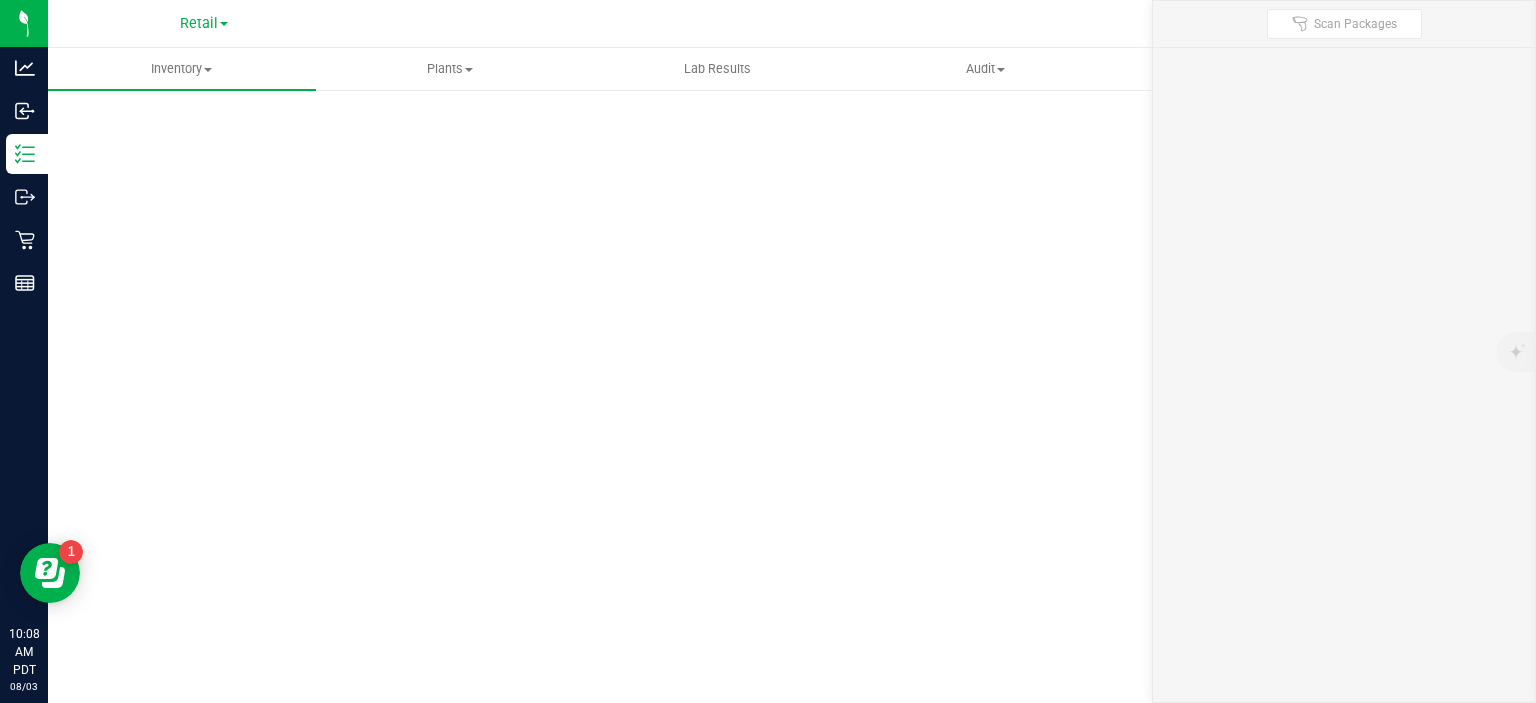 scroll, scrollTop: 0, scrollLeft: 0, axis: both 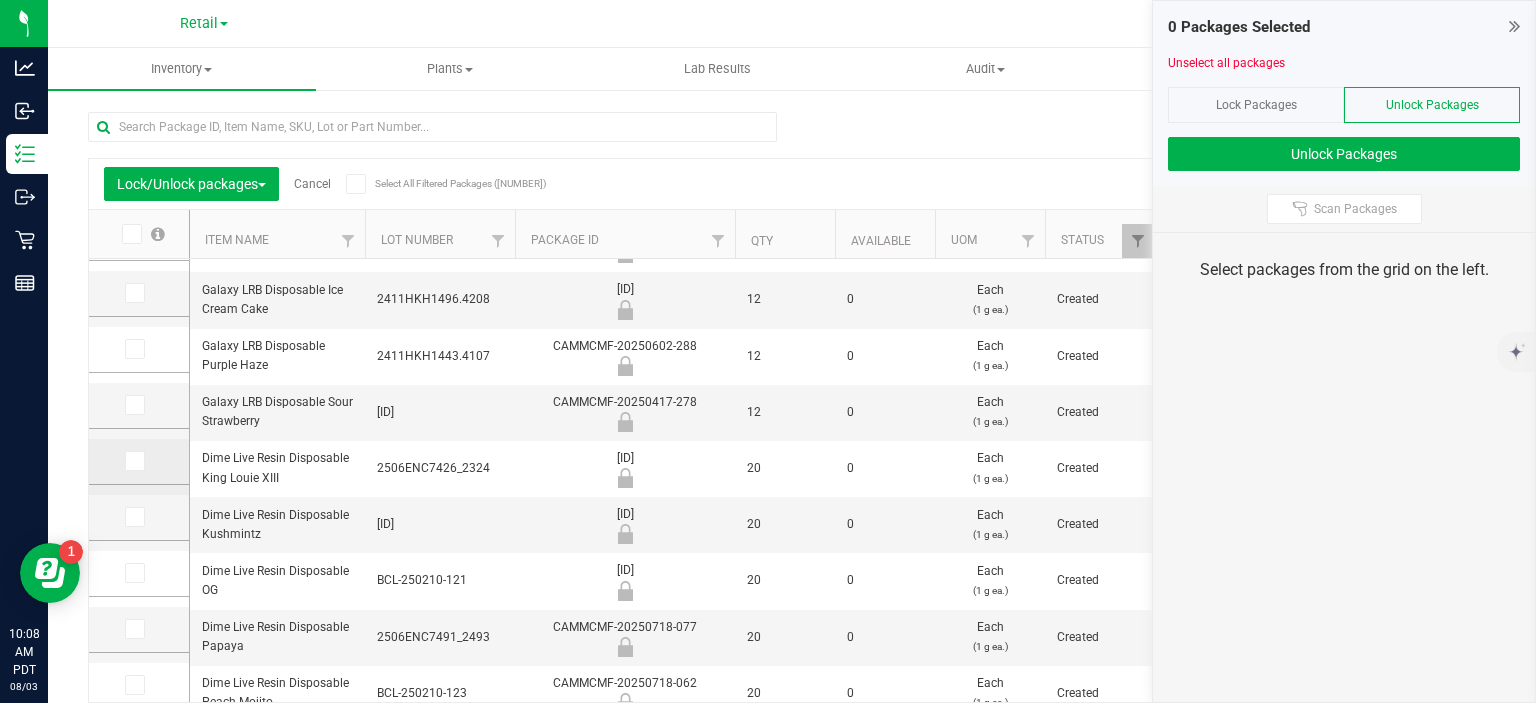click at bounding box center (135, 461) 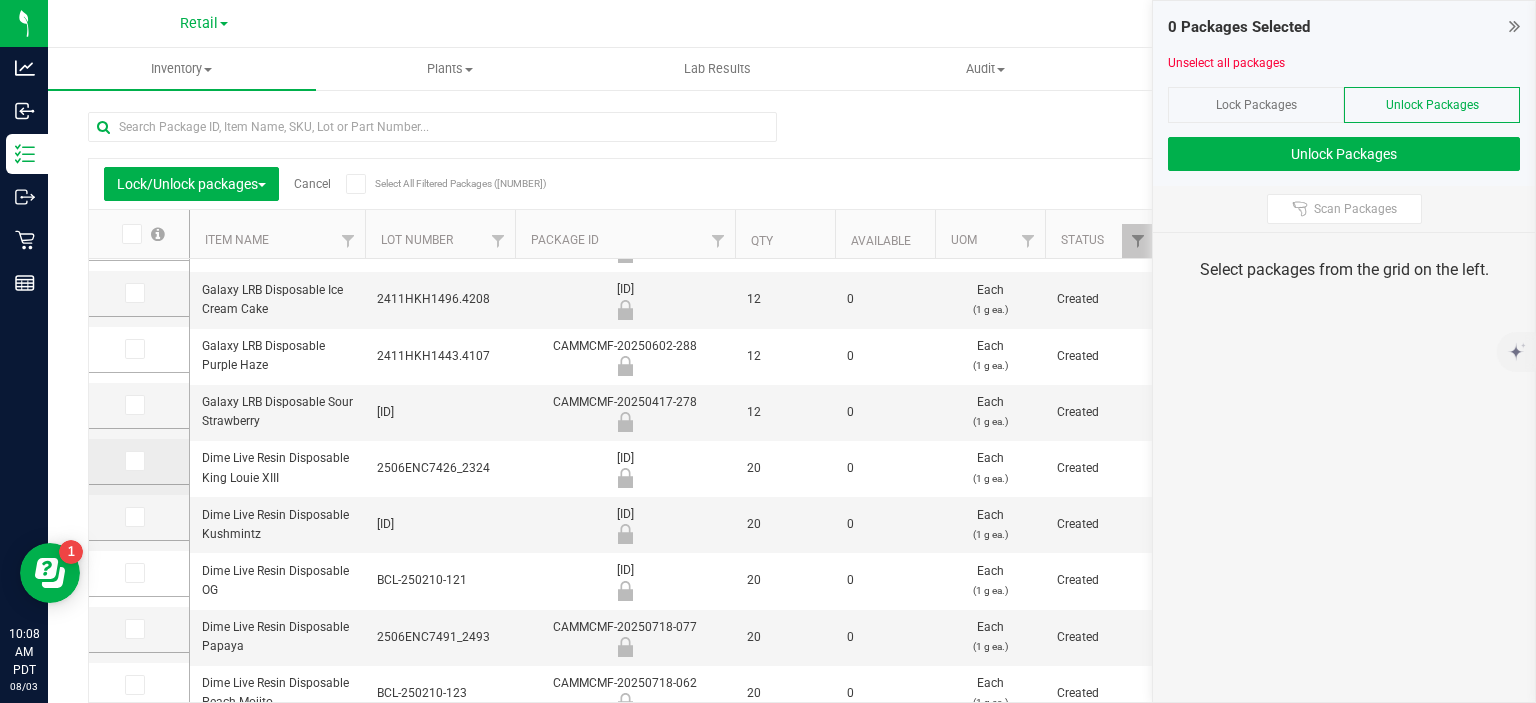 click at bounding box center [0, 0] 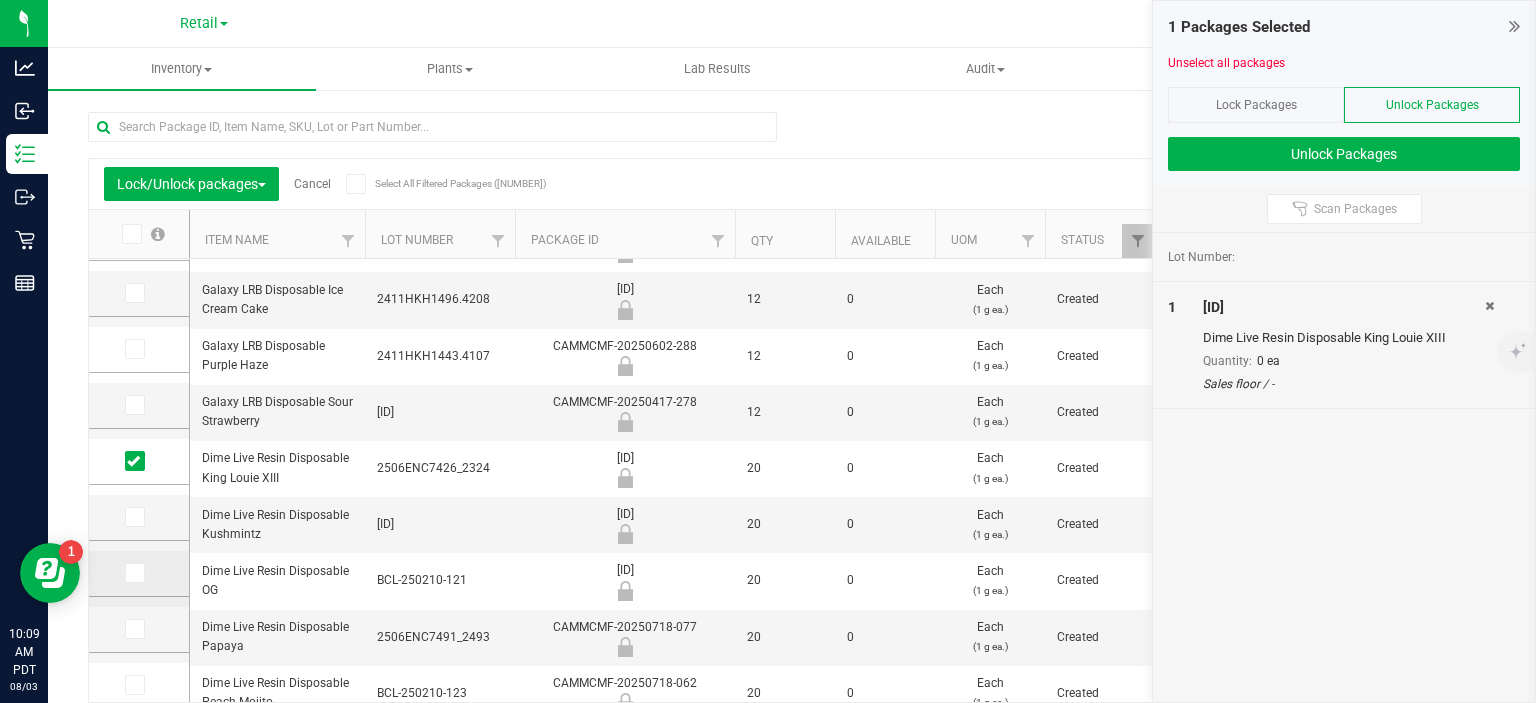 scroll, scrollTop: 500, scrollLeft: 0, axis: vertical 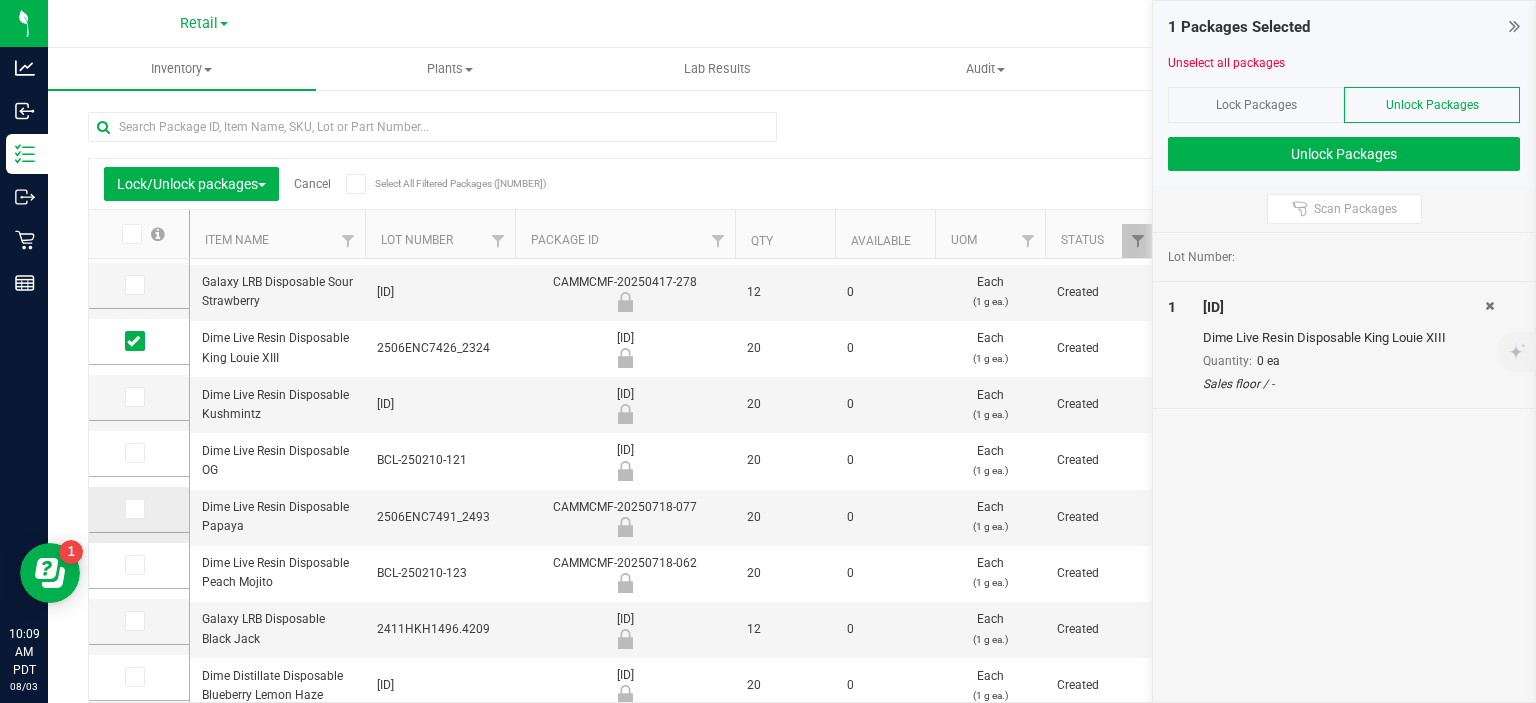 click at bounding box center [133, 509] 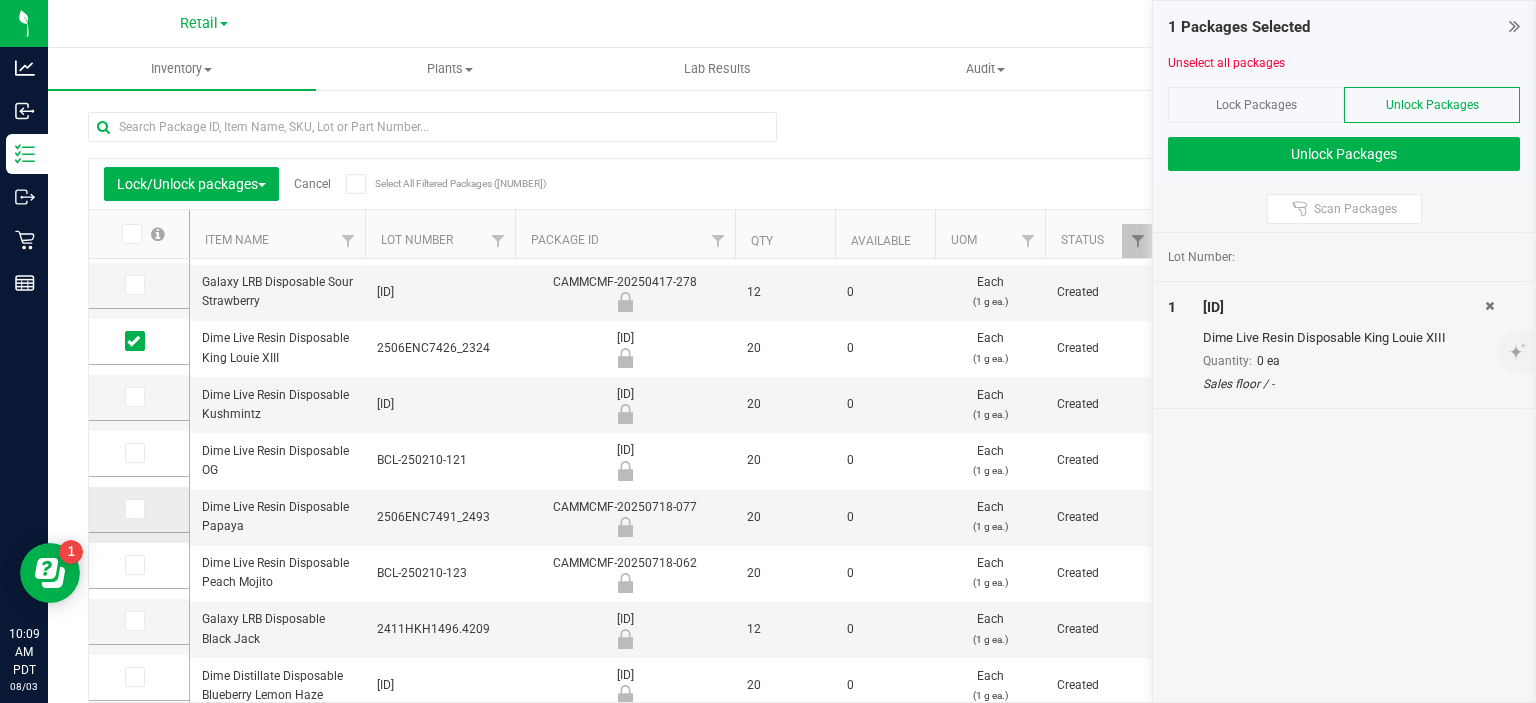 click at bounding box center (0, 0) 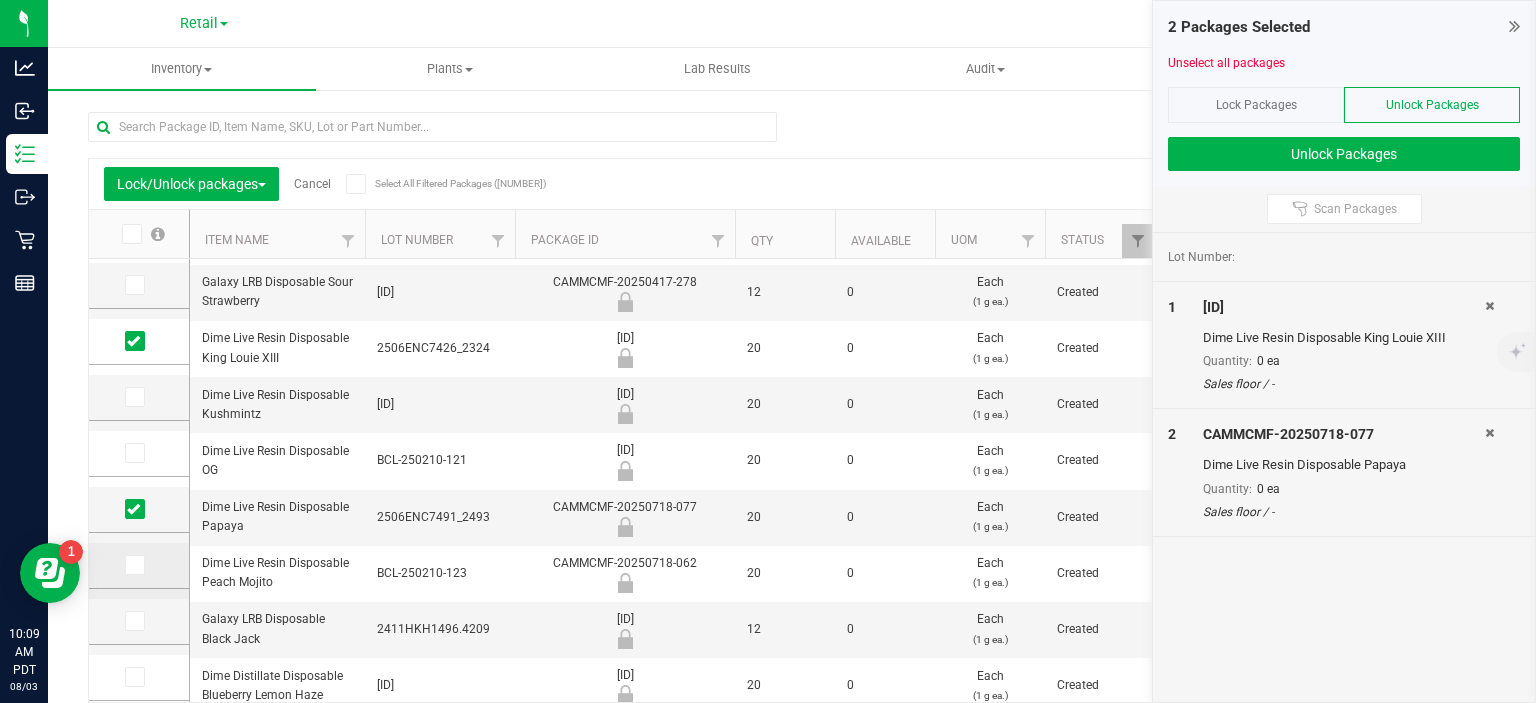 click at bounding box center (135, 565) 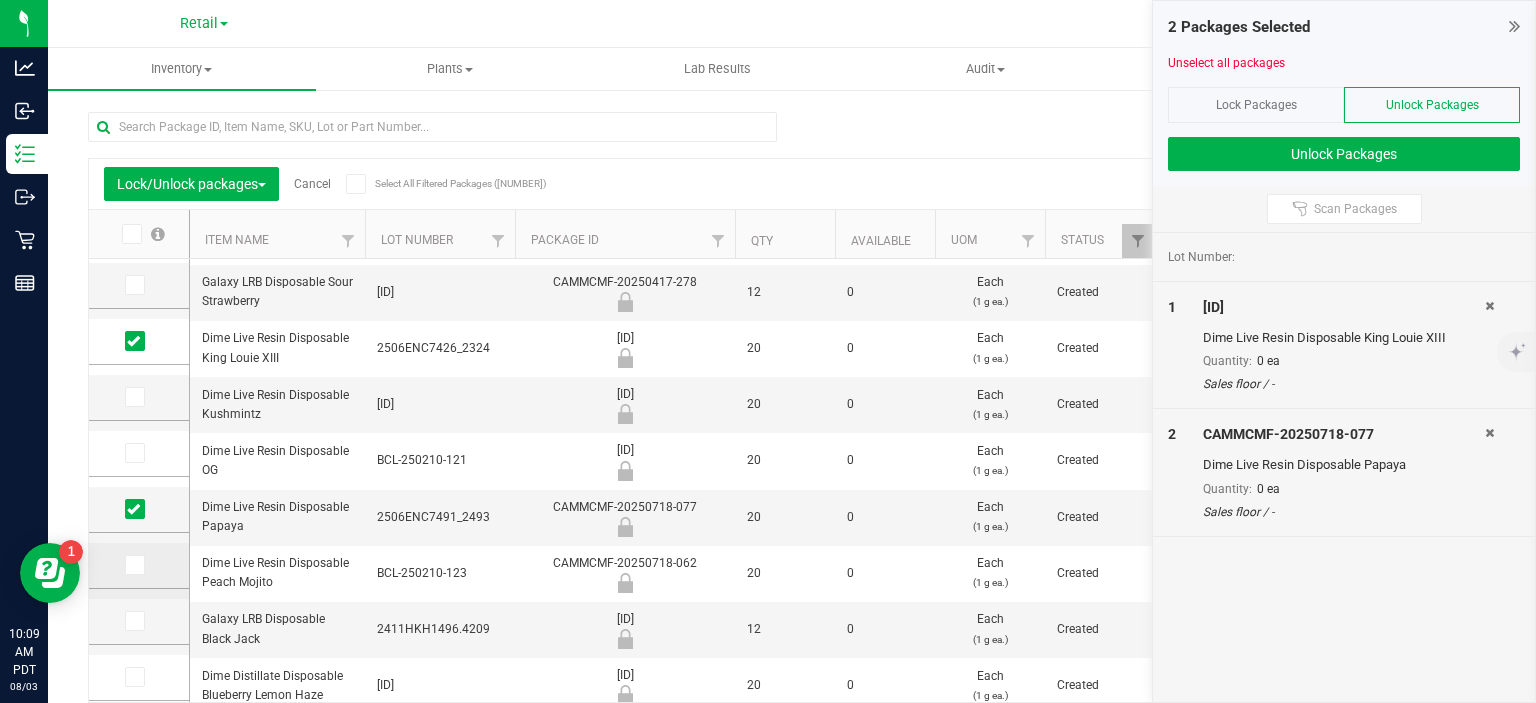 click at bounding box center (0, 0) 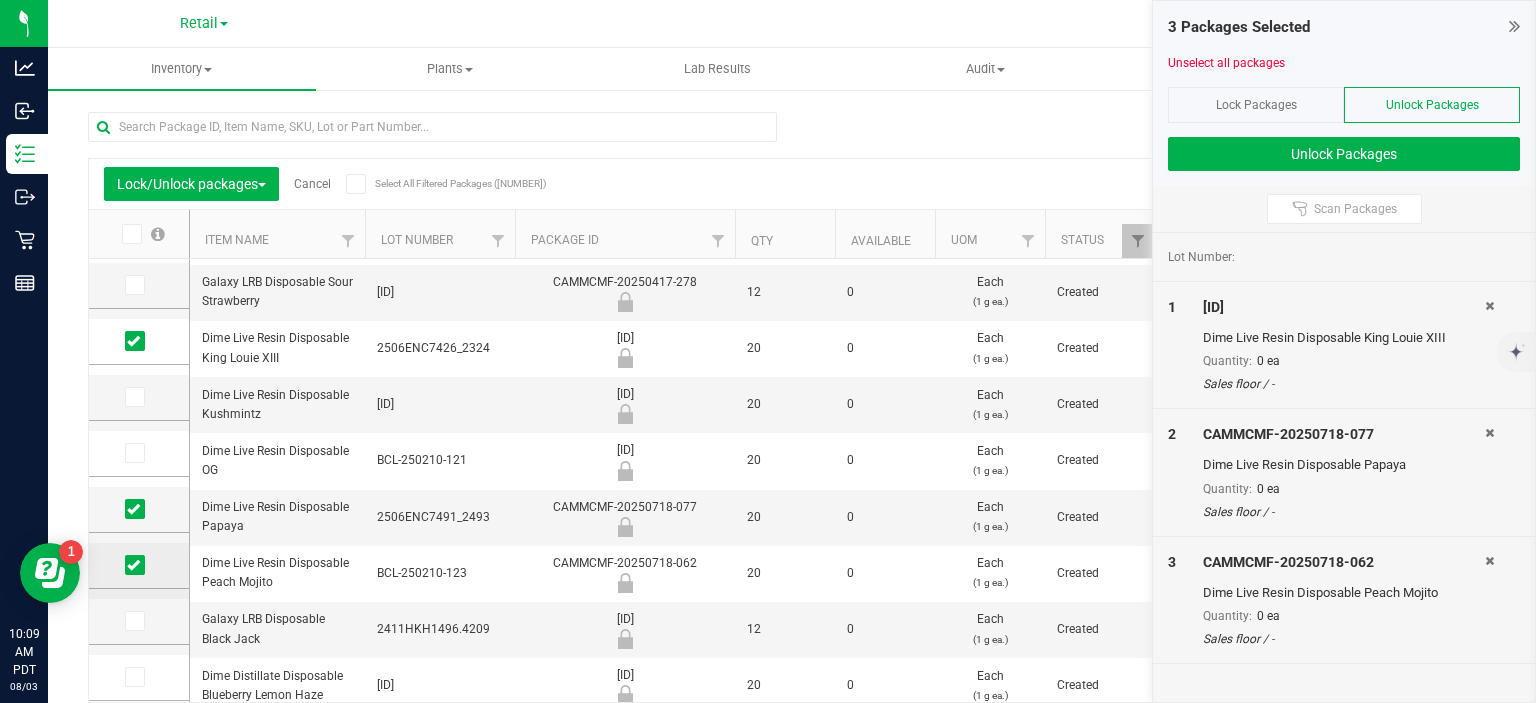 scroll, scrollTop: 620, scrollLeft: 0, axis: vertical 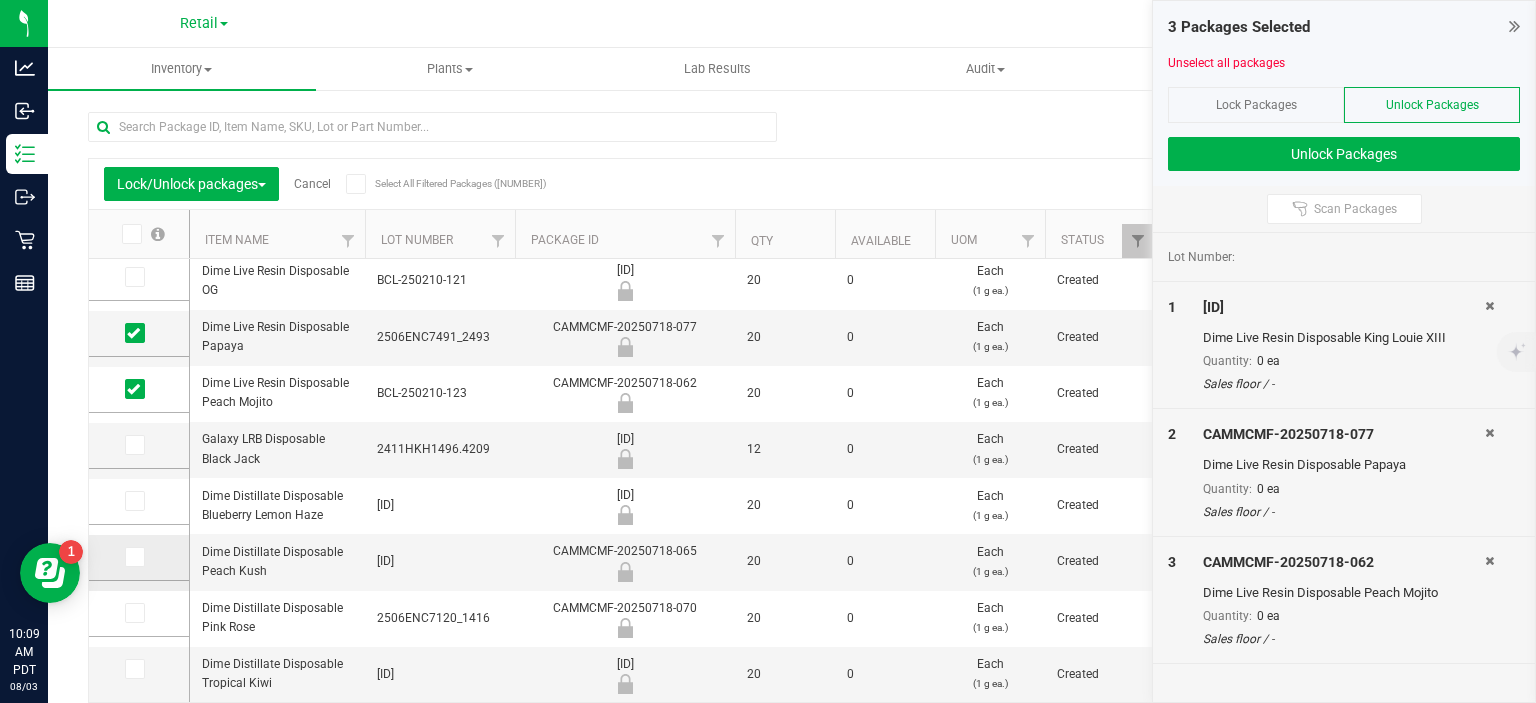 click at bounding box center [133, 557] 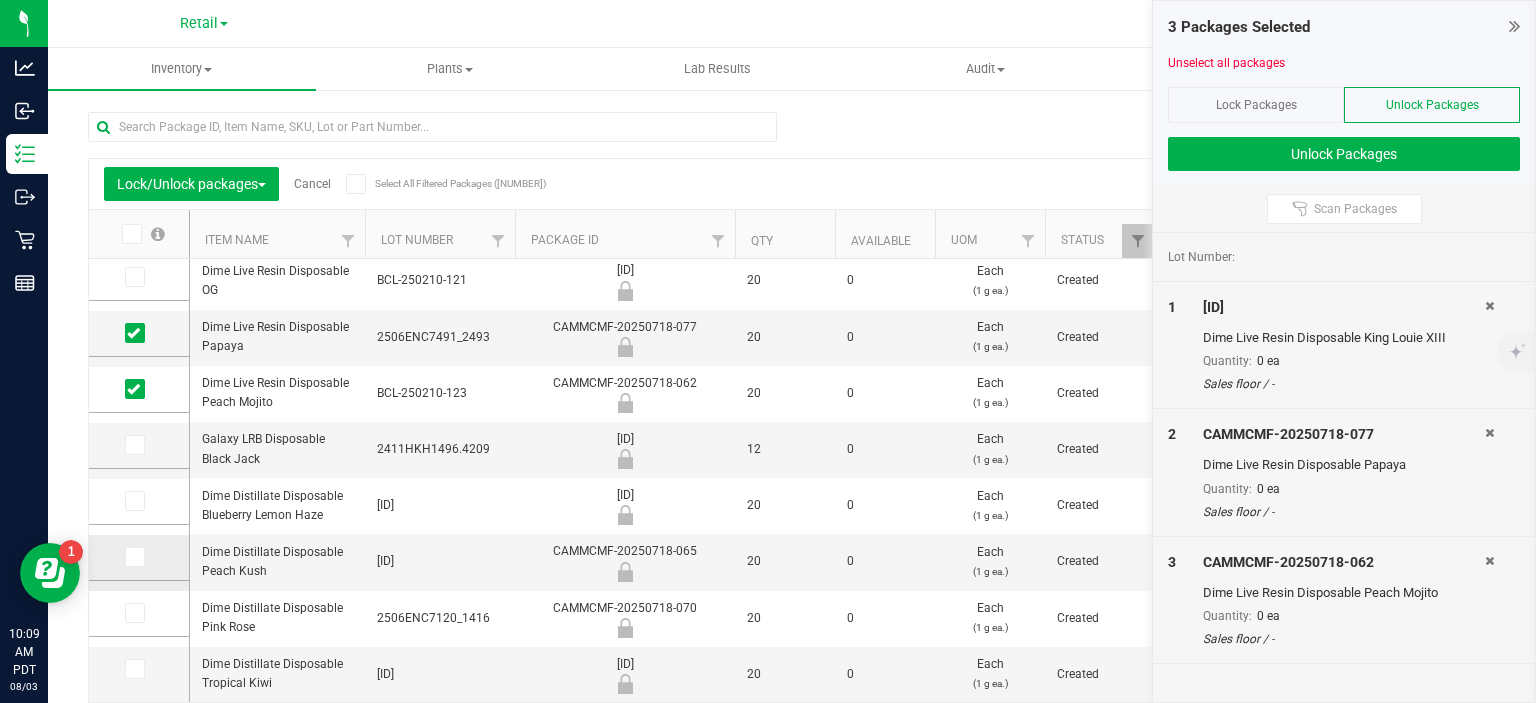 click at bounding box center (0, 0) 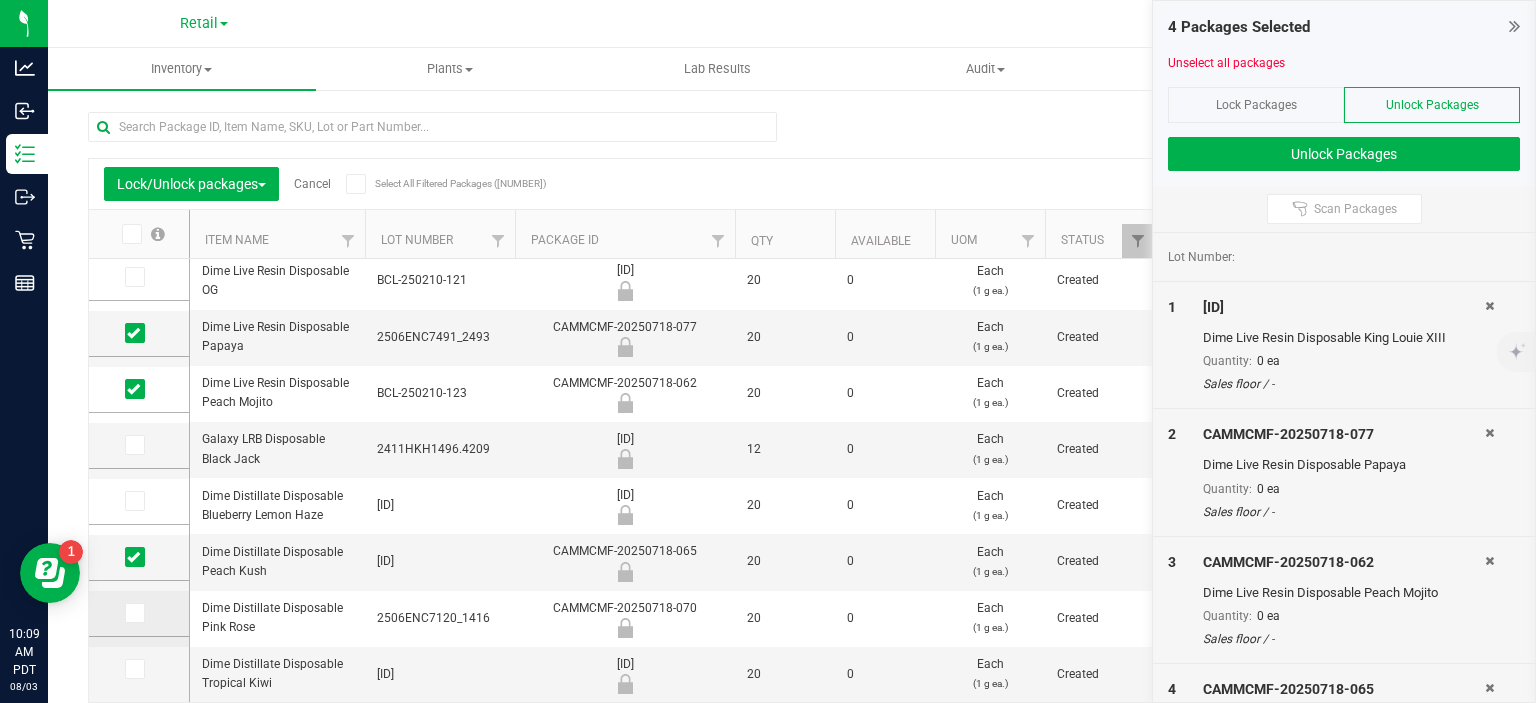 click at bounding box center (139, 614) 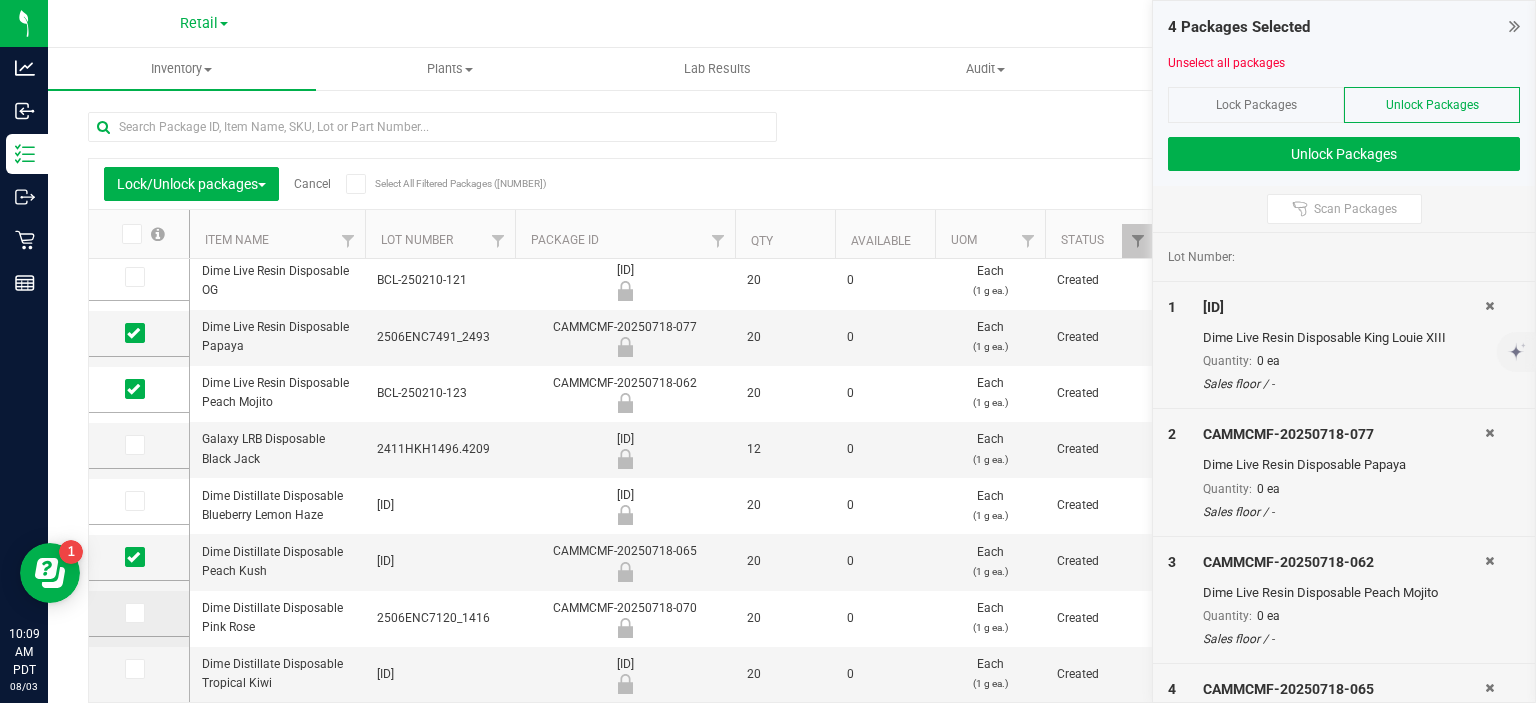 click at bounding box center (135, 613) 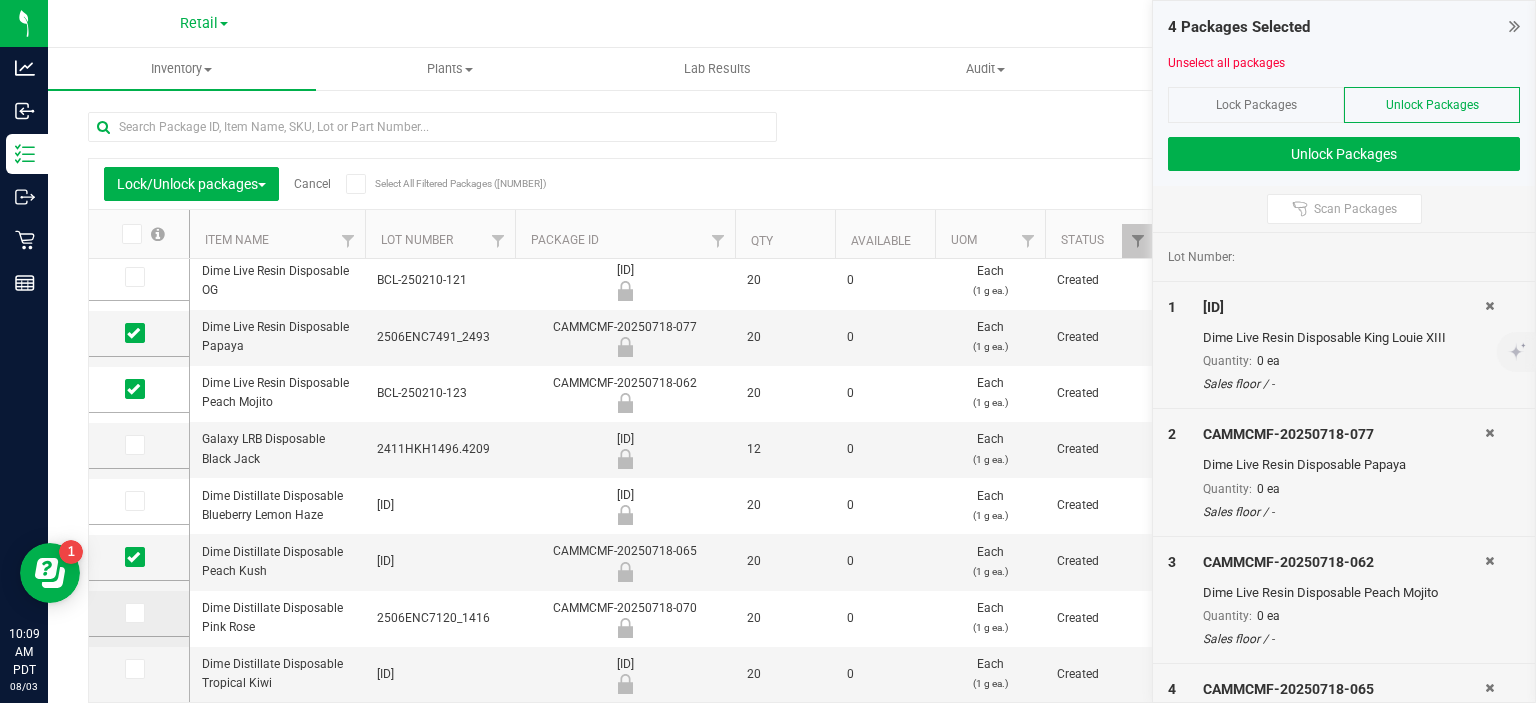 click at bounding box center [0, 0] 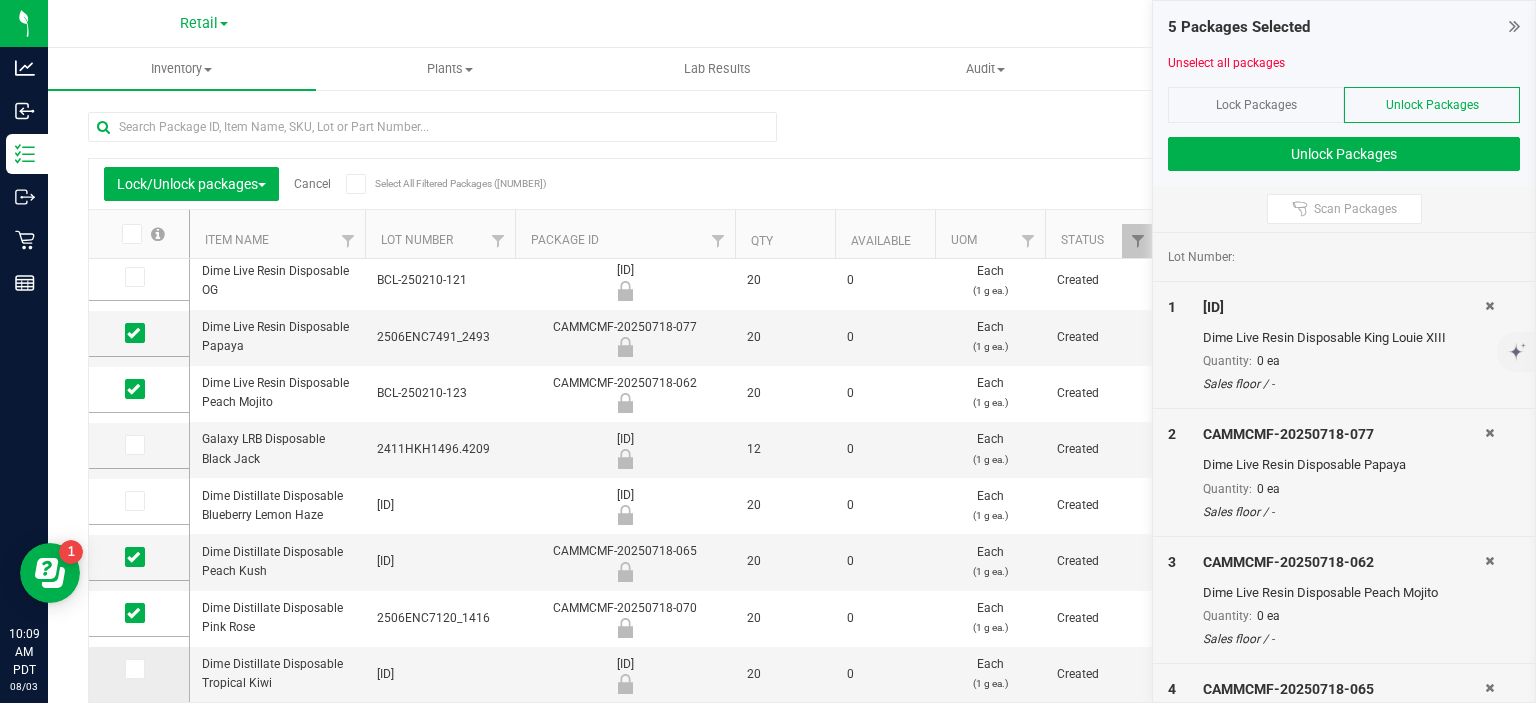 click at bounding box center (133, 669) 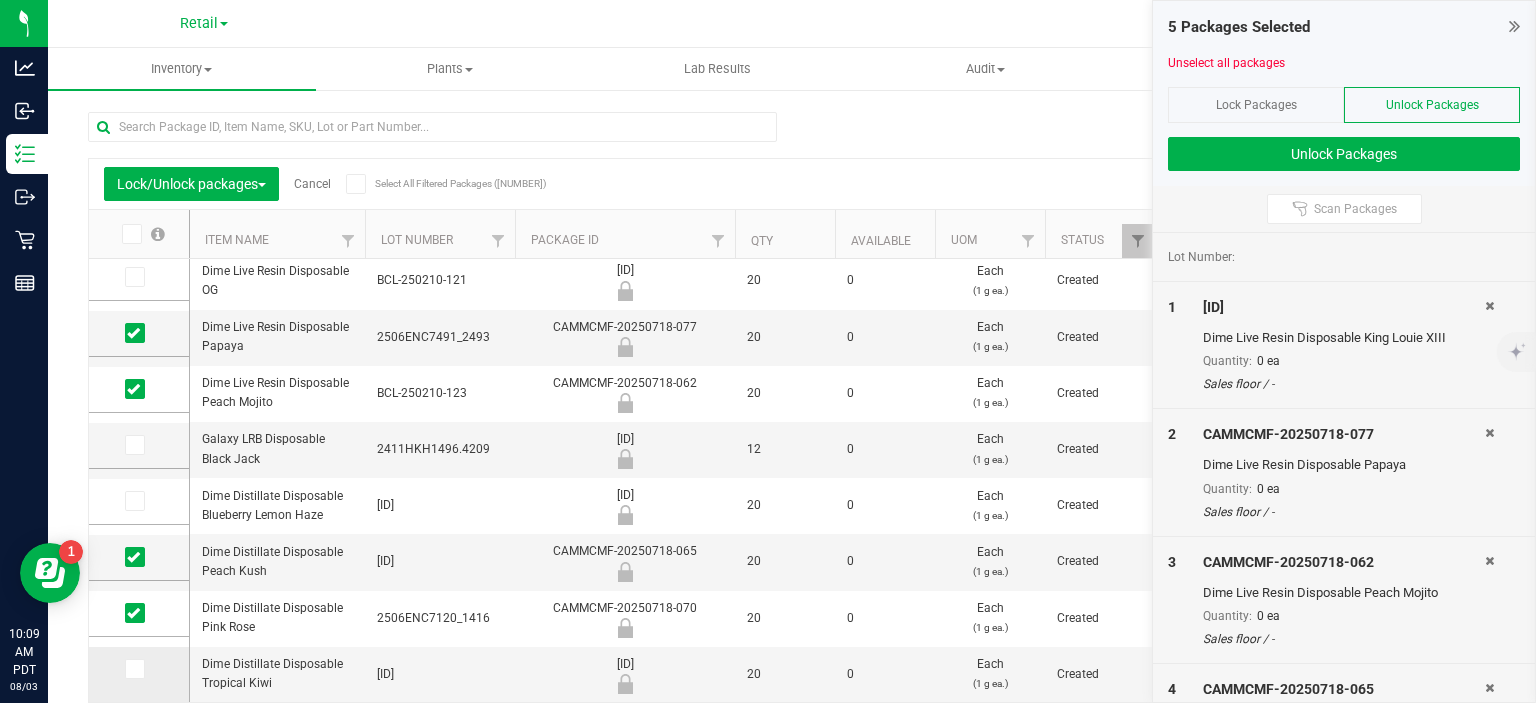 click at bounding box center (0, 0) 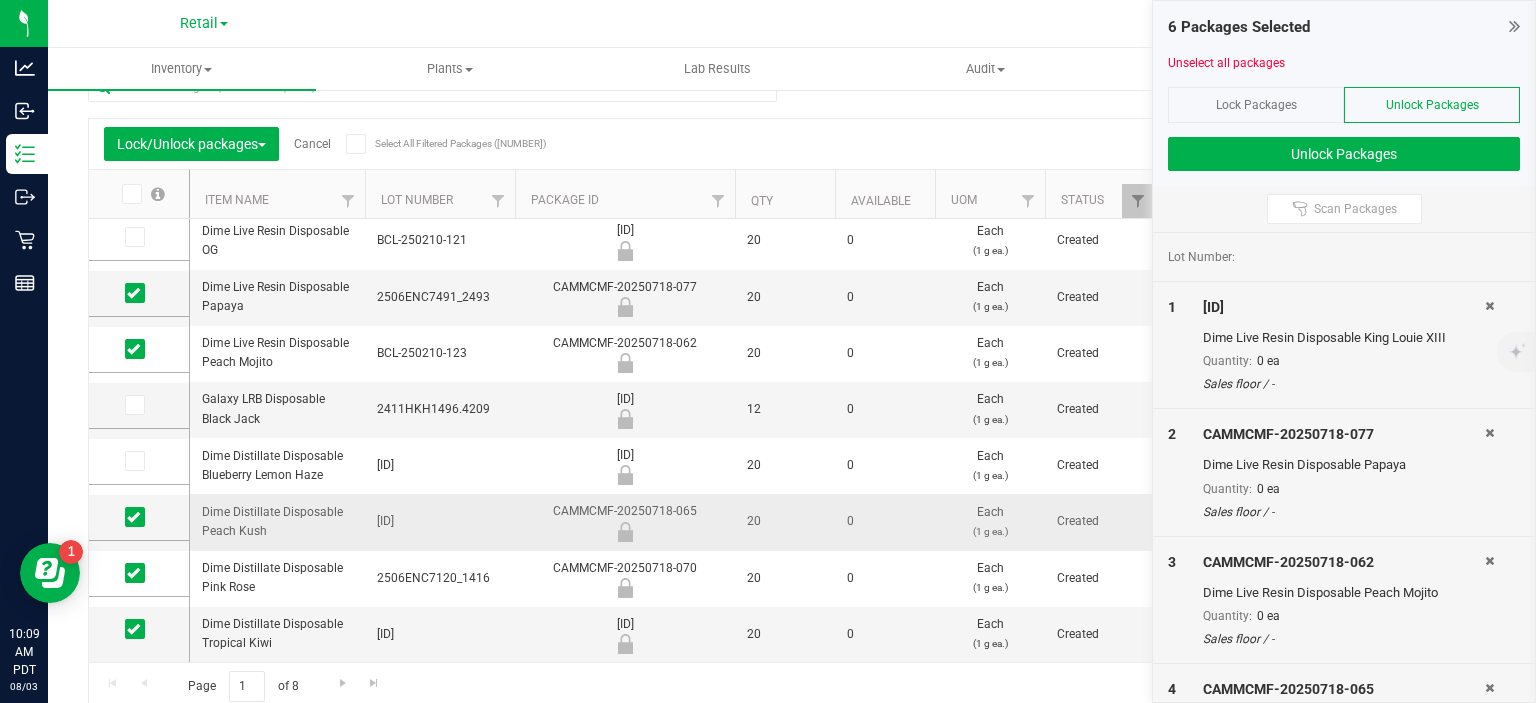 scroll, scrollTop: 61, scrollLeft: 0, axis: vertical 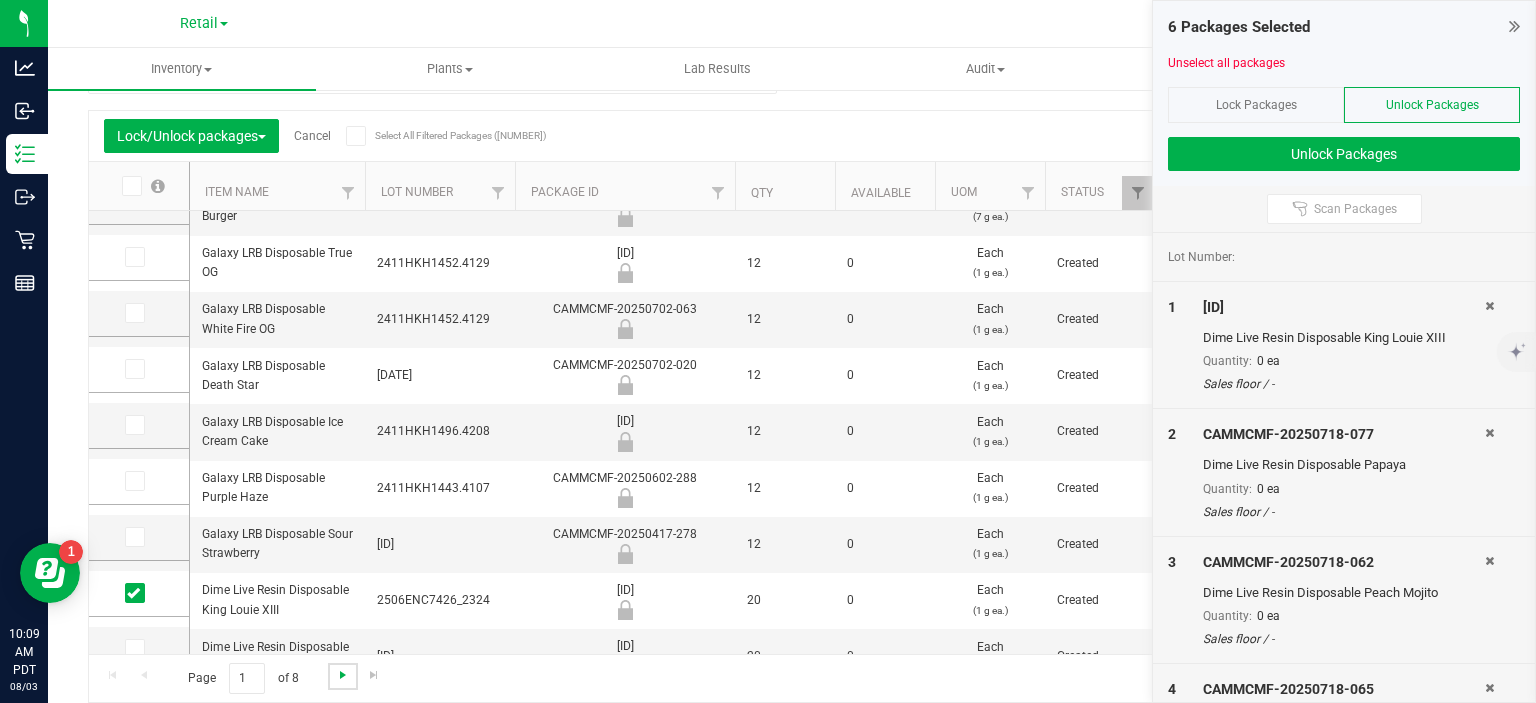click at bounding box center (343, 675) 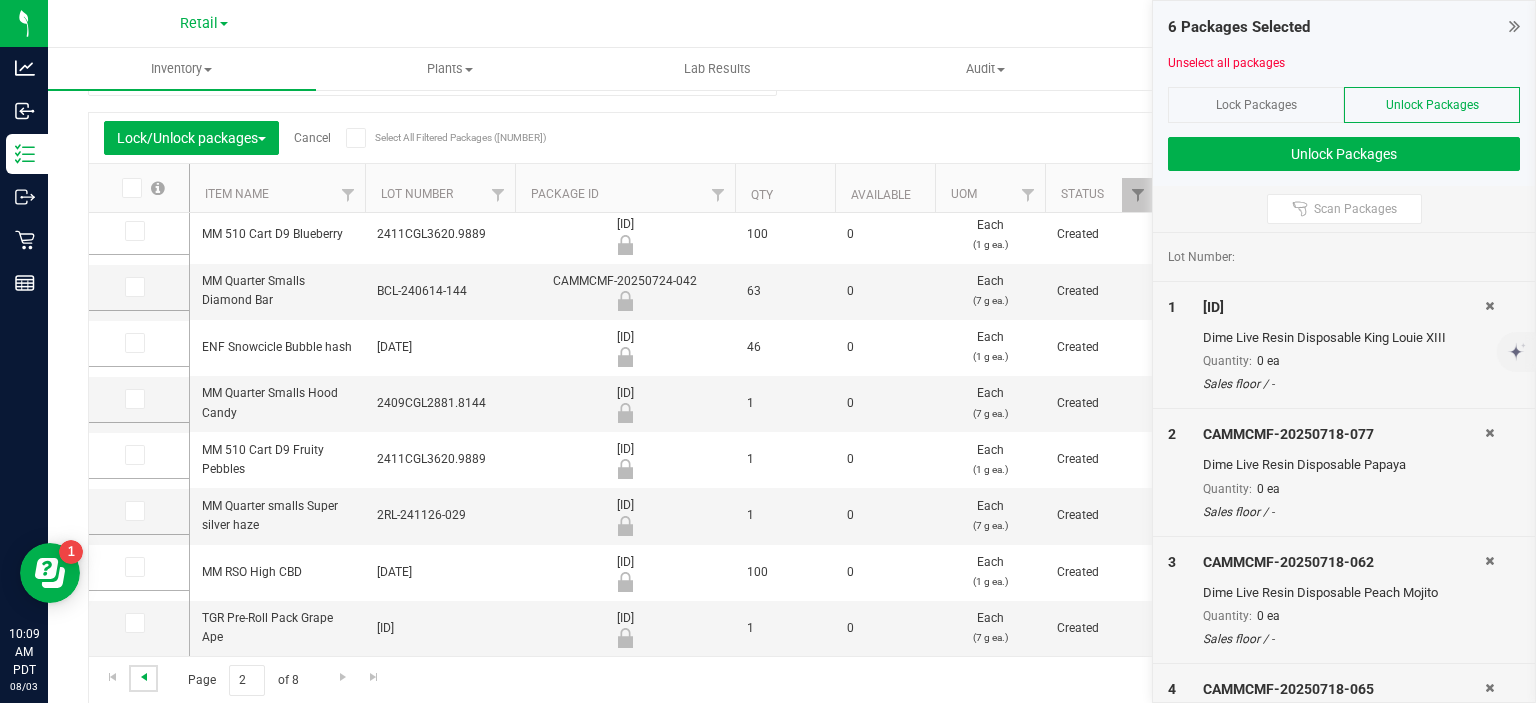 click at bounding box center [144, 677] 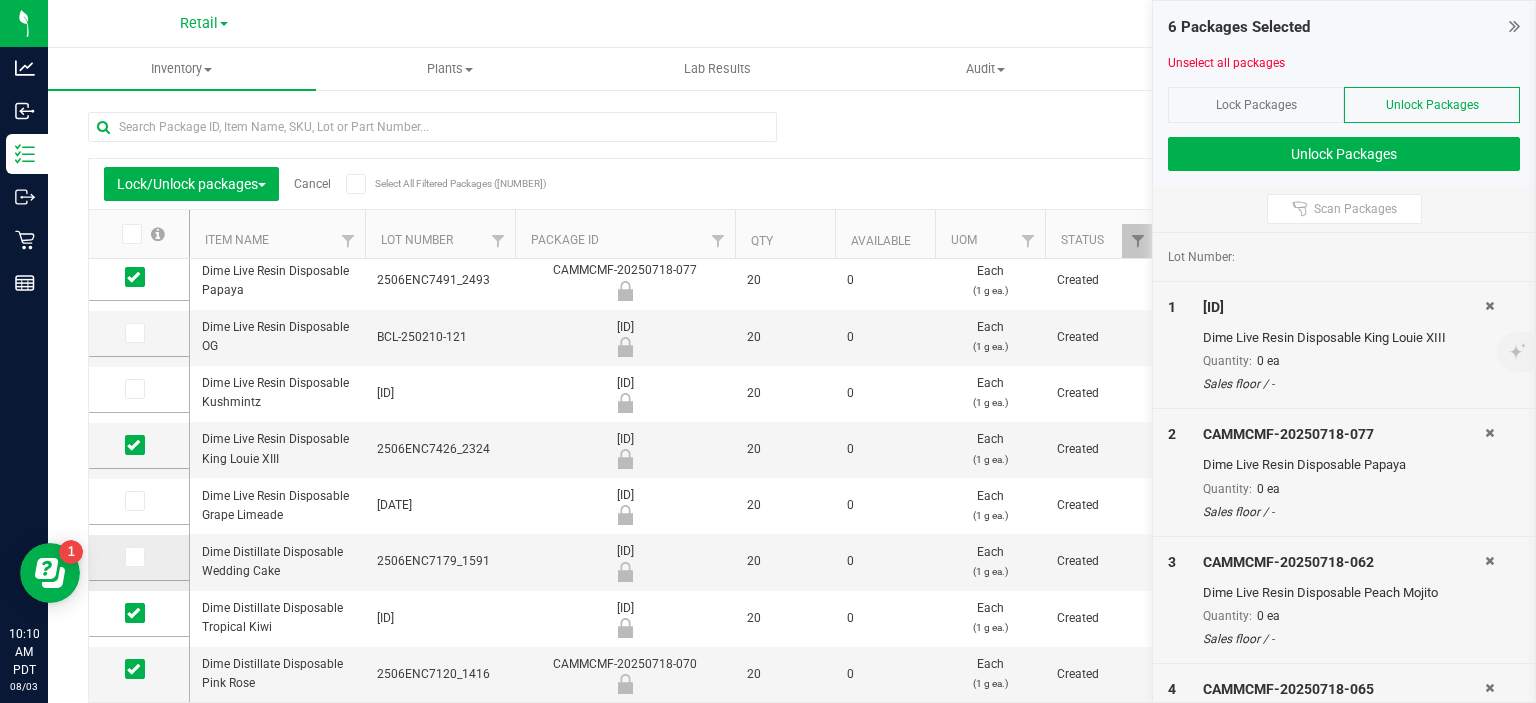 click at bounding box center [133, 557] 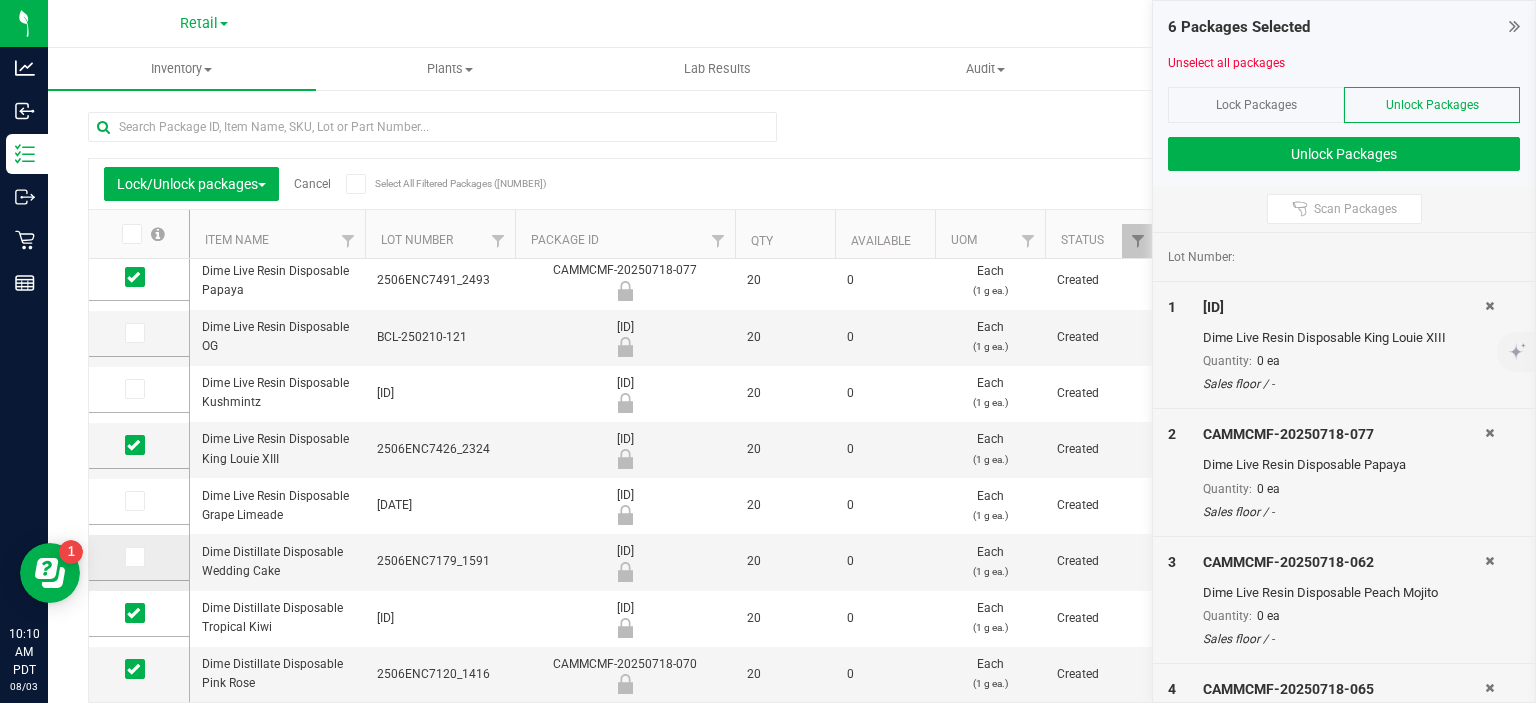 click at bounding box center [0, 0] 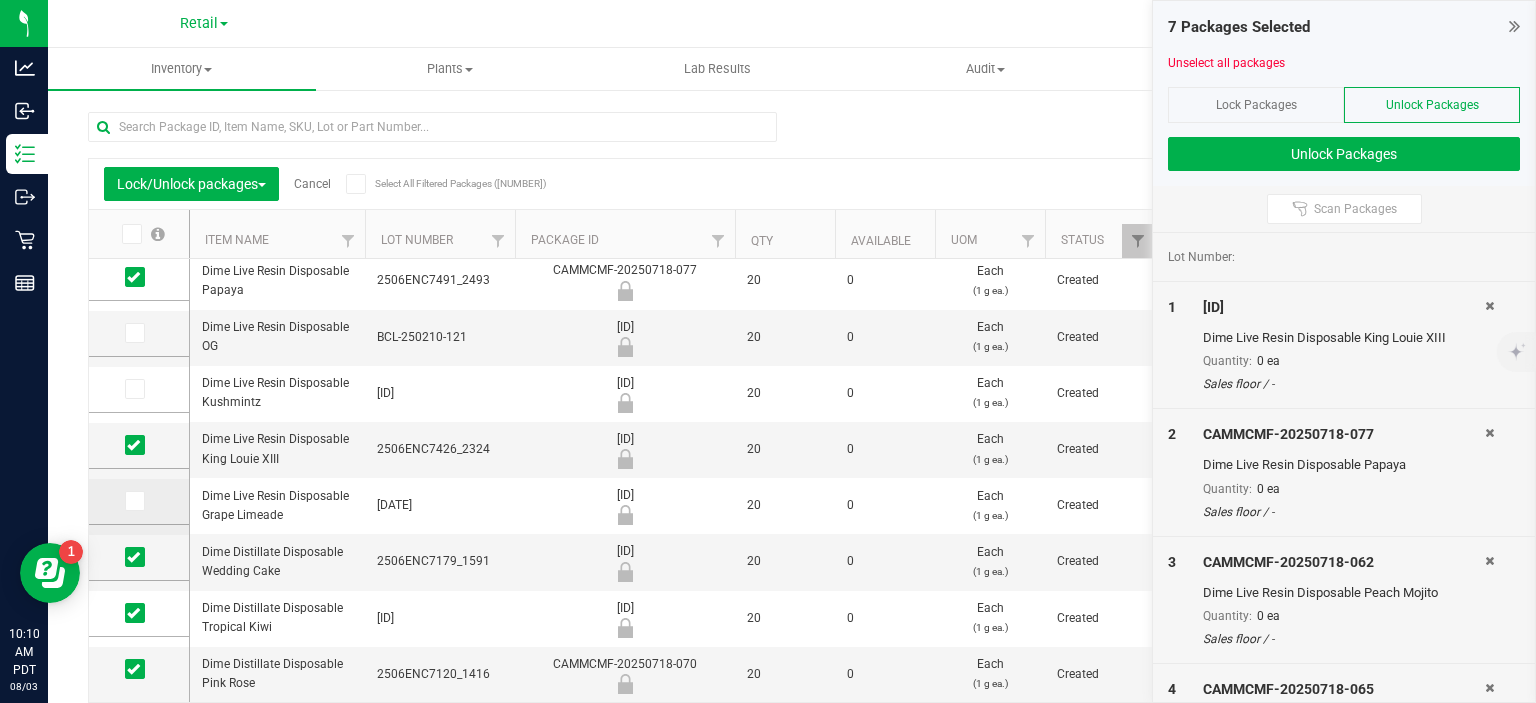 click at bounding box center (135, 501) 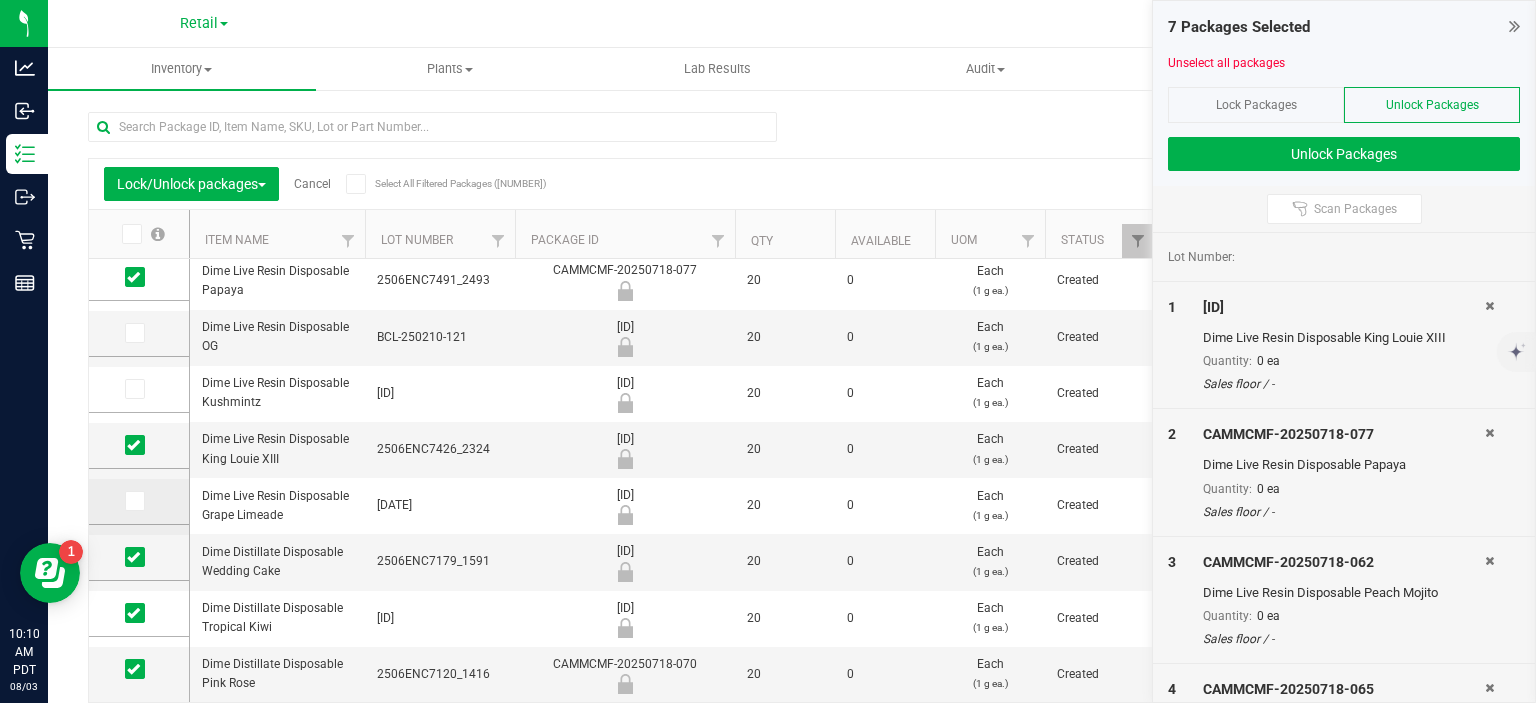 click at bounding box center [0, 0] 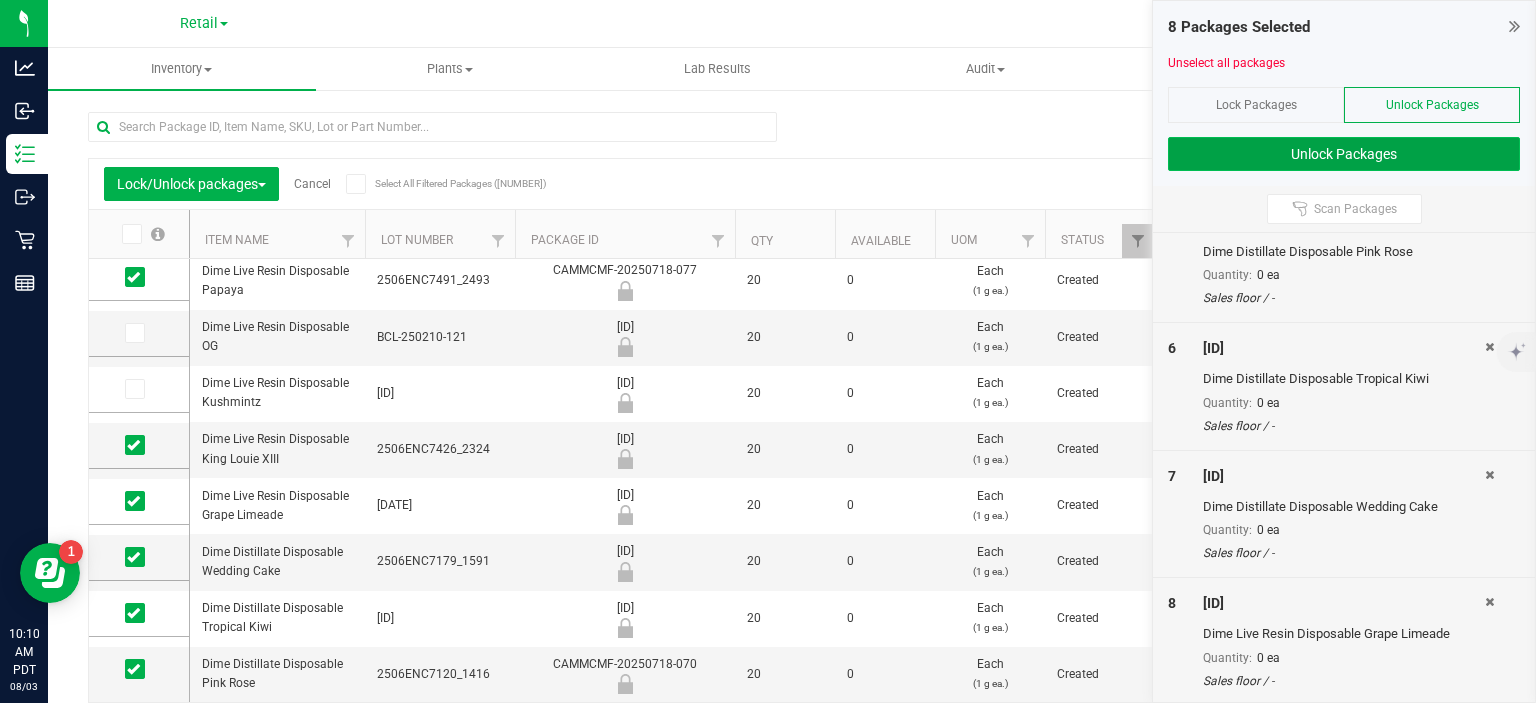drag, startPoint x: 1304, startPoint y: 159, endPoint x: 1316, endPoint y: 157, distance: 12.165525 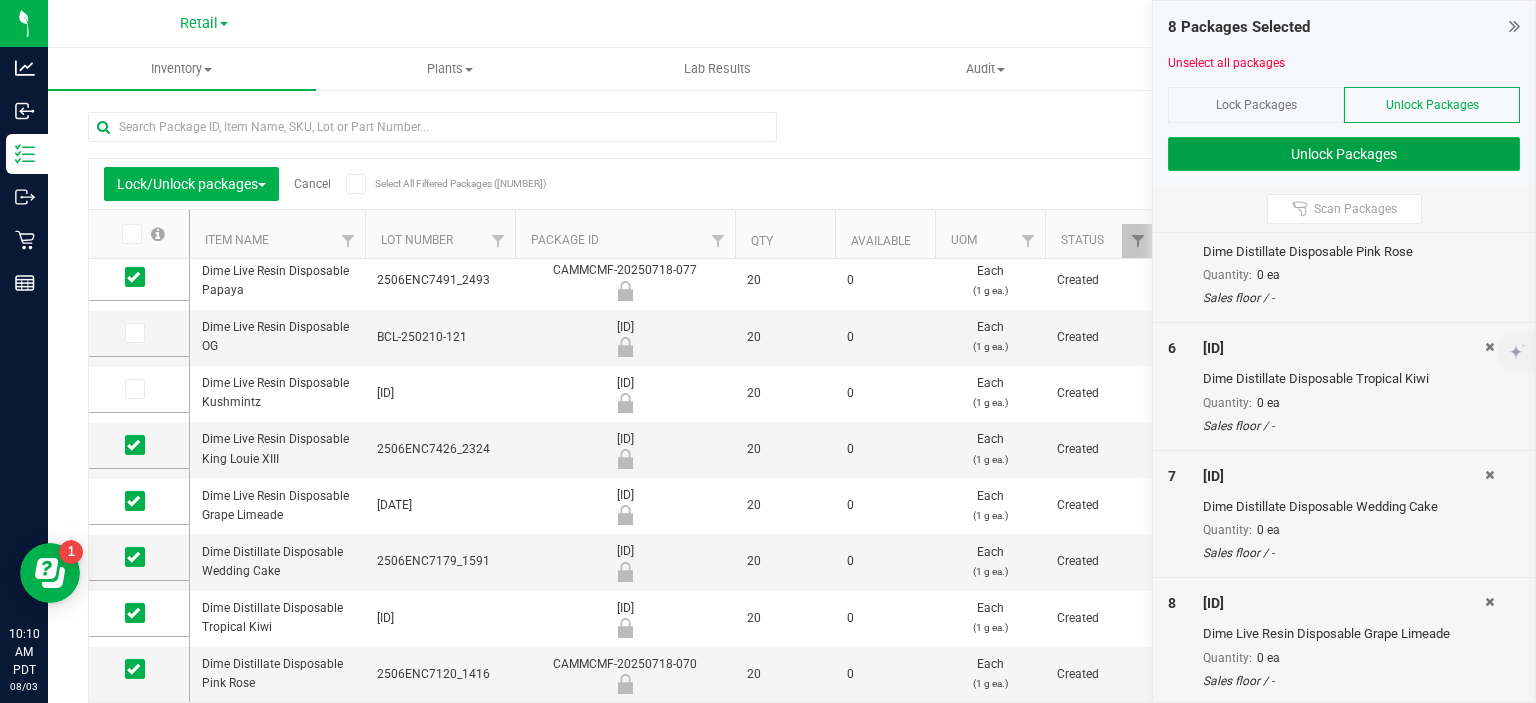 click on "Unlock Packages" at bounding box center [1344, 154] 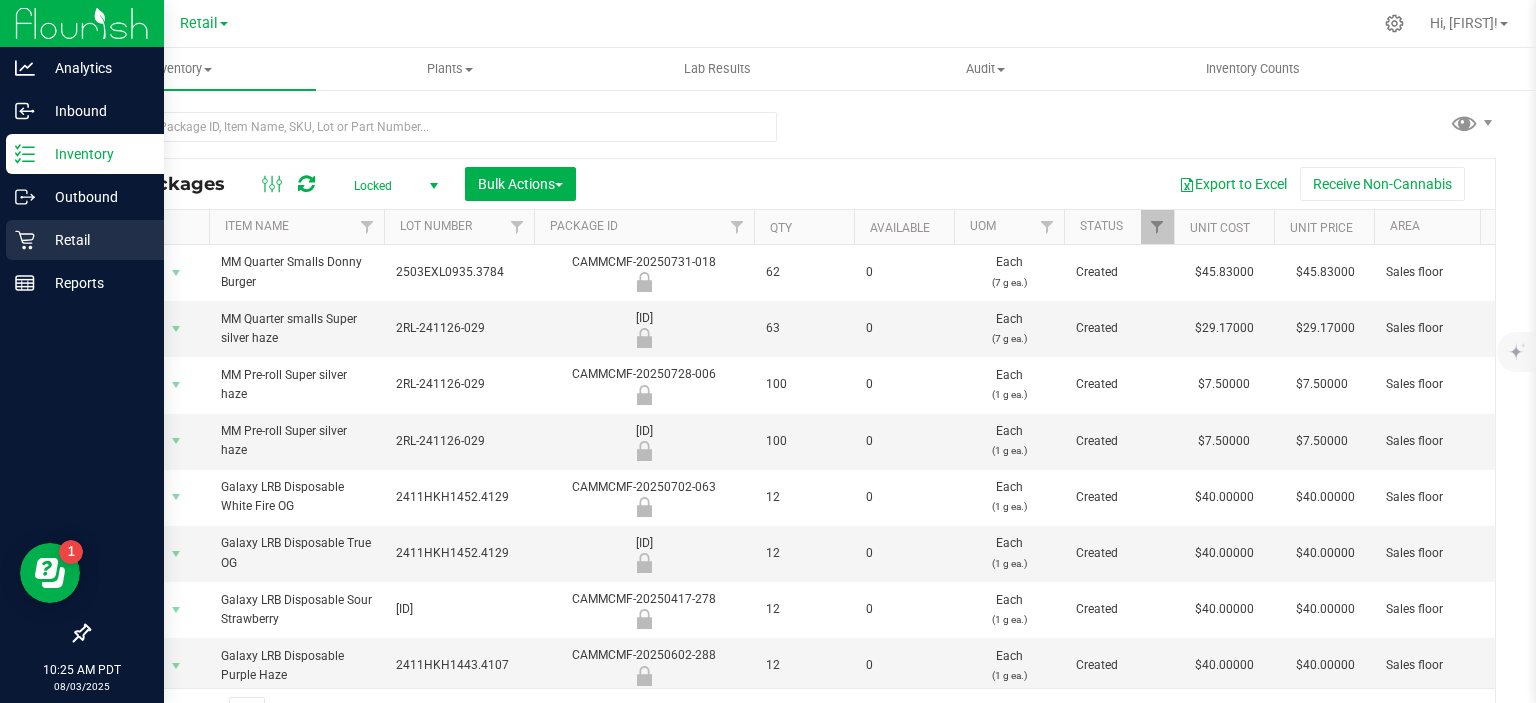 click on "Retail" at bounding box center (85, 240) 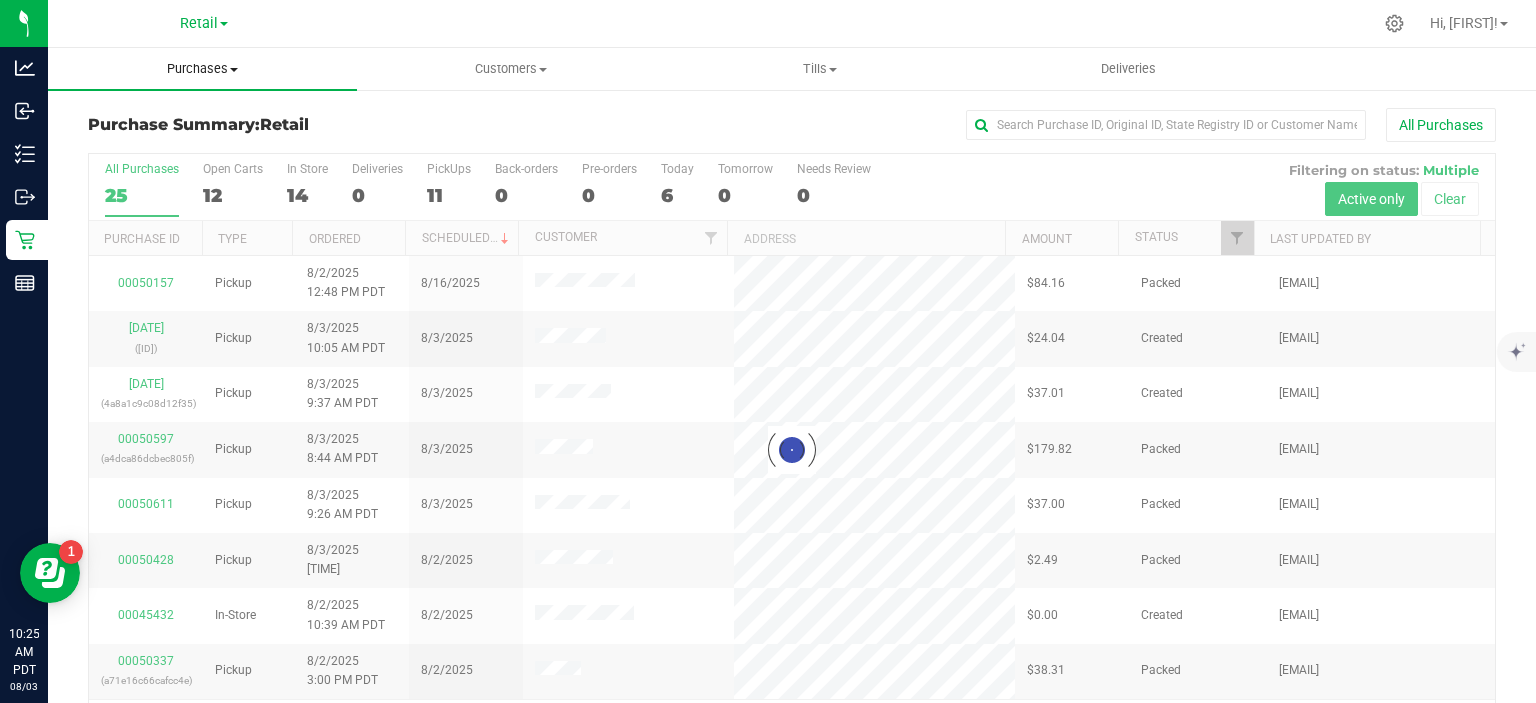 click on "Purchases" at bounding box center (202, 69) 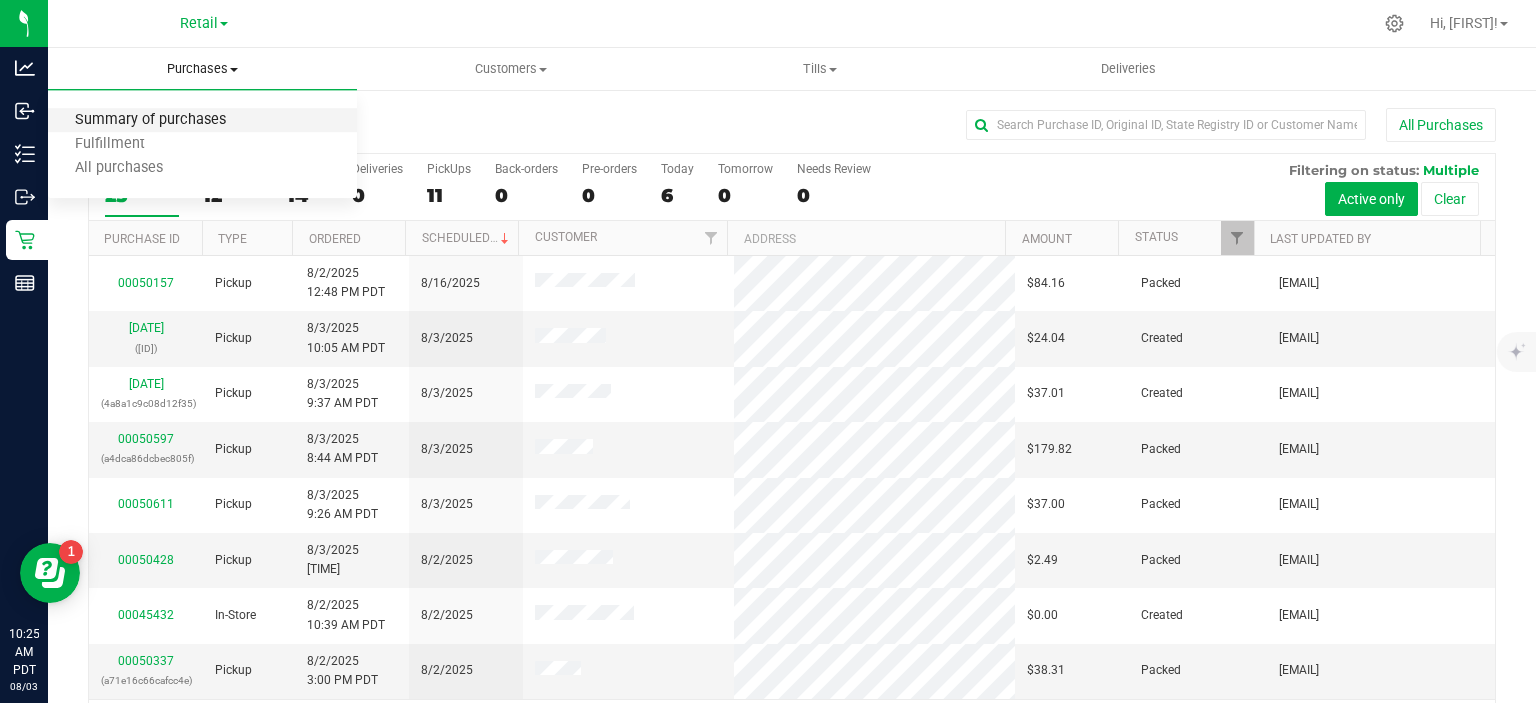 click on "Summary of purchases" at bounding box center (150, 120) 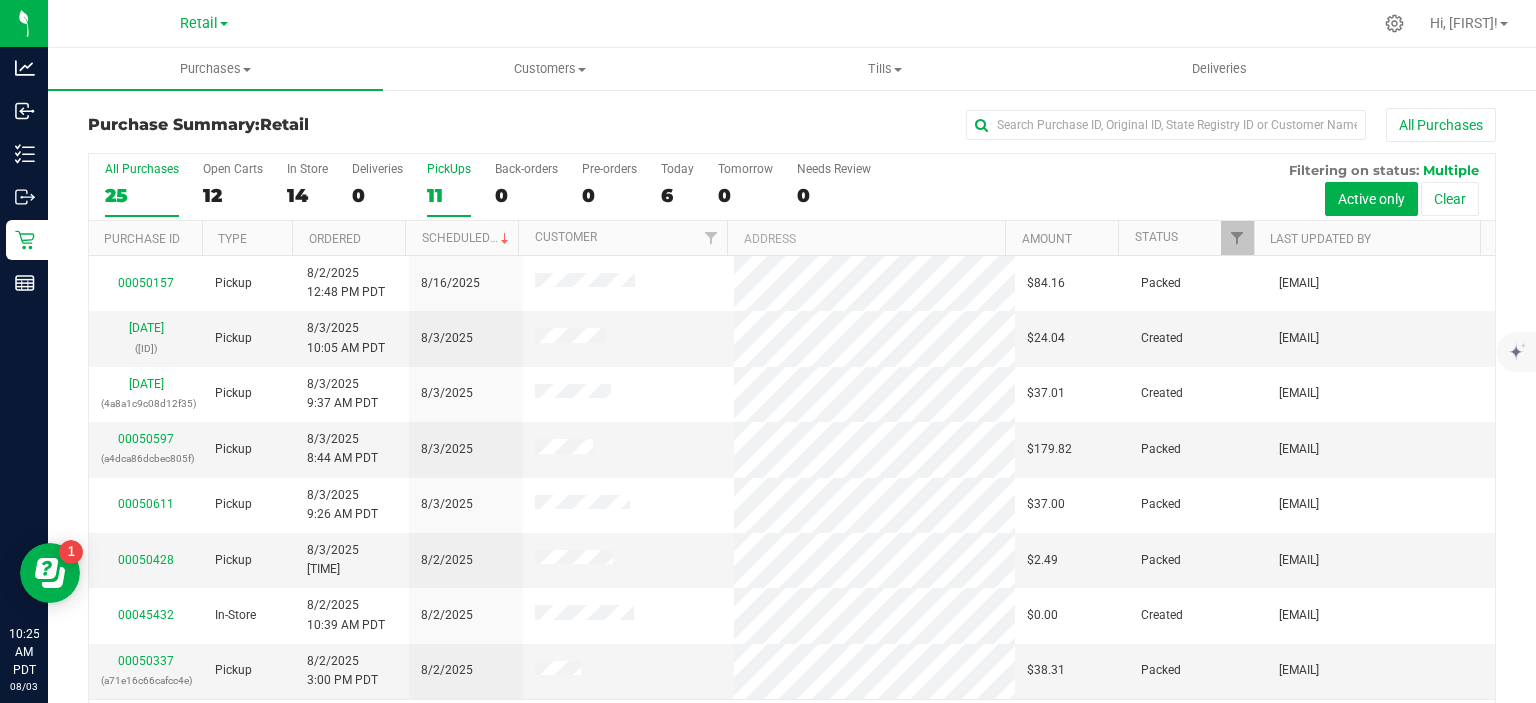 click on "11" at bounding box center (449, 195) 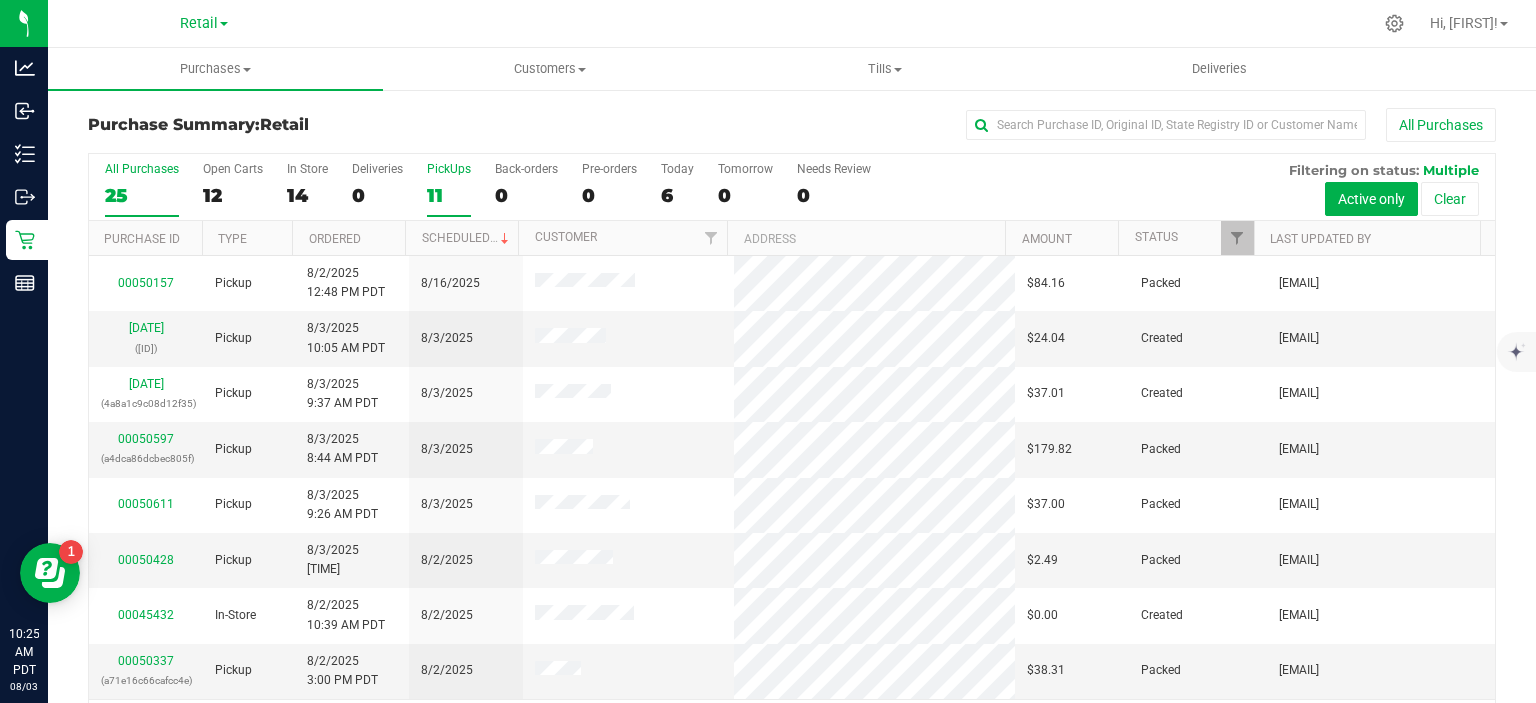 click on "PickUps
11" at bounding box center (0, 0) 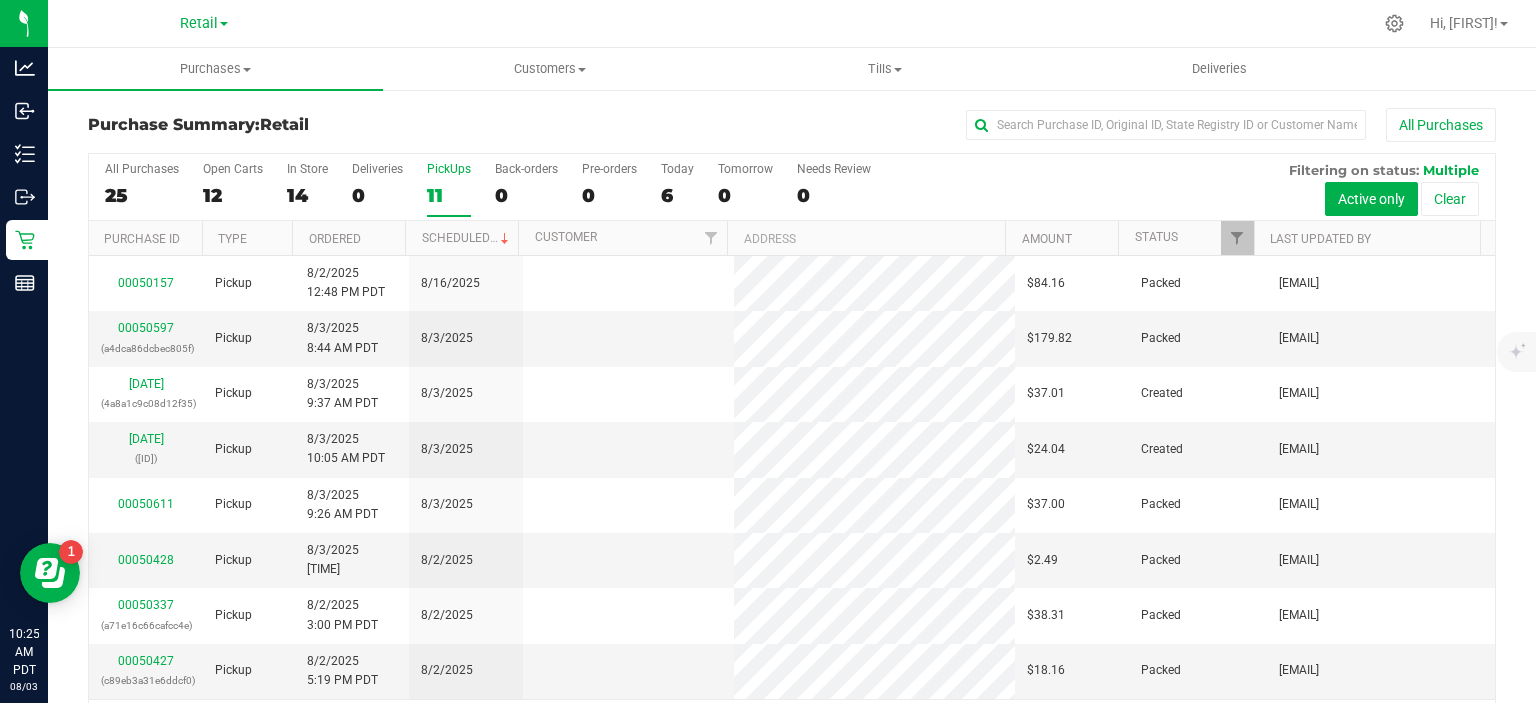 click on "PickUps
11" at bounding box center (449, 189) 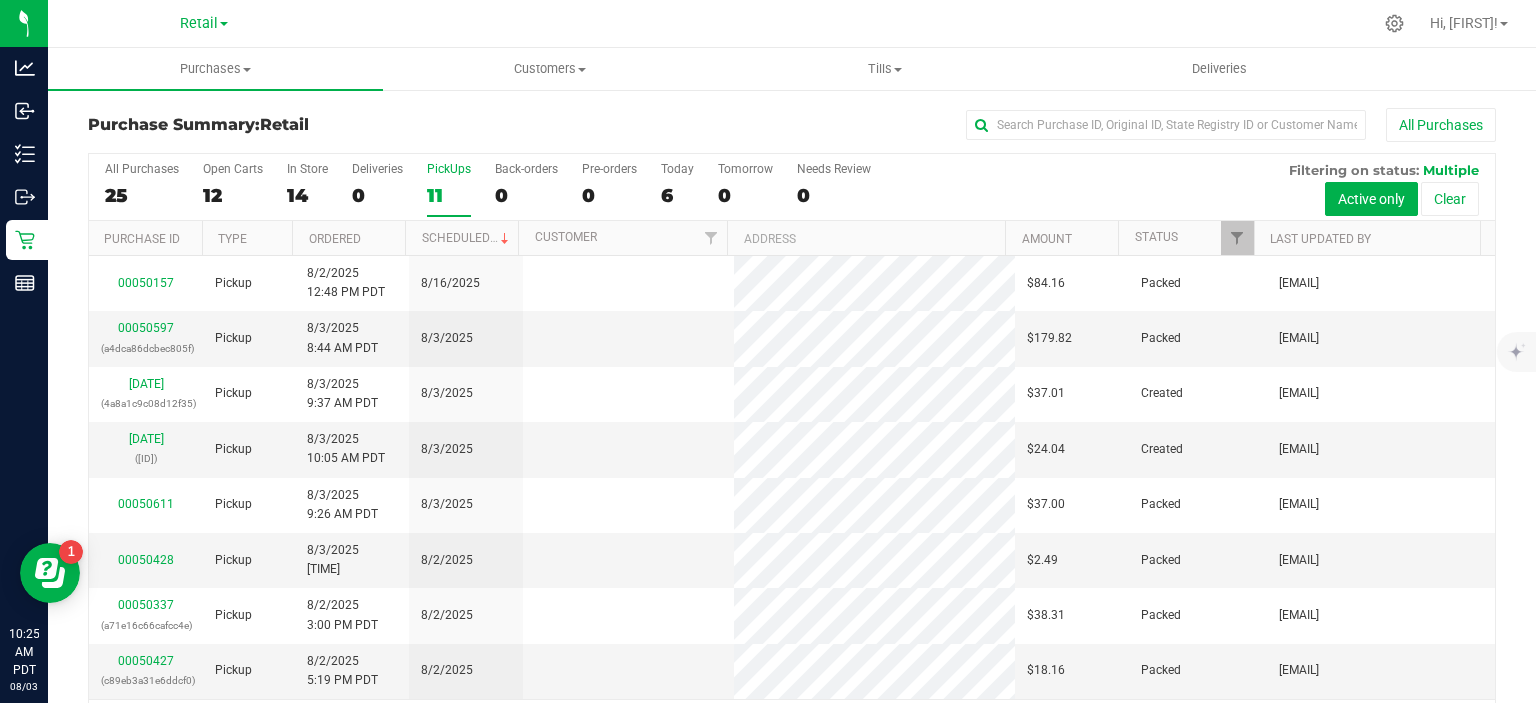 click on "PickUps
11" at bounding box center (0, 0) 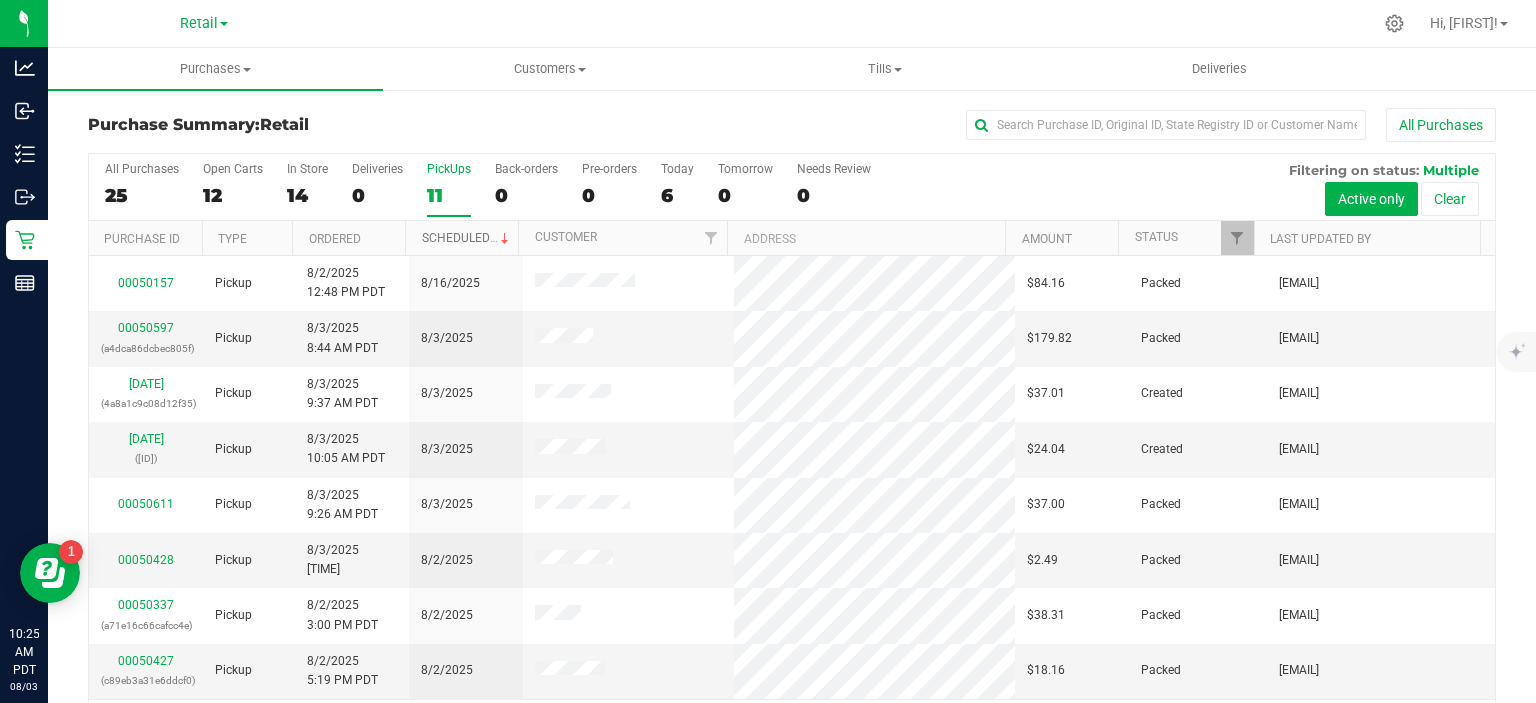click on "Scheduled" at bounding box center [467, 238] 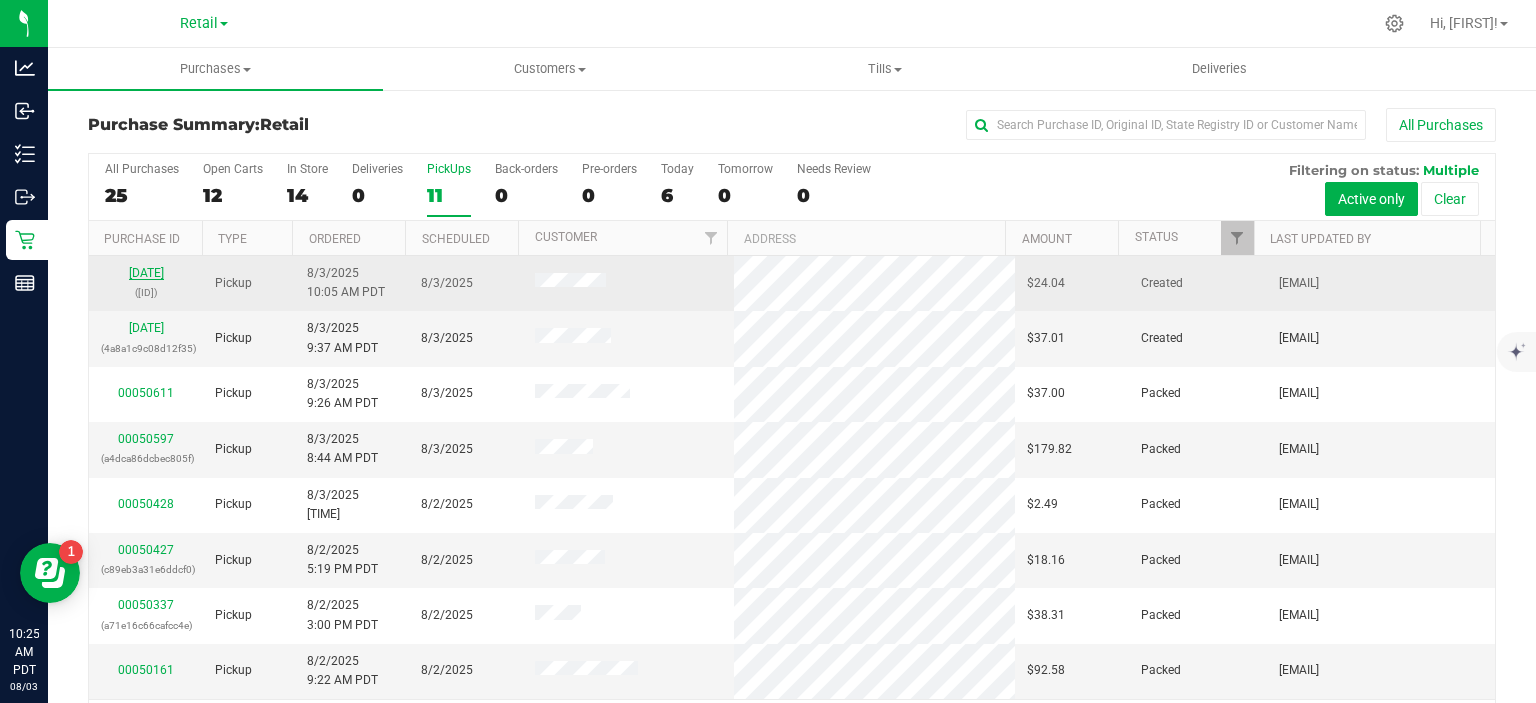click on "[DATE]" at bounding box center (146, 273) 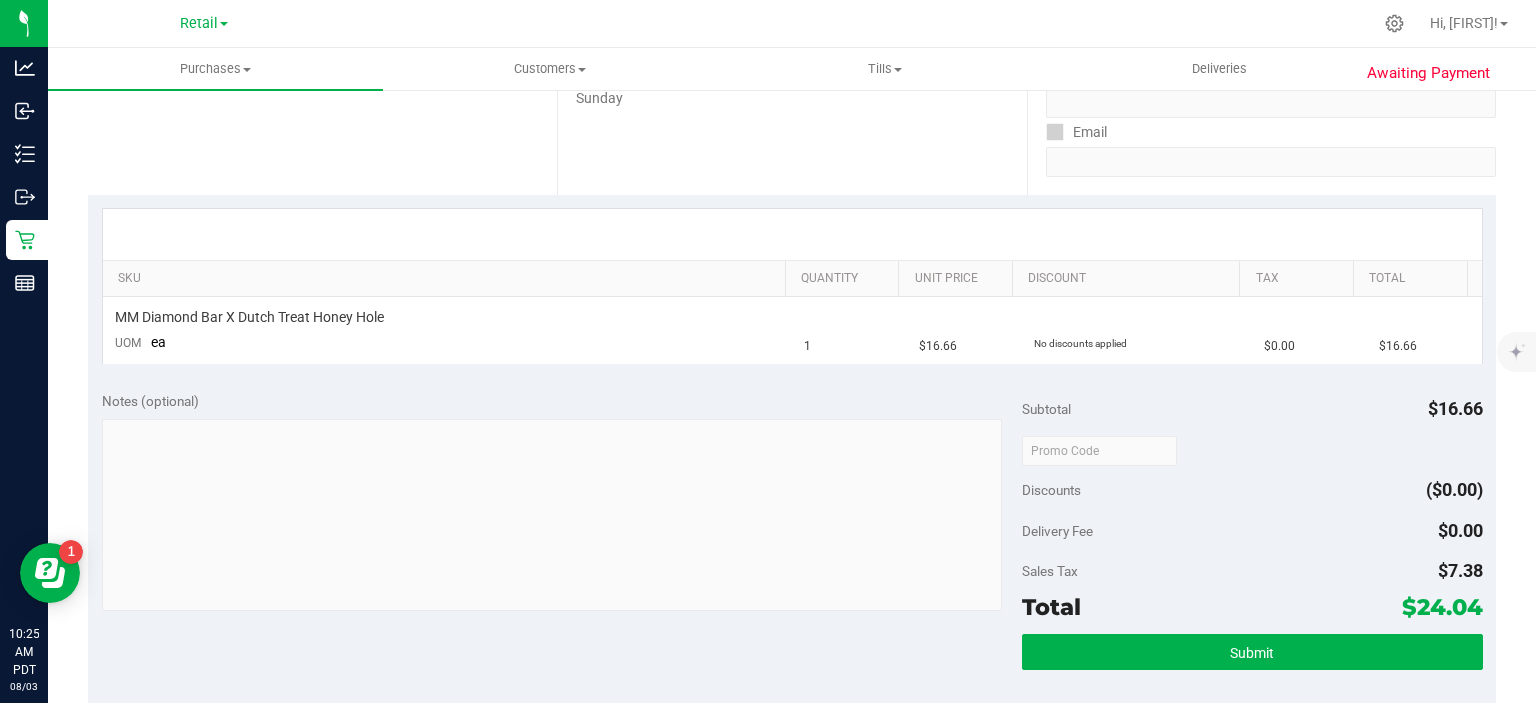 scroll, scrollTop: 0, scrollLeft: 0, axis: both 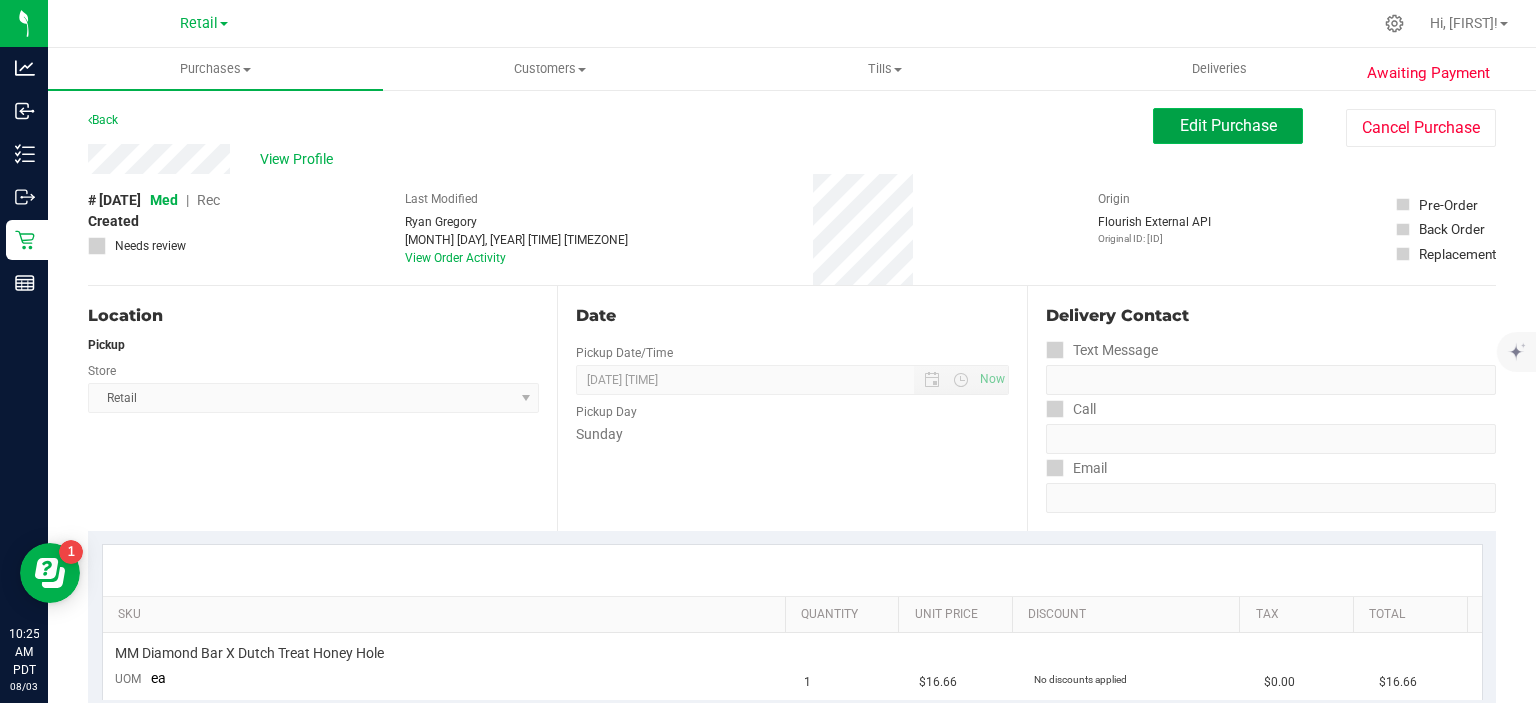 click on "Edit Purchase" at bounding box center (1228, 125) 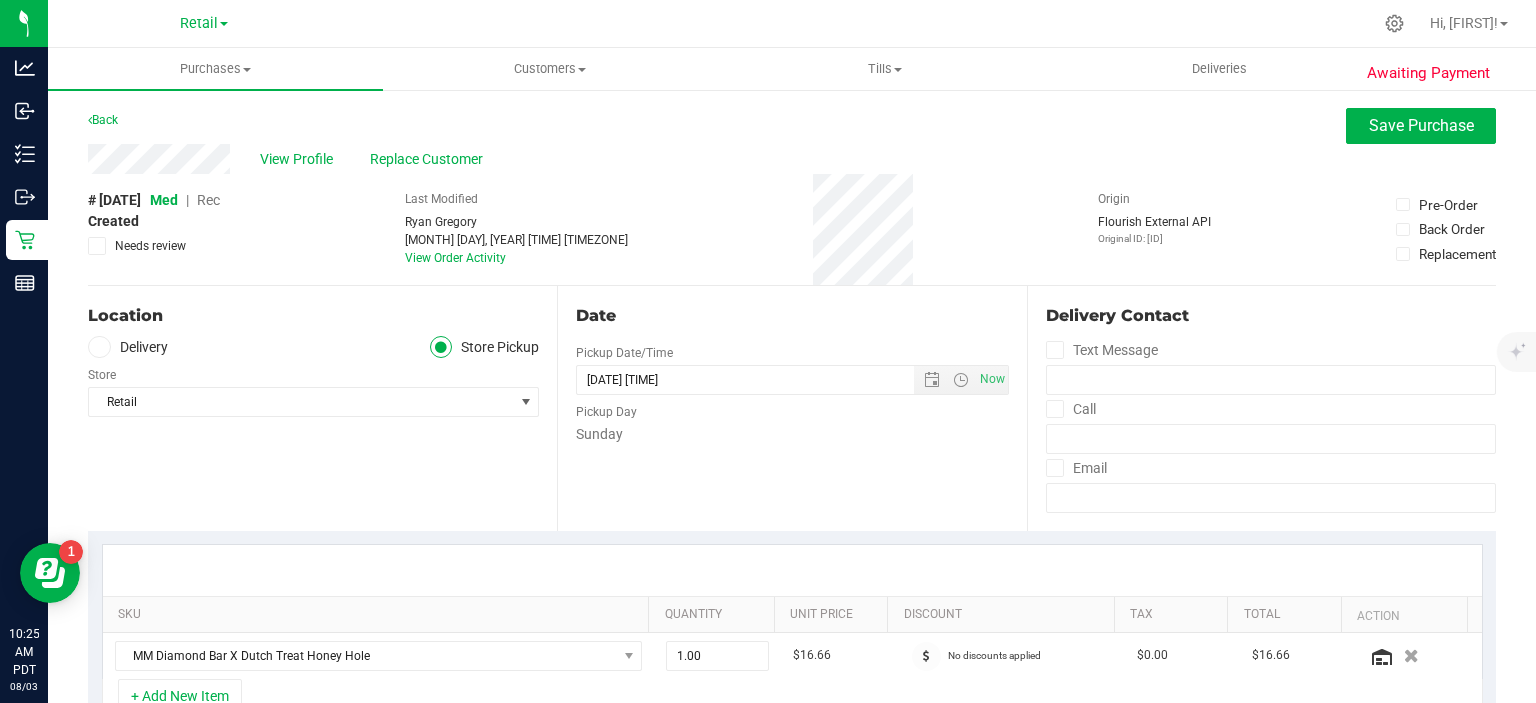 click on "Rec" at bounding box center [208, 200] 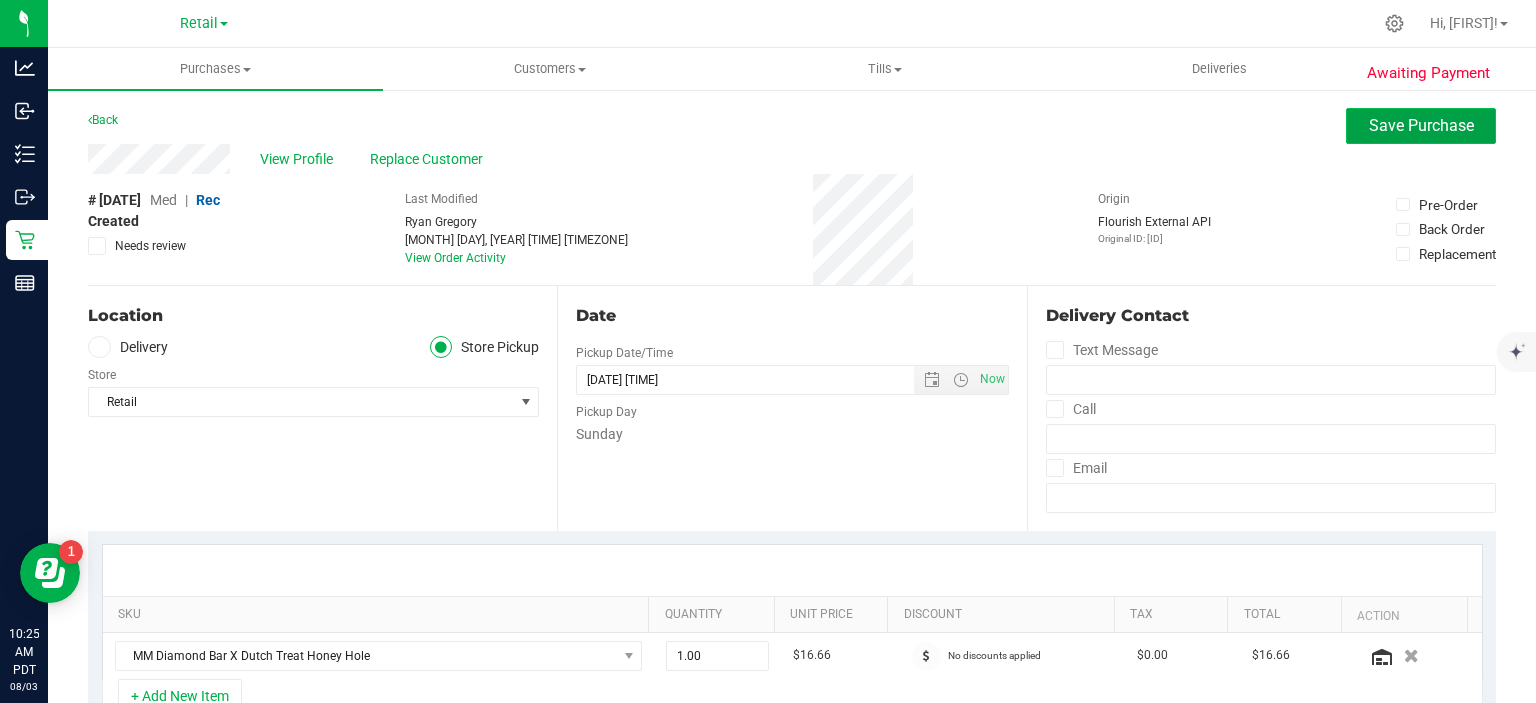 click on "Save Purchase" at bounding box center (1421, 125) 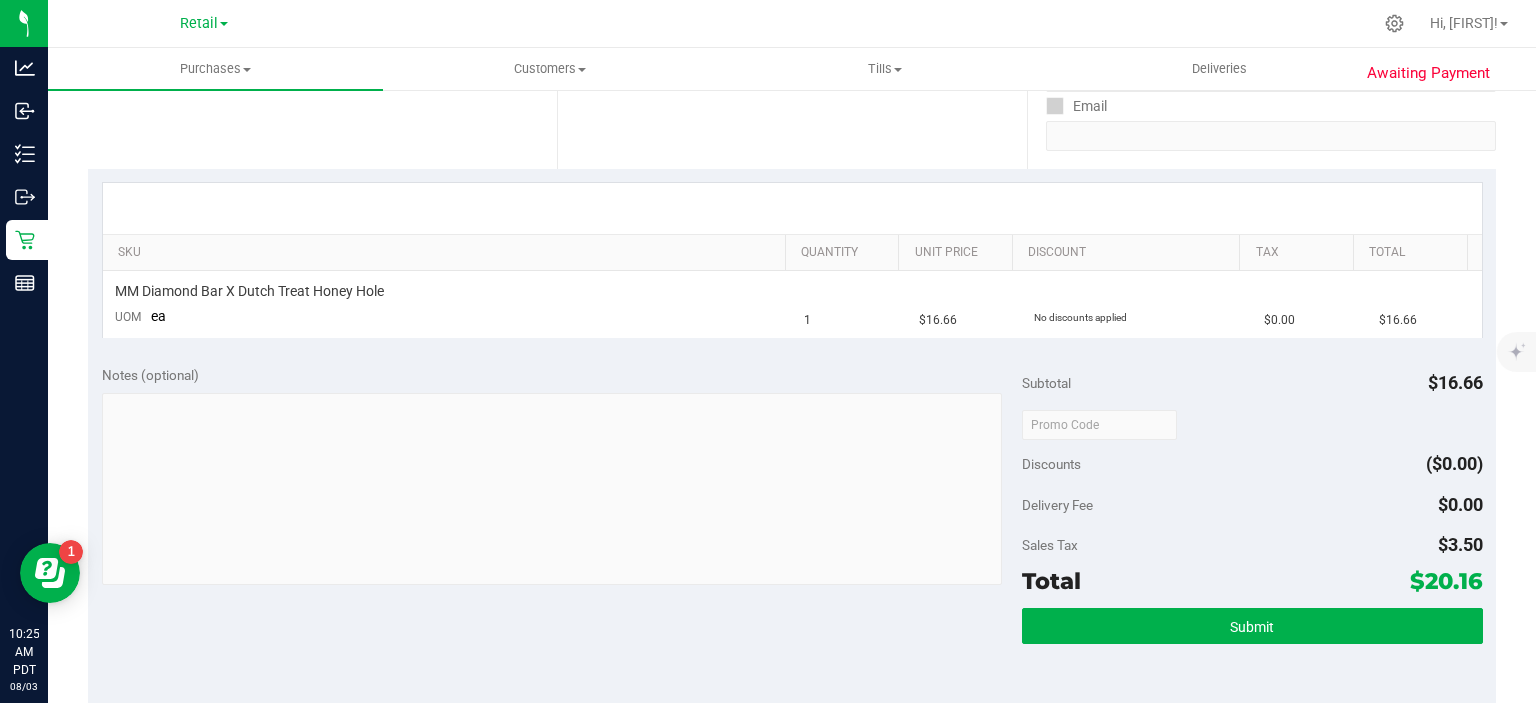 scroll, scrollTop: 366, scrollLeft: 0, axis: vertical 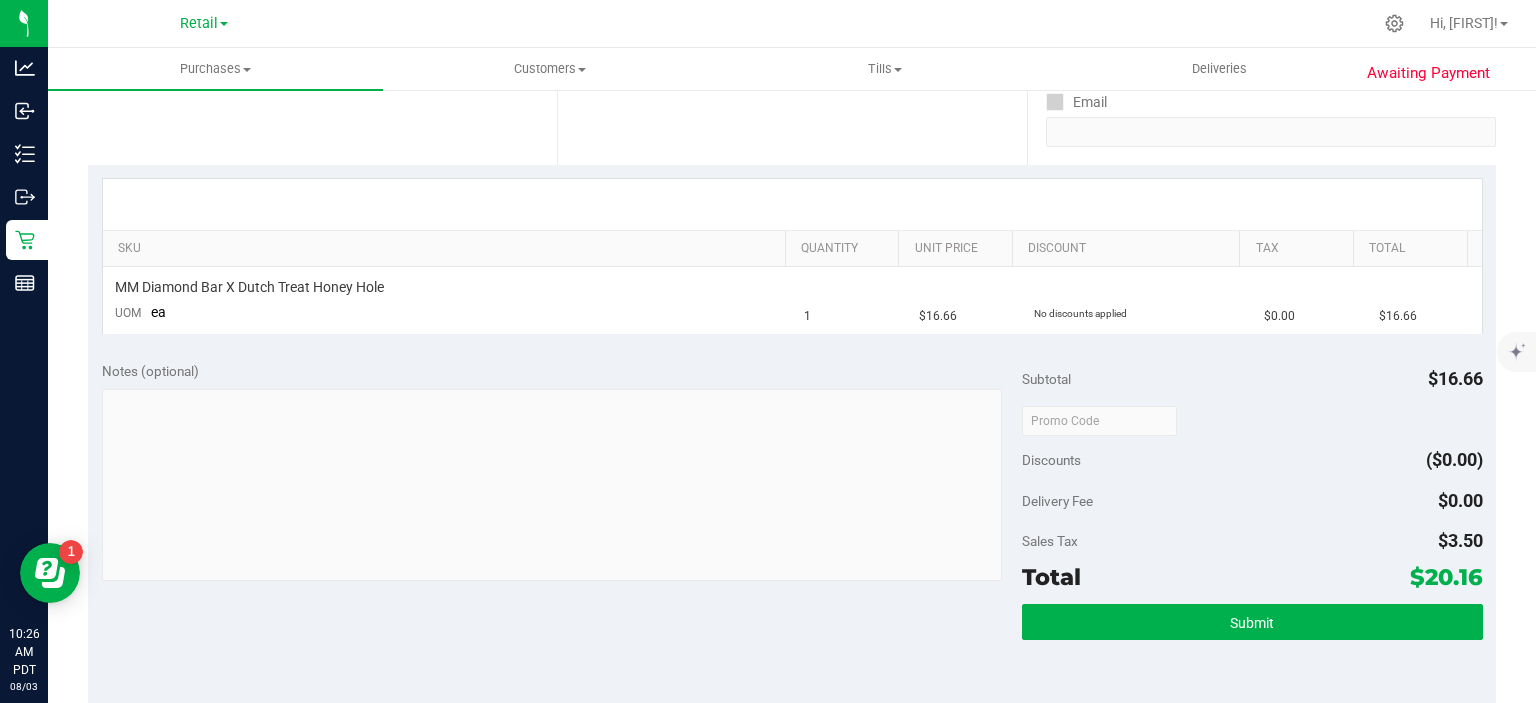 click on "Total
$20.16" at bounding box center (1252, 577) 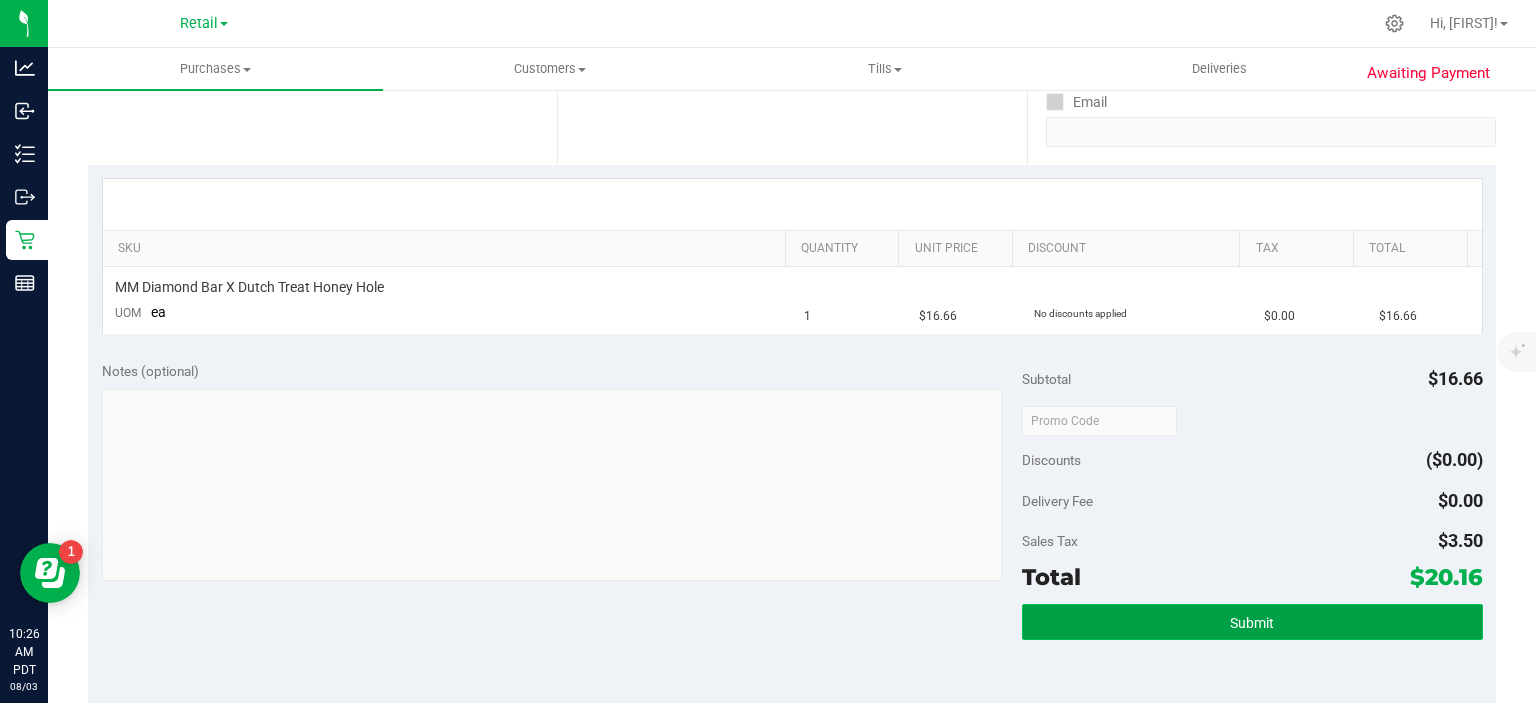 click on "Submit" at bounding box center (1252, 622) 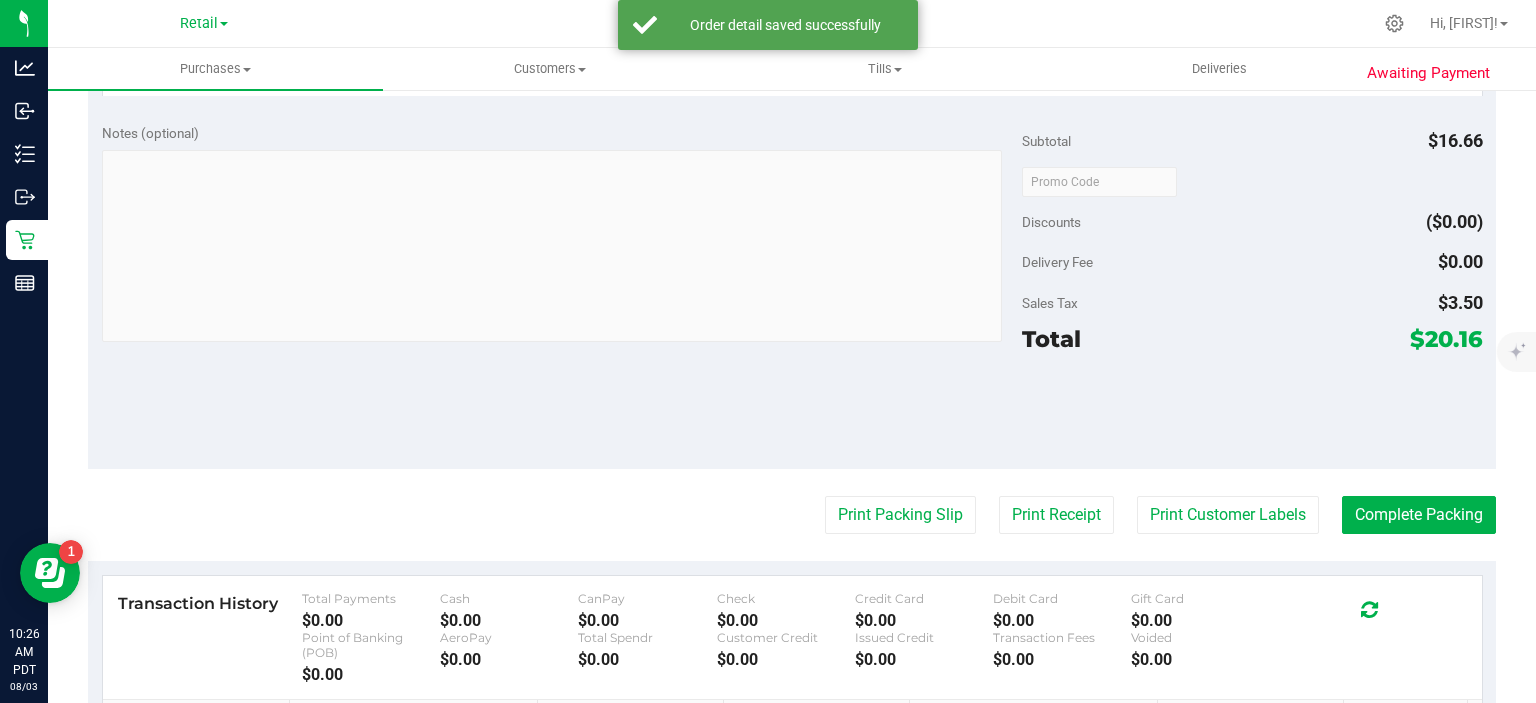 scroll, scrollTop: 812, scrollLeft: 0, axis: vertical 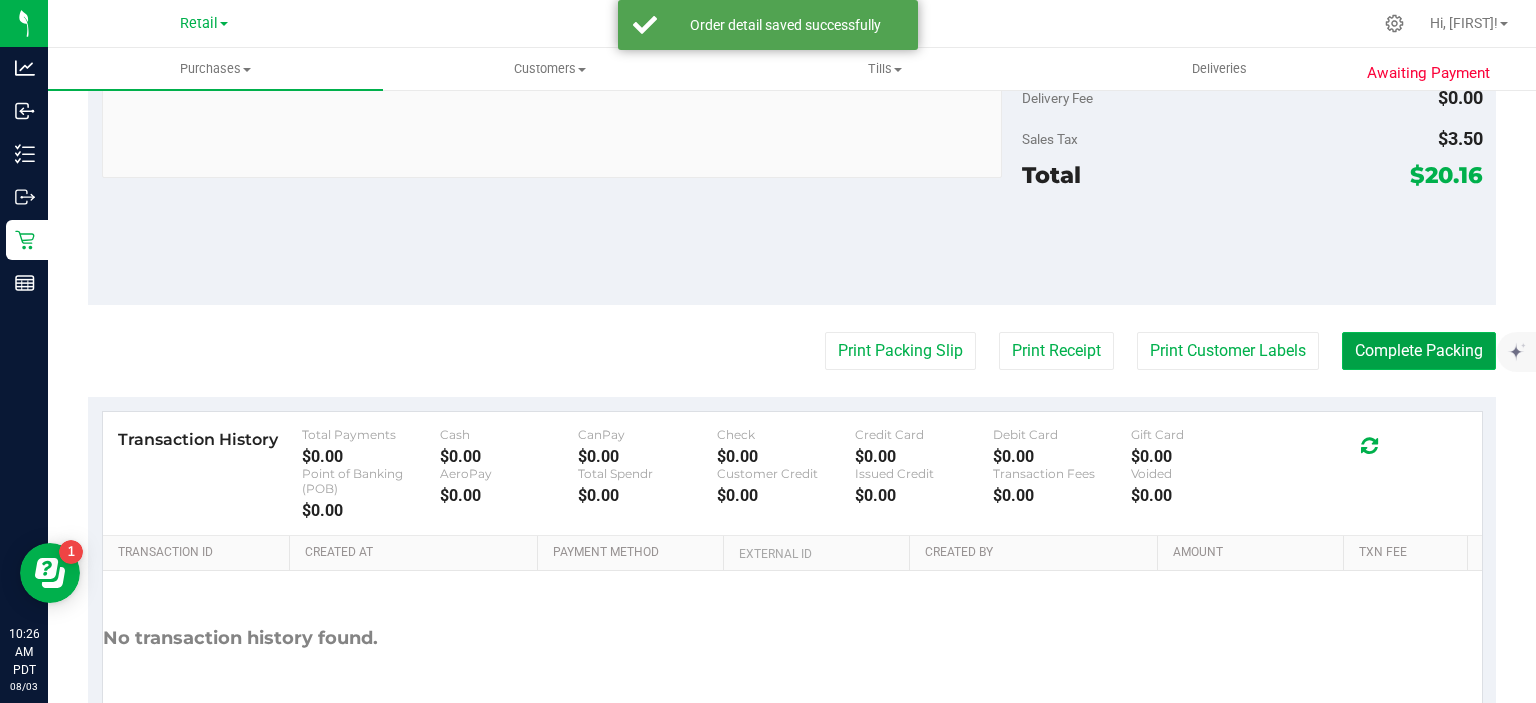 click on "Complete Packing" at bounding box center [1419, 351] 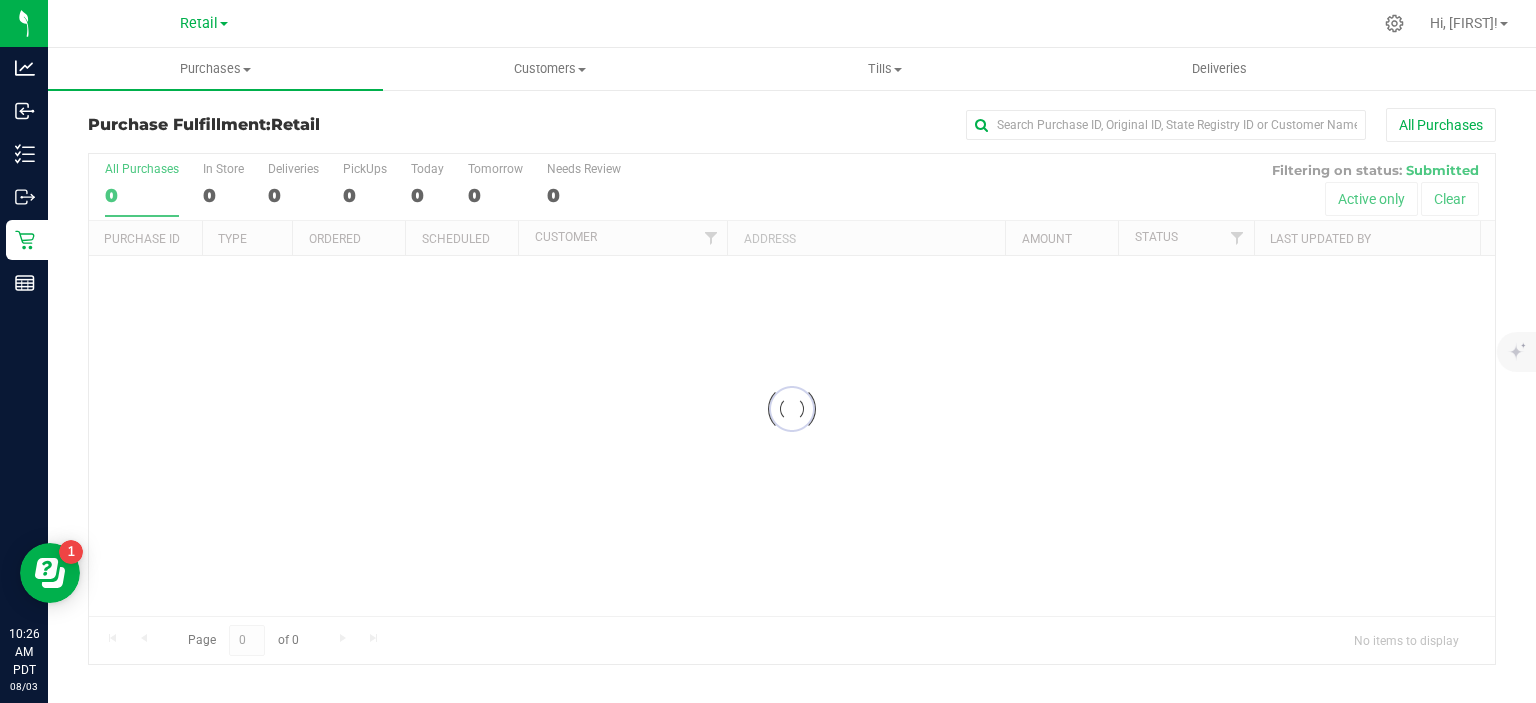 scroll, scrollTop: 0, scrollLeft: 0, axis: both 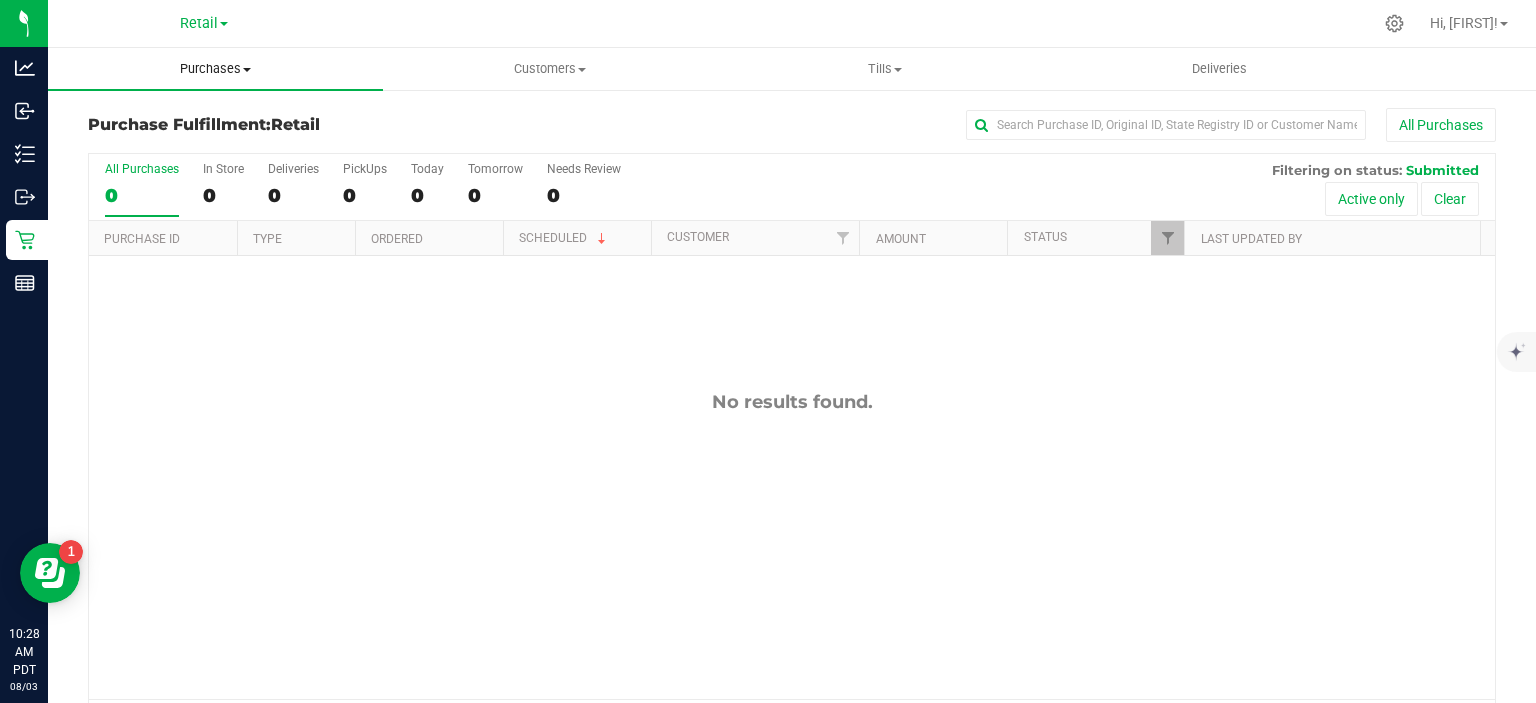 click on "Purchases" at bounding box center (215, 69) 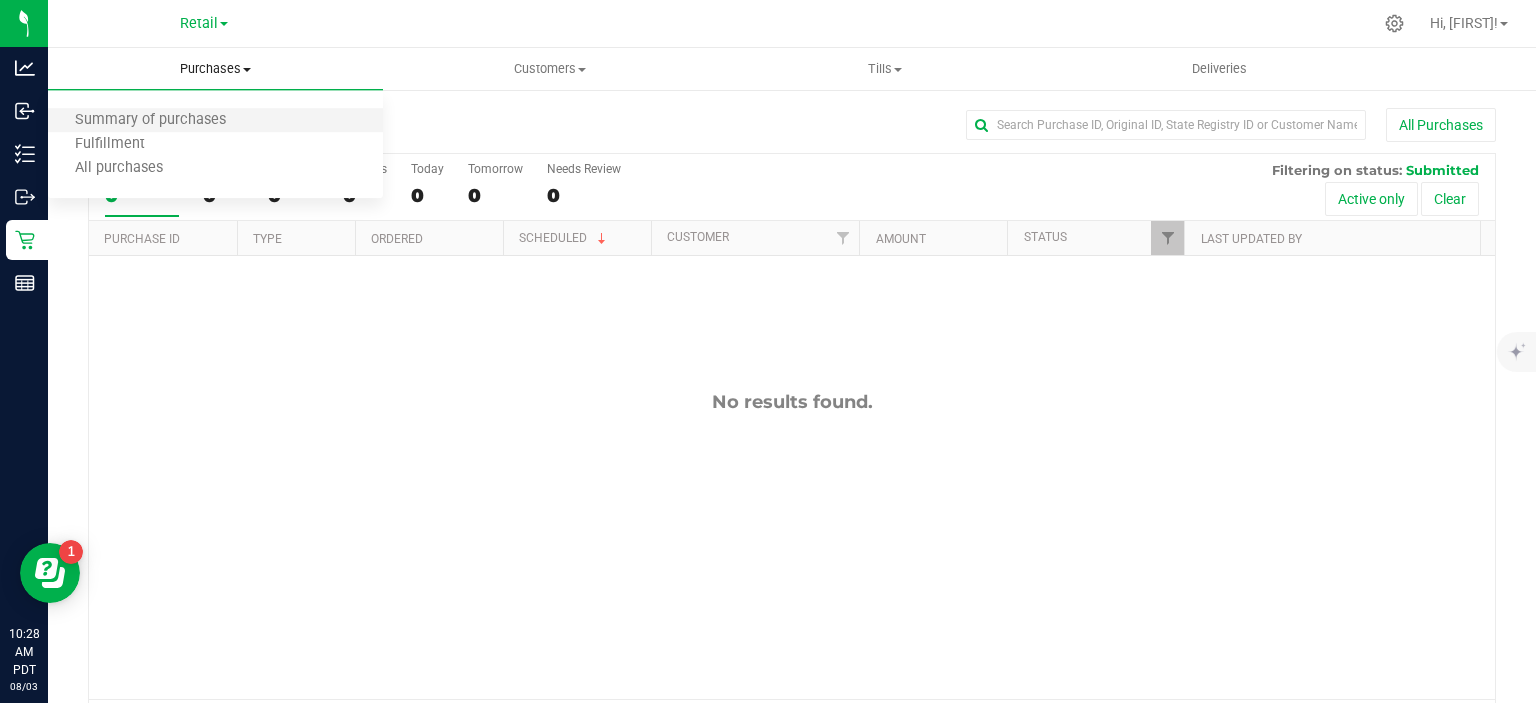 click on "Summary of purchases" at bounding box center [215, 121] 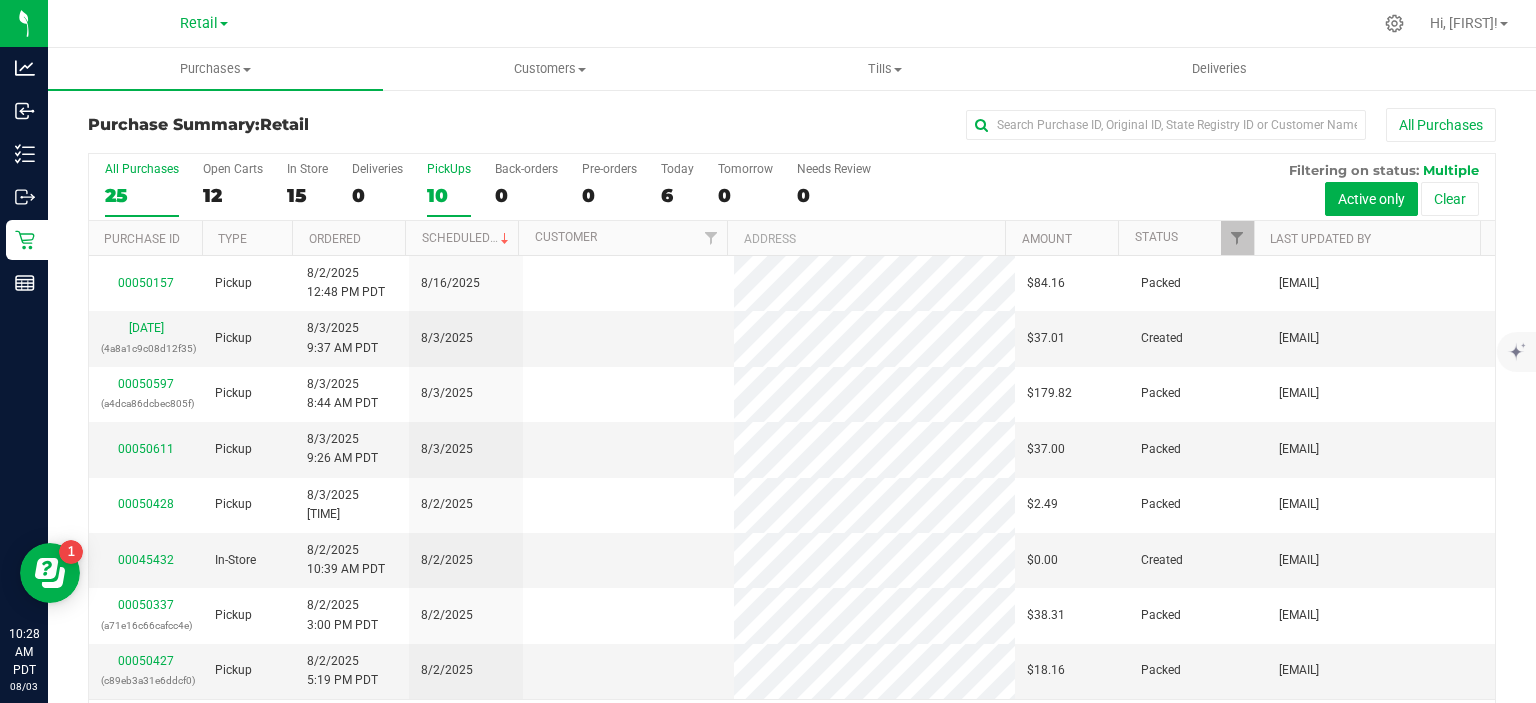 click on "10" at bounding box center [449, 195] 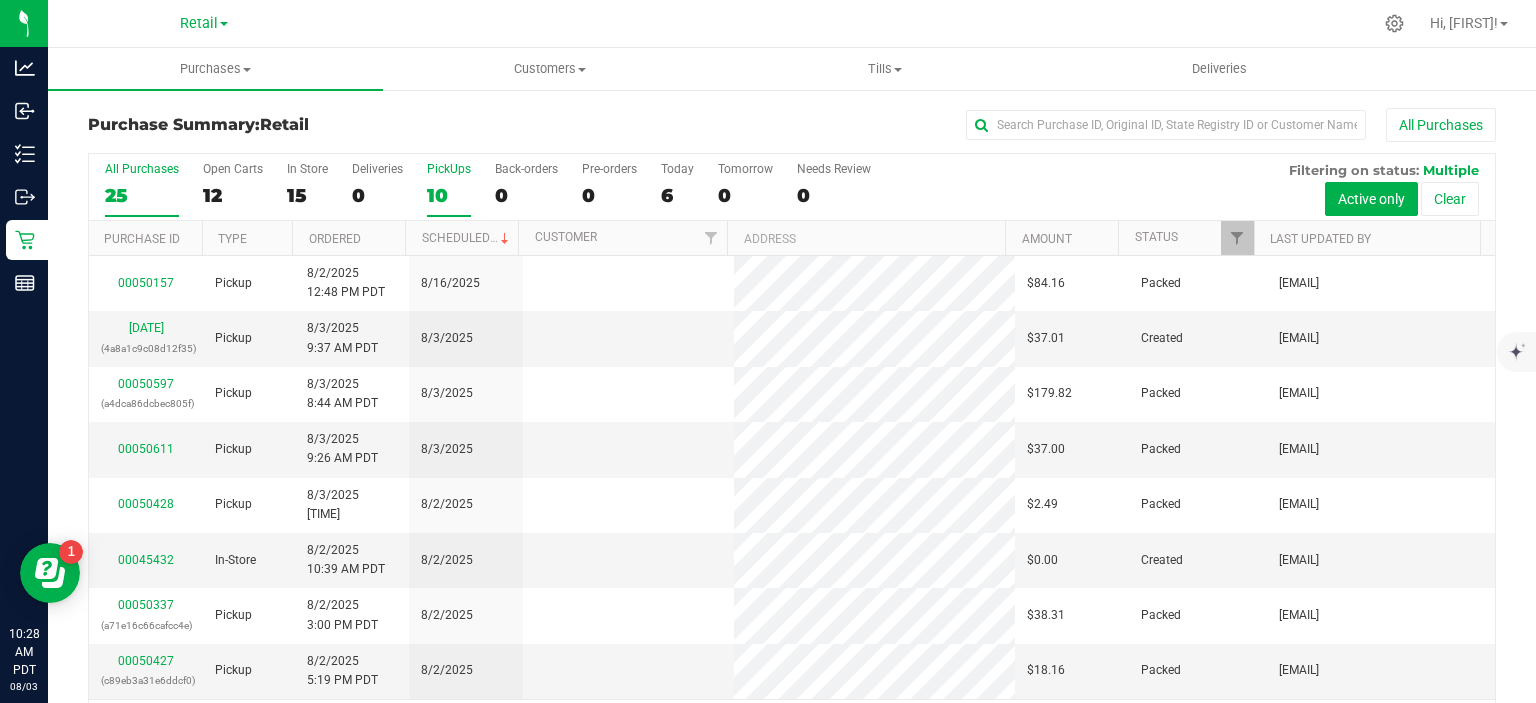 click on "PickUps
10" at bounding box center (0, 0) 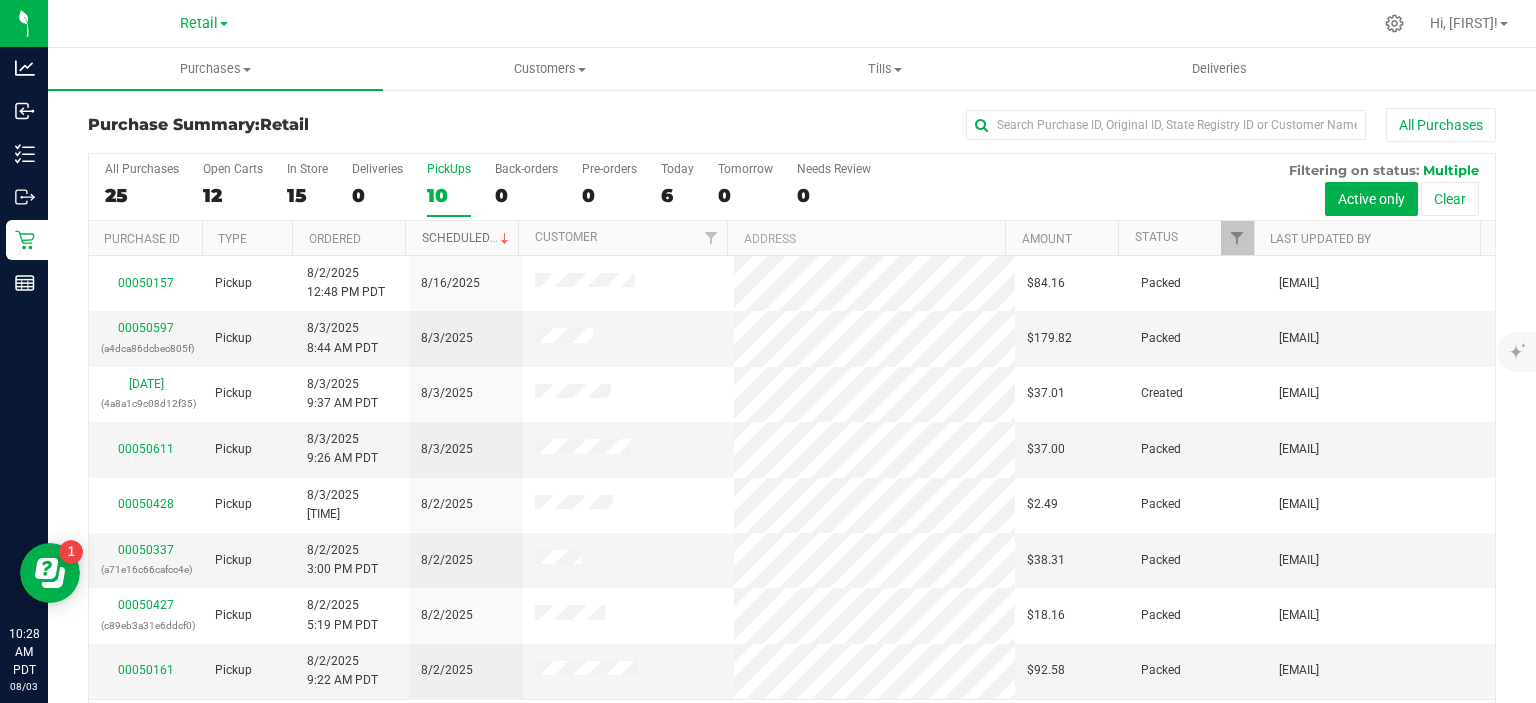 click on "Scheduled" at bounding box center (467, 238) 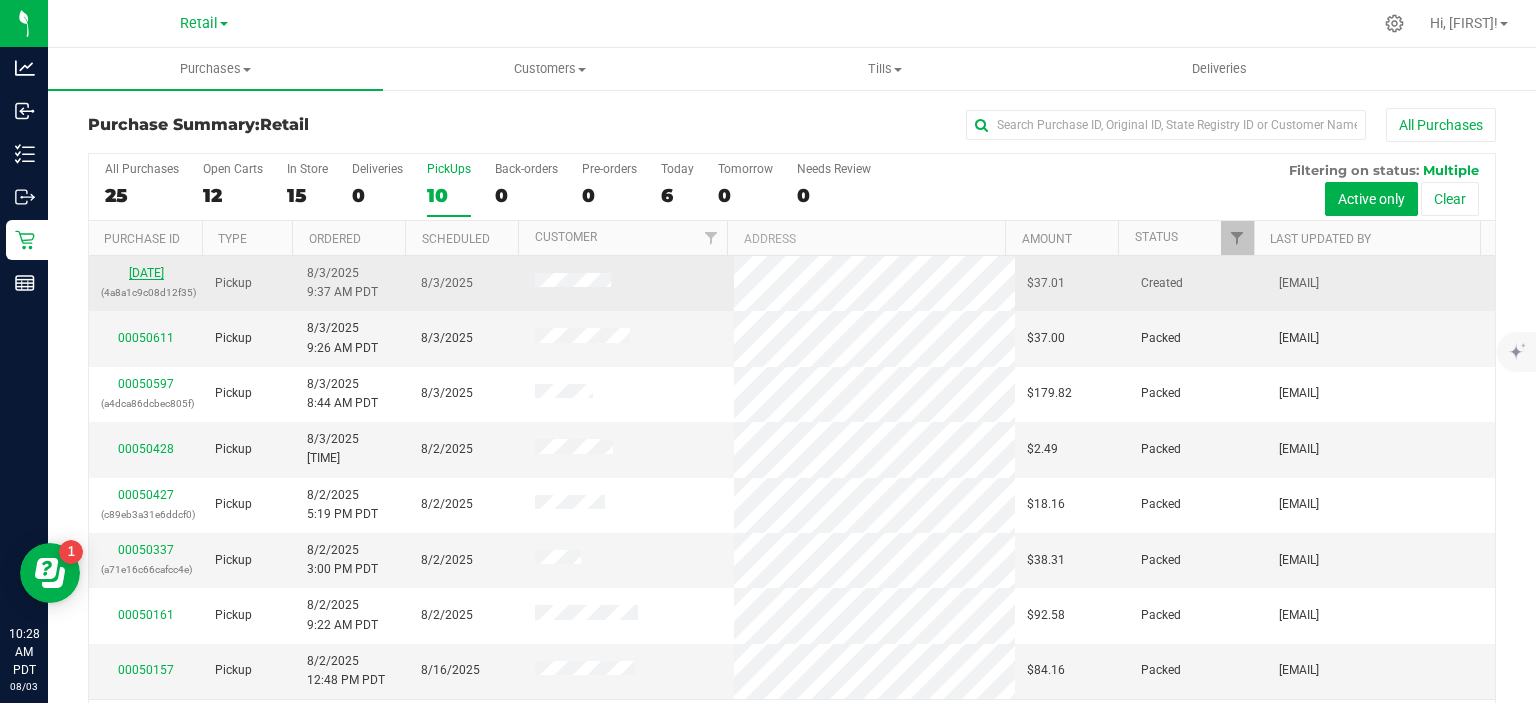 click on "[DATE]" at bounding box center (146, 273) 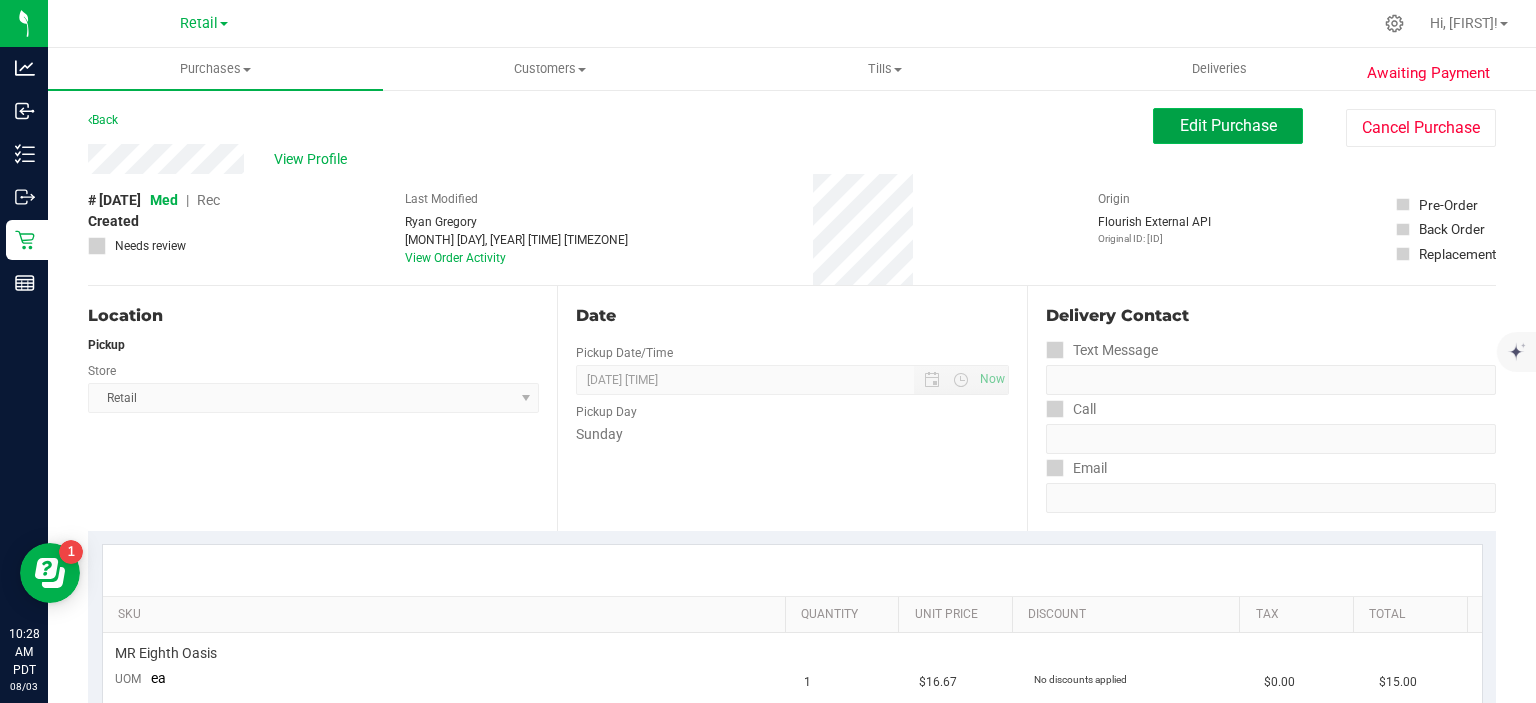 click on "Edit Purchase" at bounding box center [1228, 125] 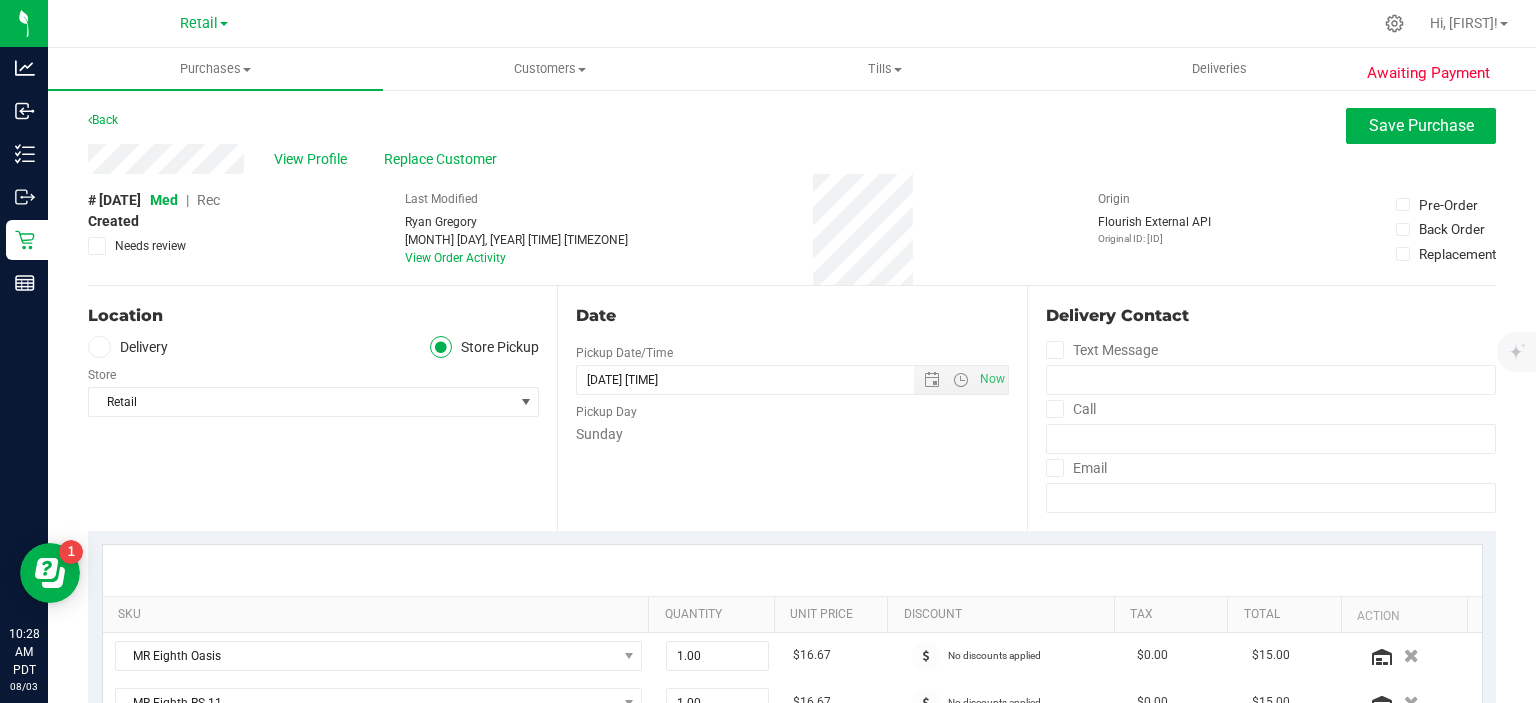 click on "Rec" at bounding box center [208, 200] 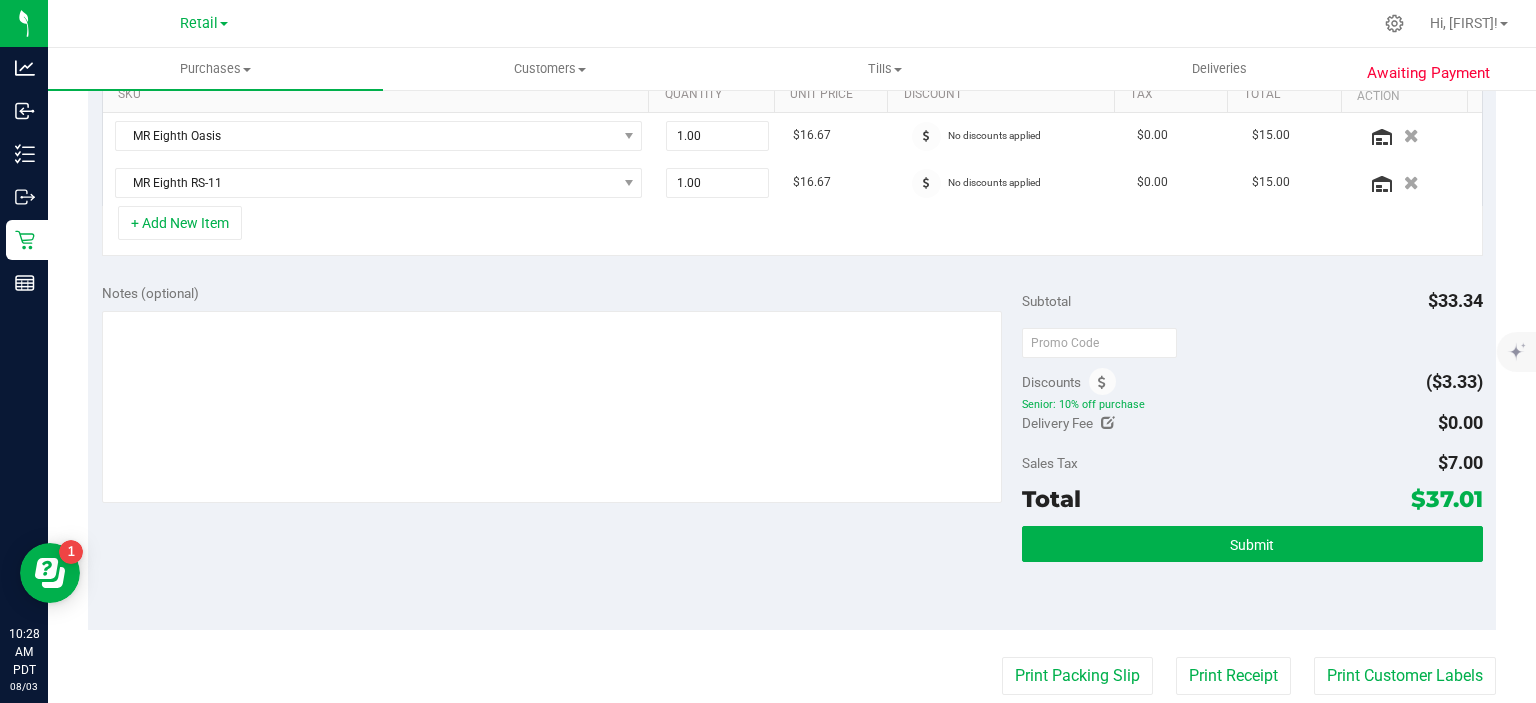 scroll, scrollTop: 540, scrollLeft: 0, axis: vertical 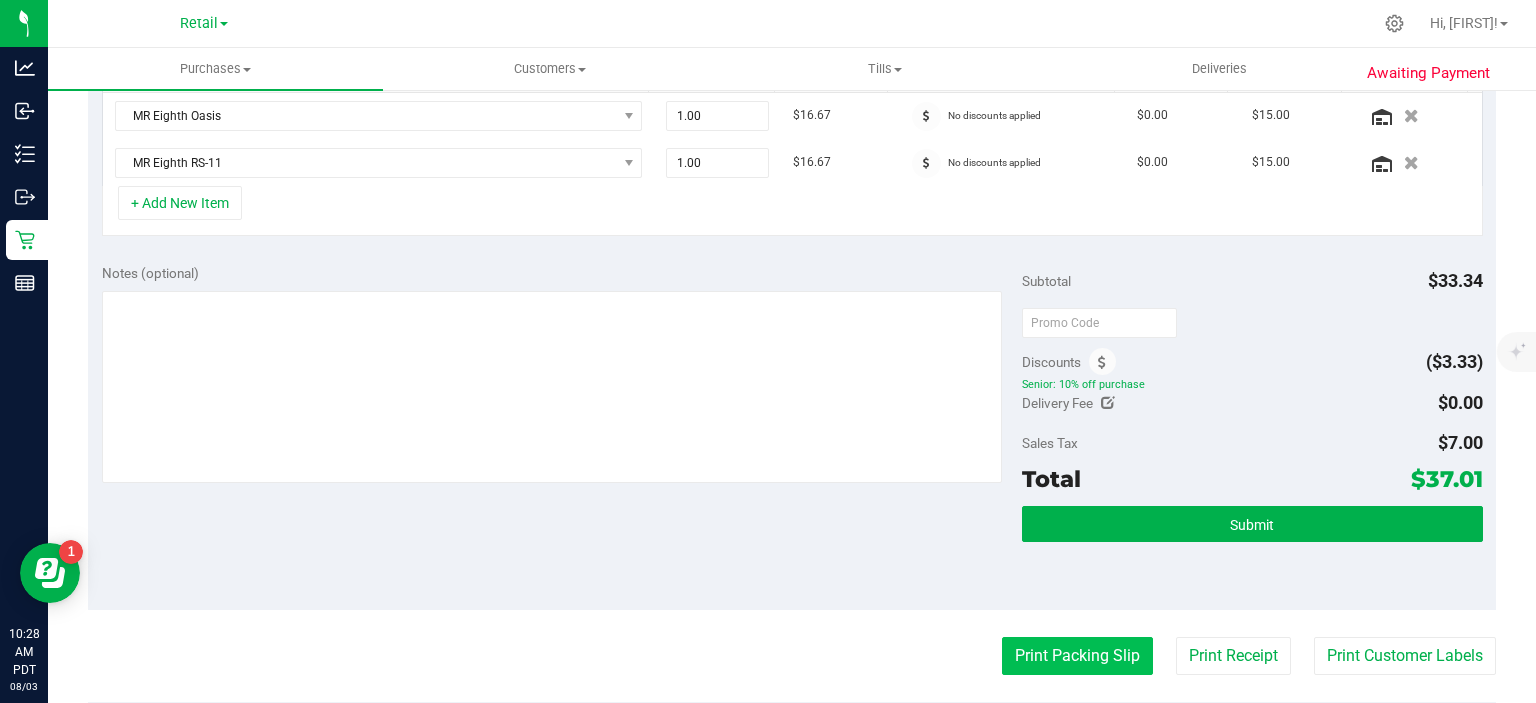 click on "Print Packing Slip" at bounding box center [1077, 656] 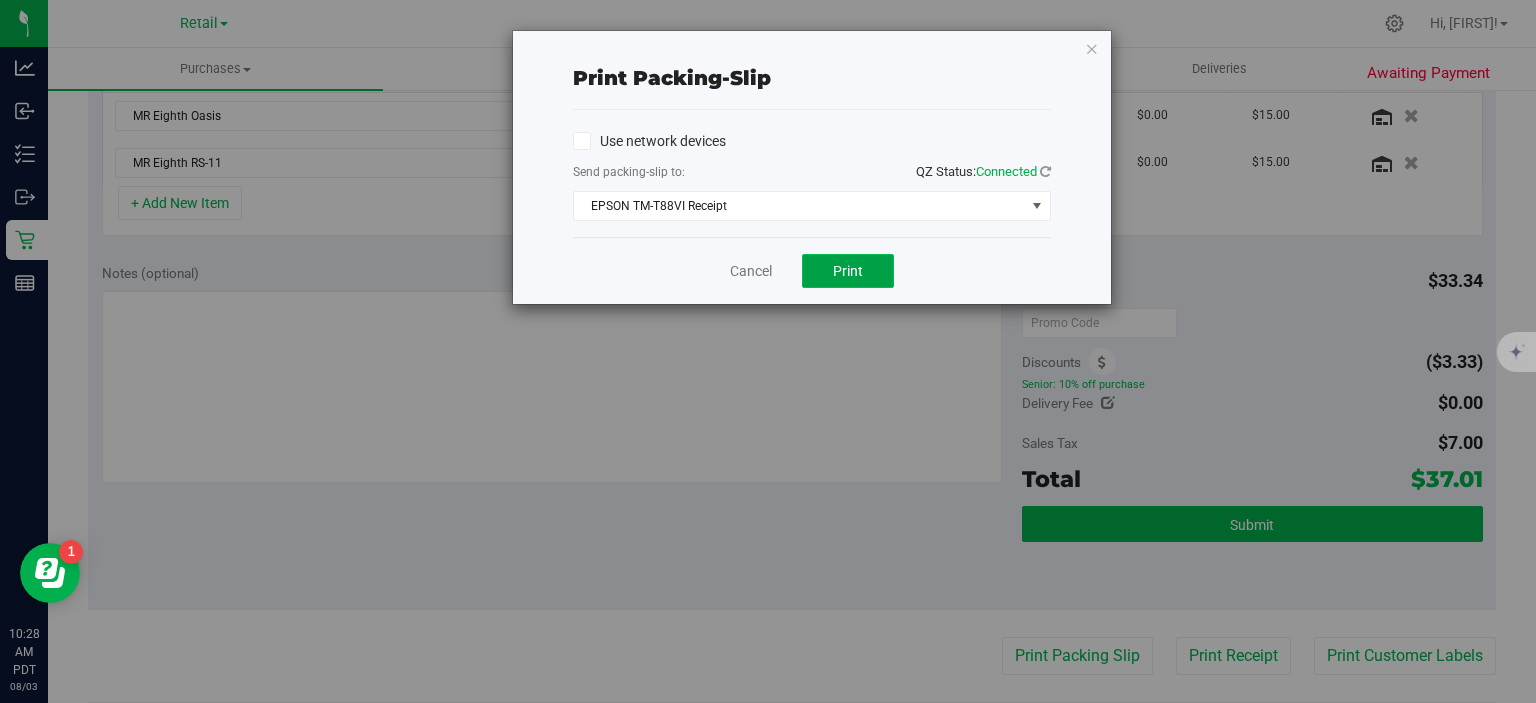 click on "Print" at bounding box center (848, 271) 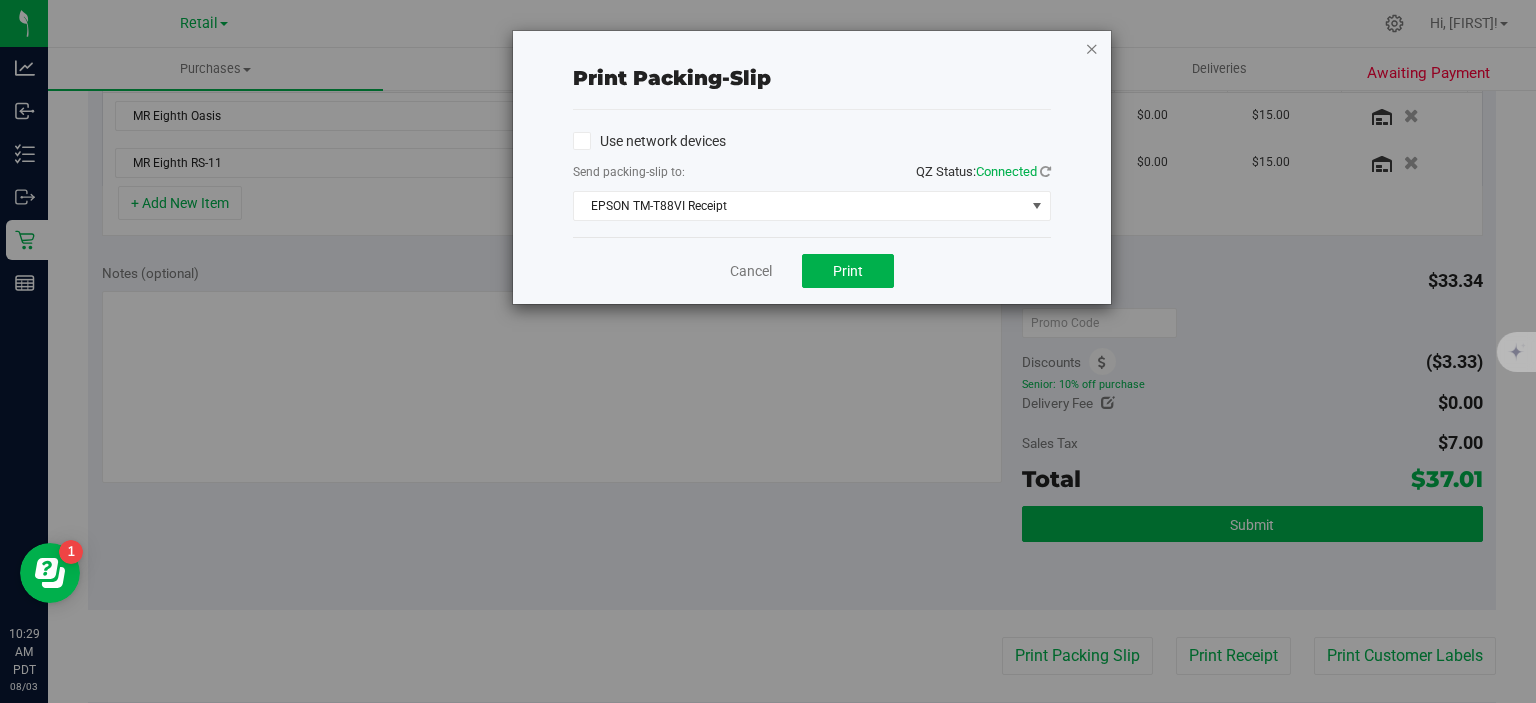 click at bounding box center [1092, 48] 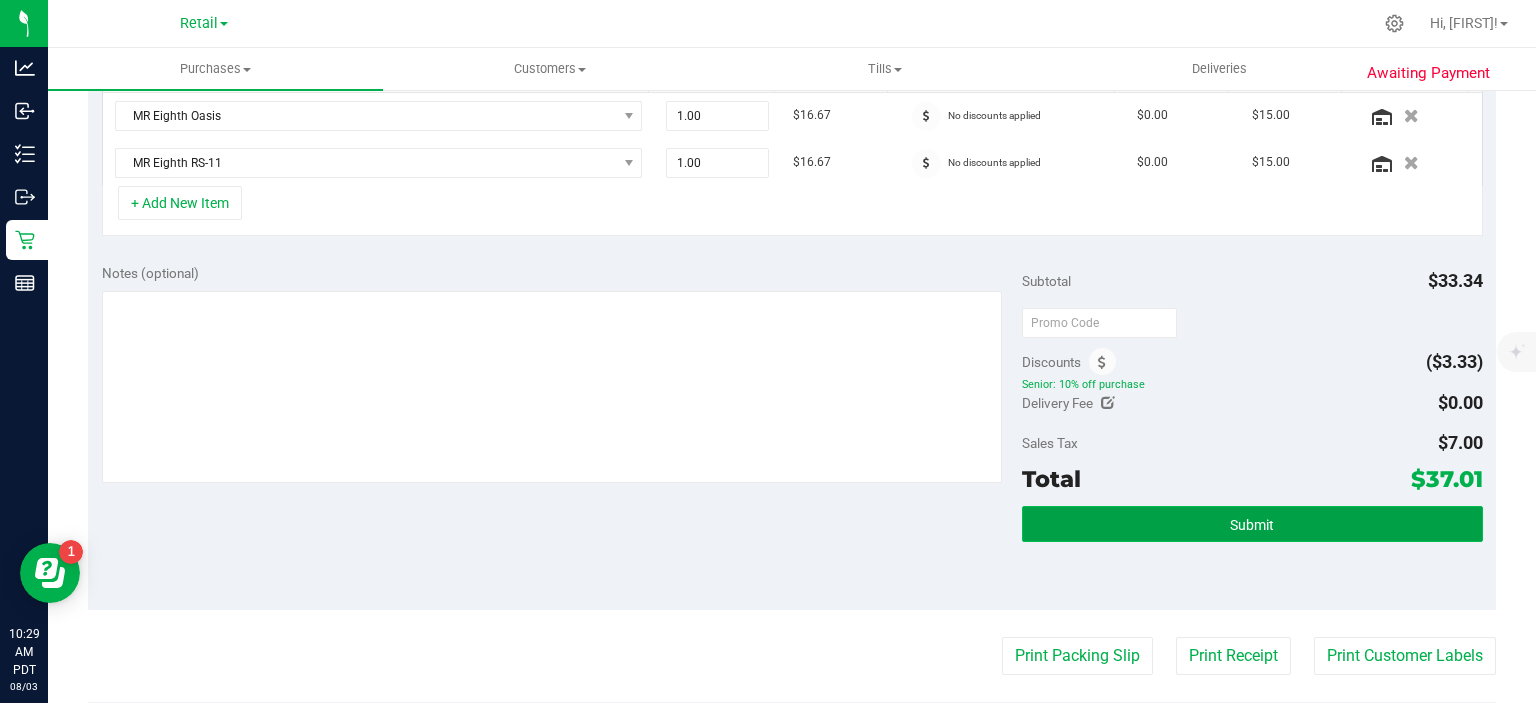 click on "Submit" at bounding box center [1252, 524] 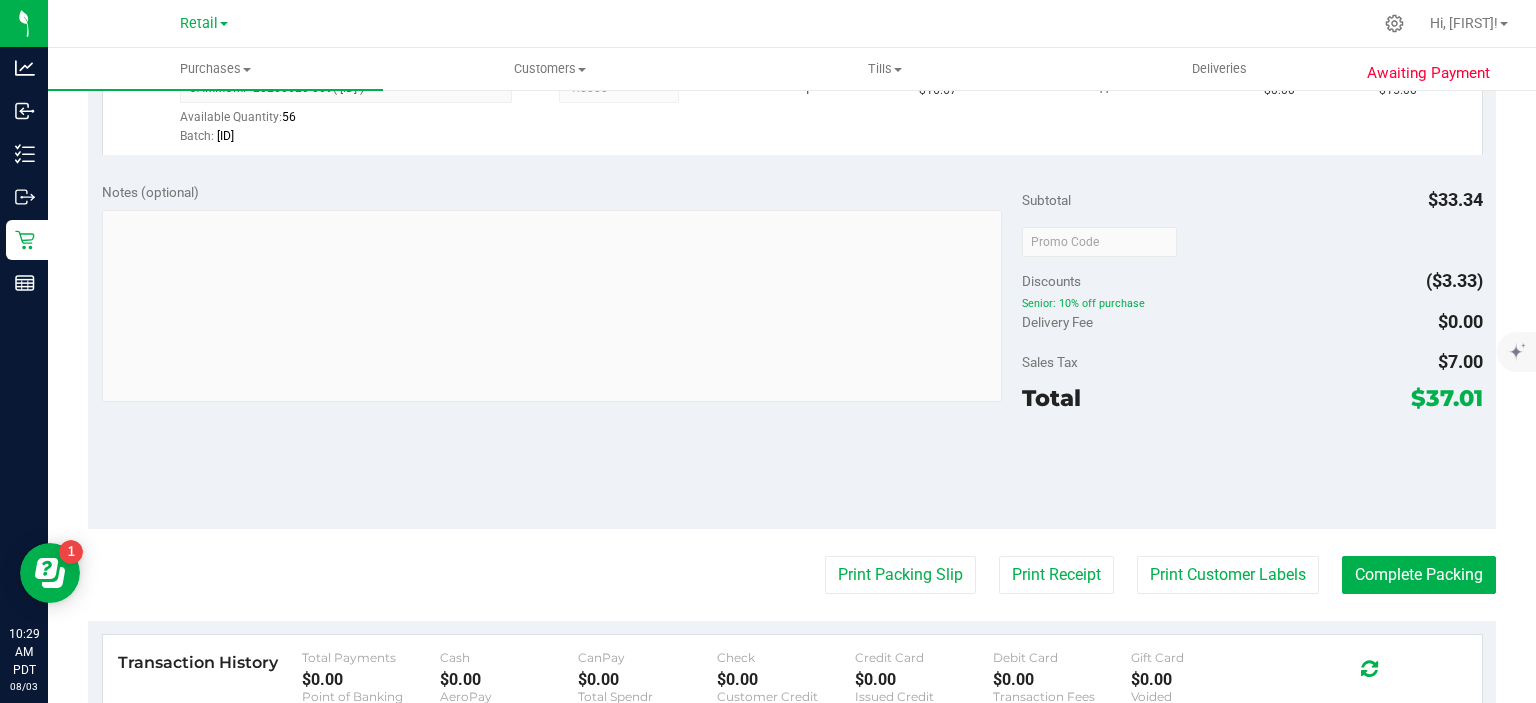 scroll, scrollTop: 732, scrollLeft: 0, axis: vertical 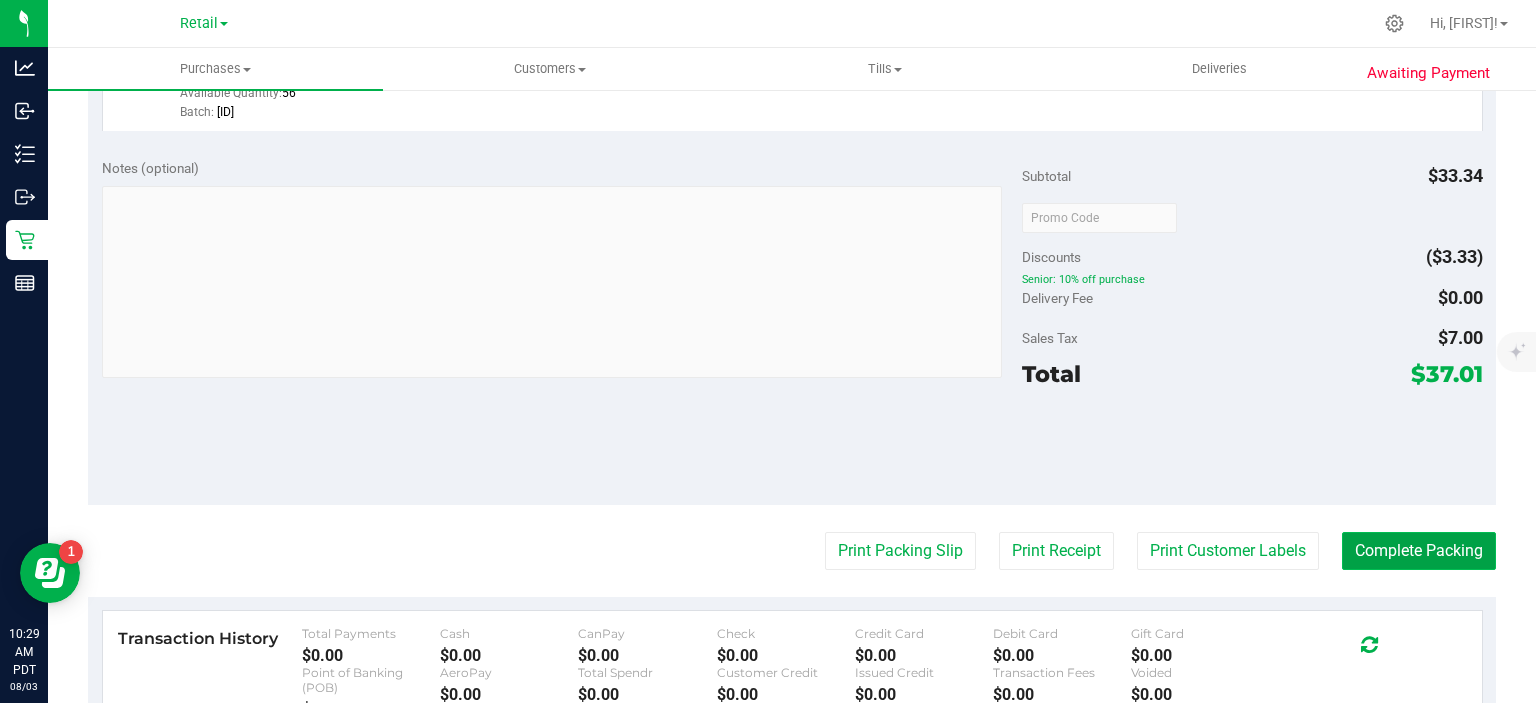 click on "Complete Packing" at bounding box center [1419, 551] 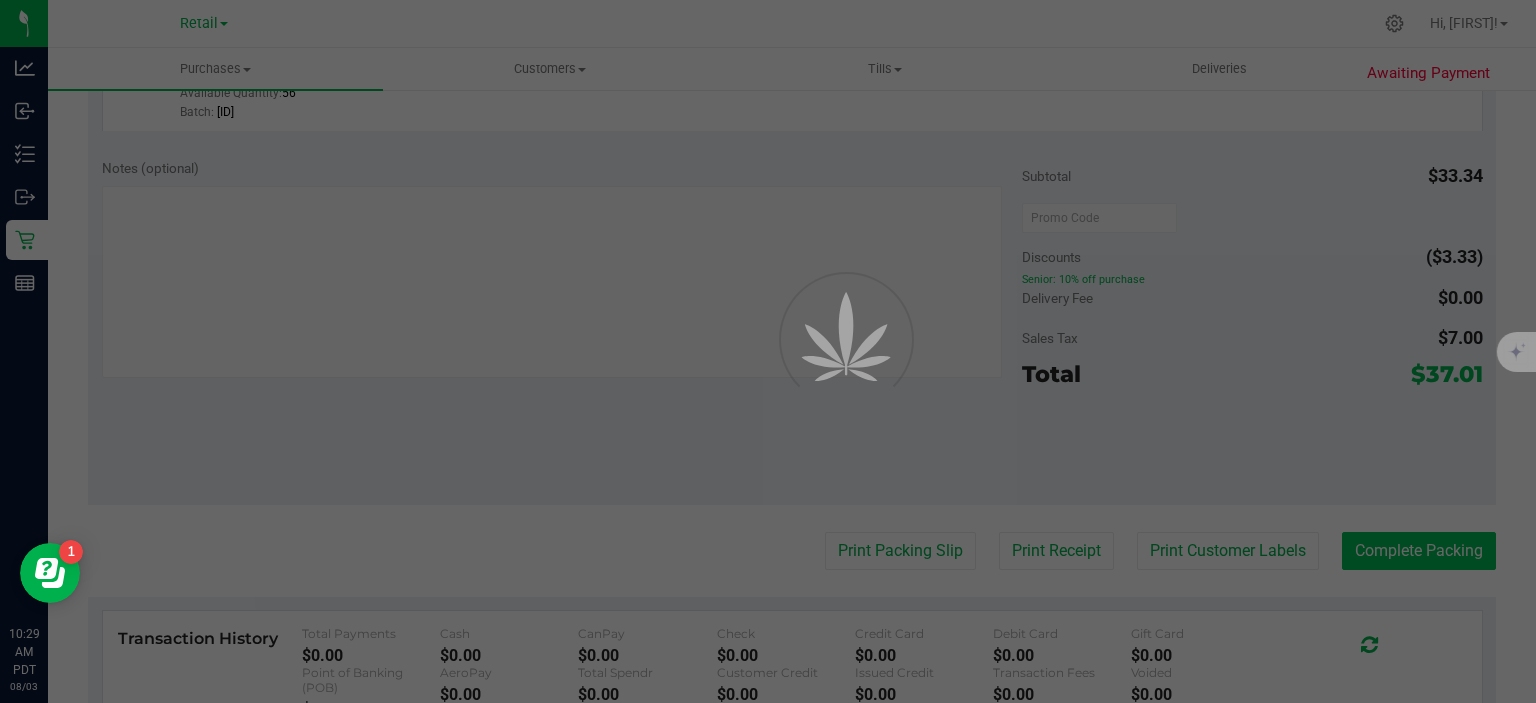 scroll, scrollTop: 0, scrollLeft: 0, axis: both 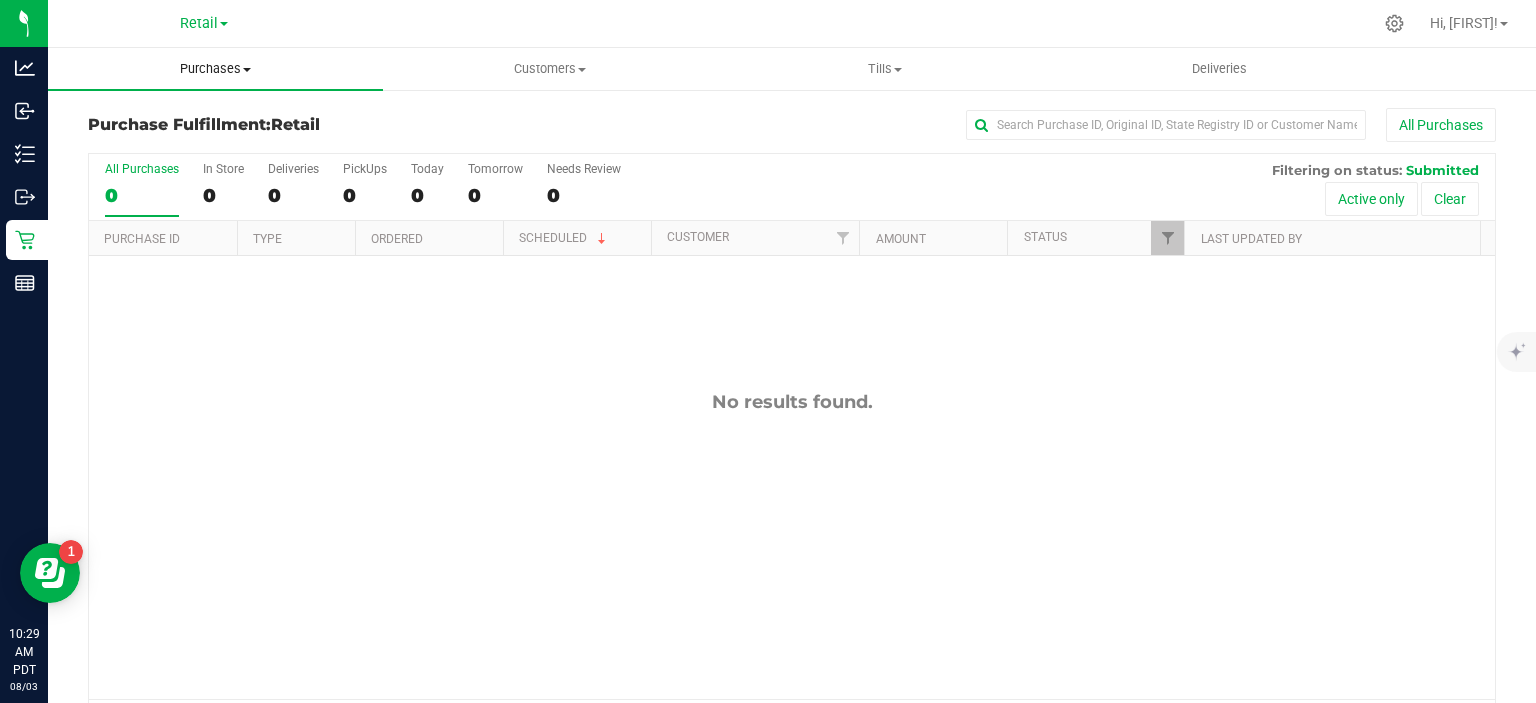 click at bounding box center [247, 70] 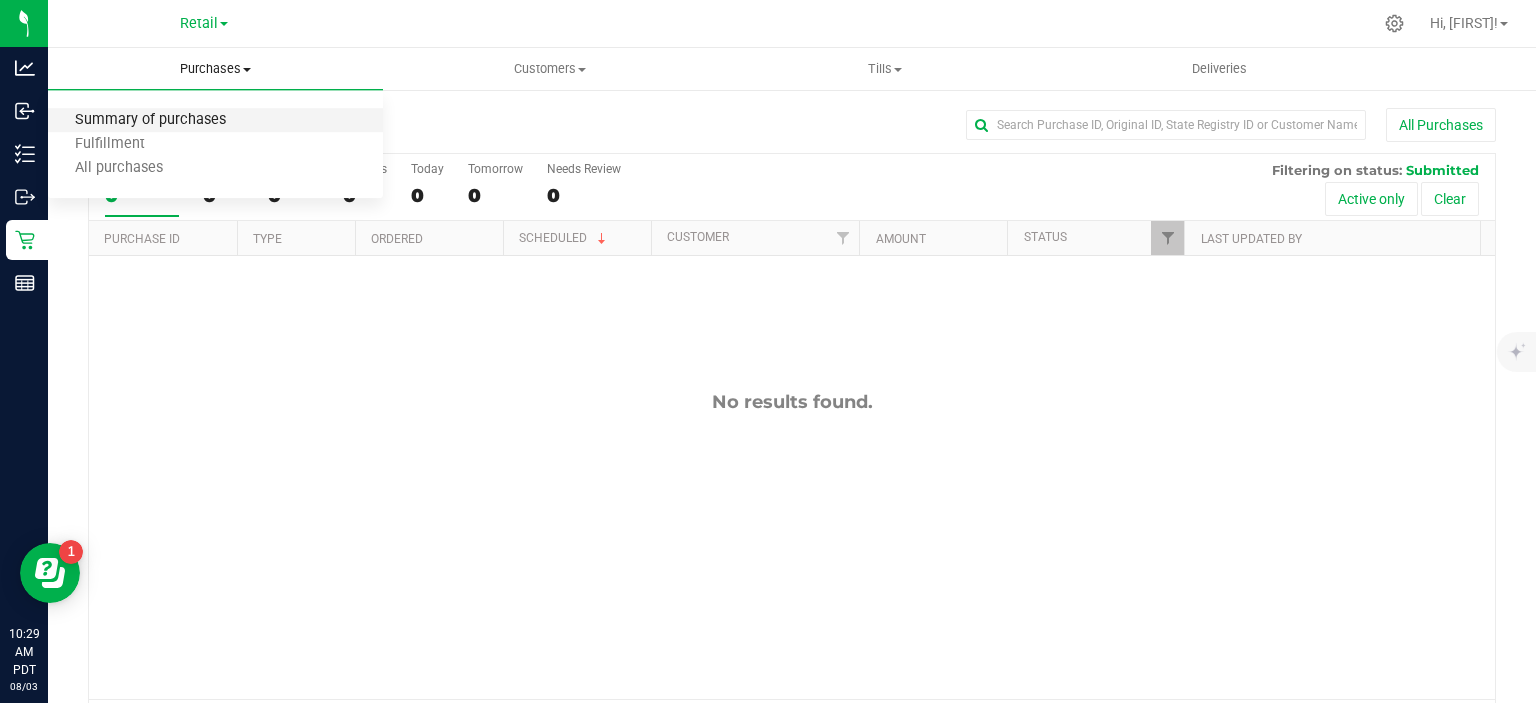 click on "Summary of purchases" at bounding box center [150, 120] 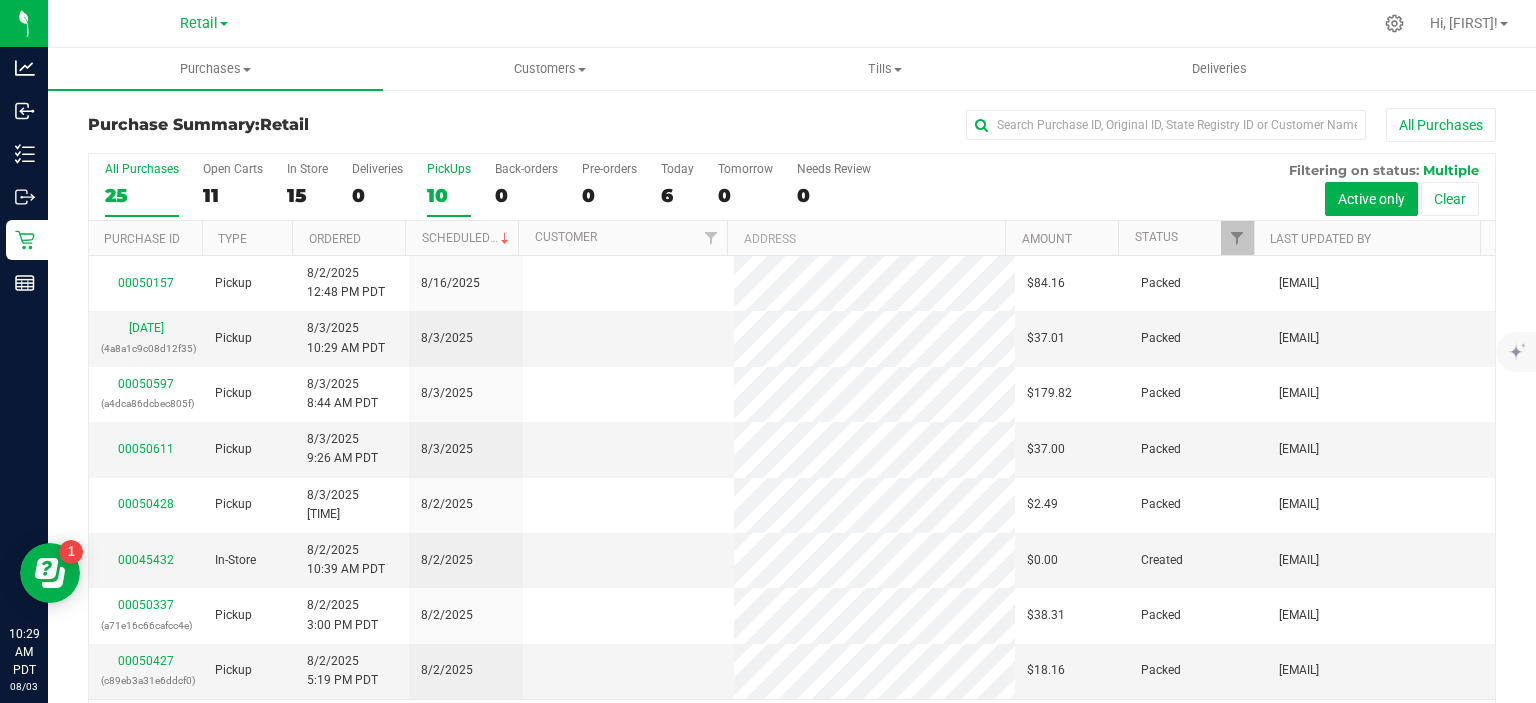 click on "10" at bounding box center [449, 195] 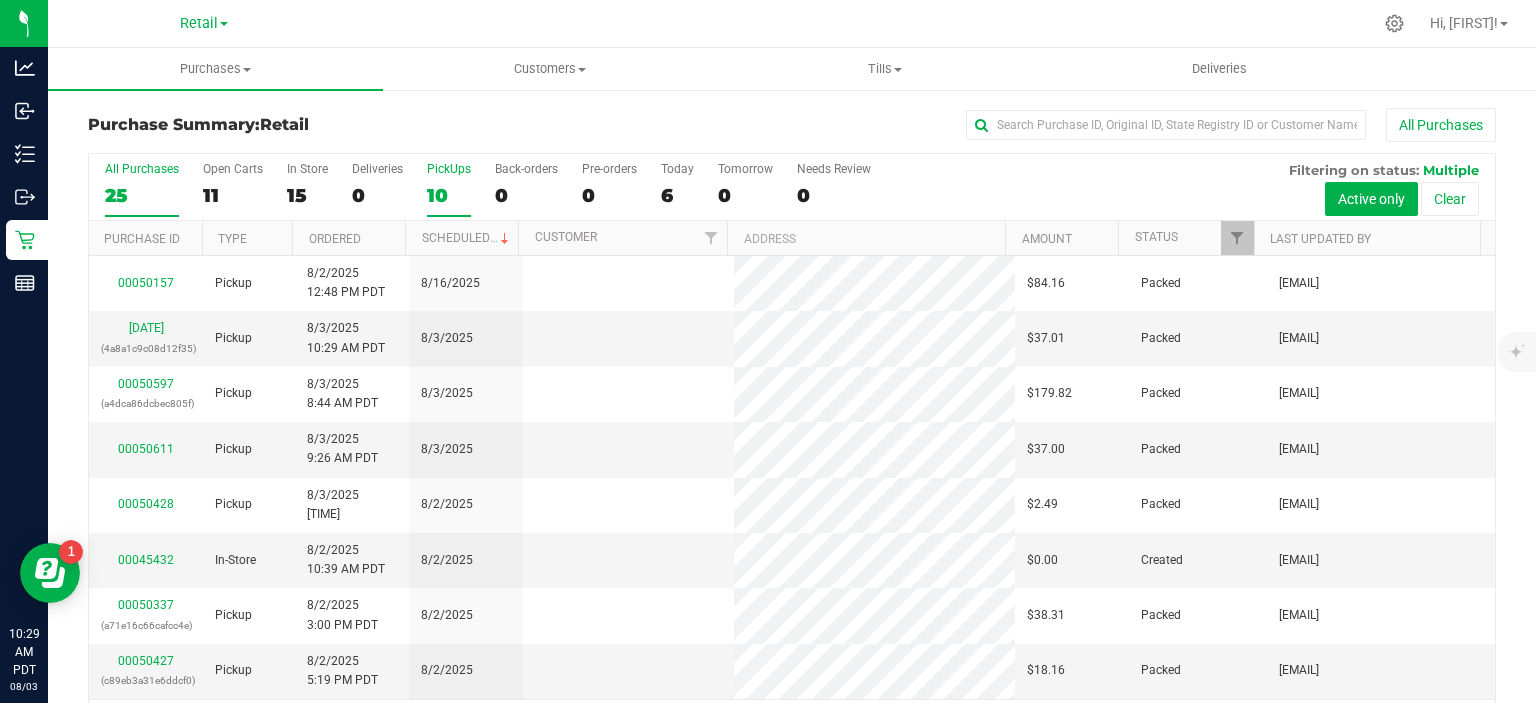 click on "PickUps
10" at bounding box center [0, 0] 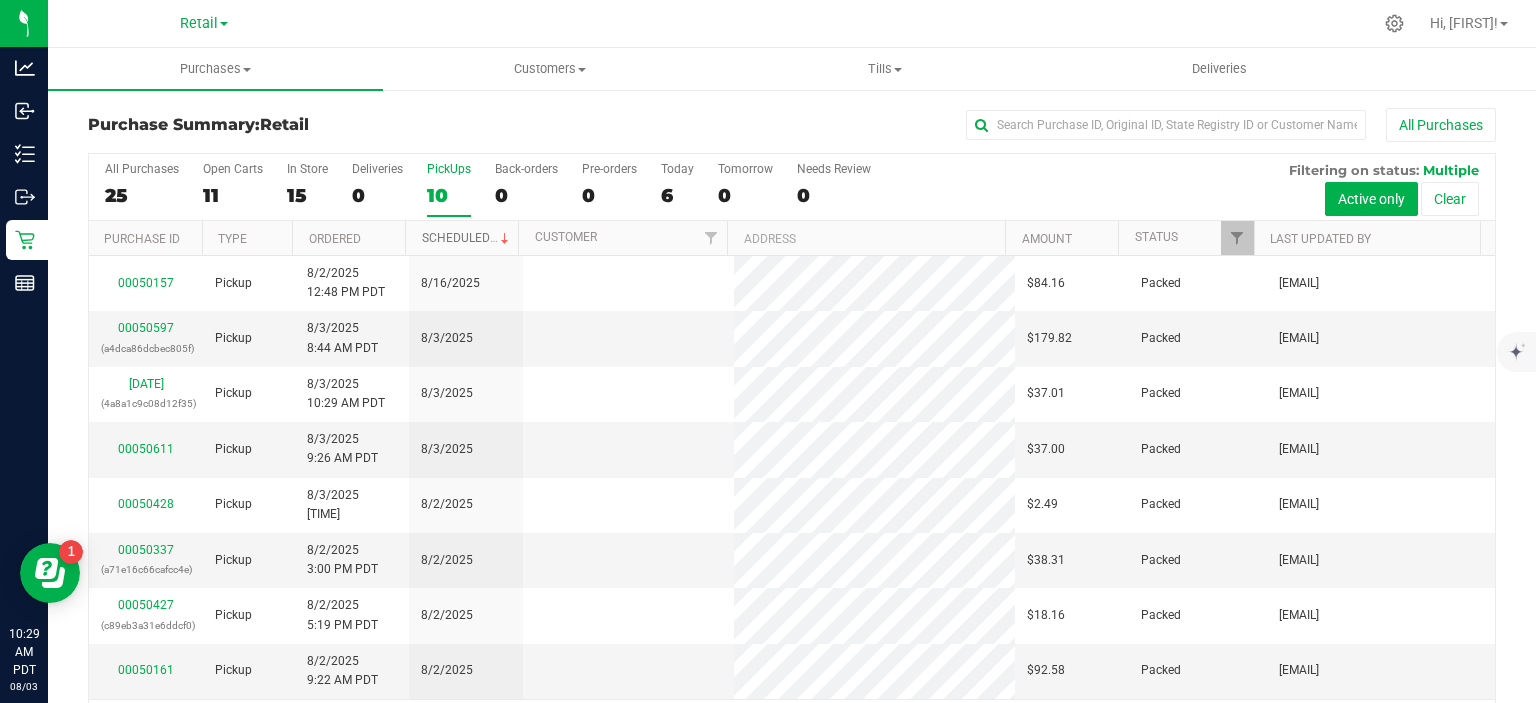 click on "Scheduled" at bounding box center (467, 238) 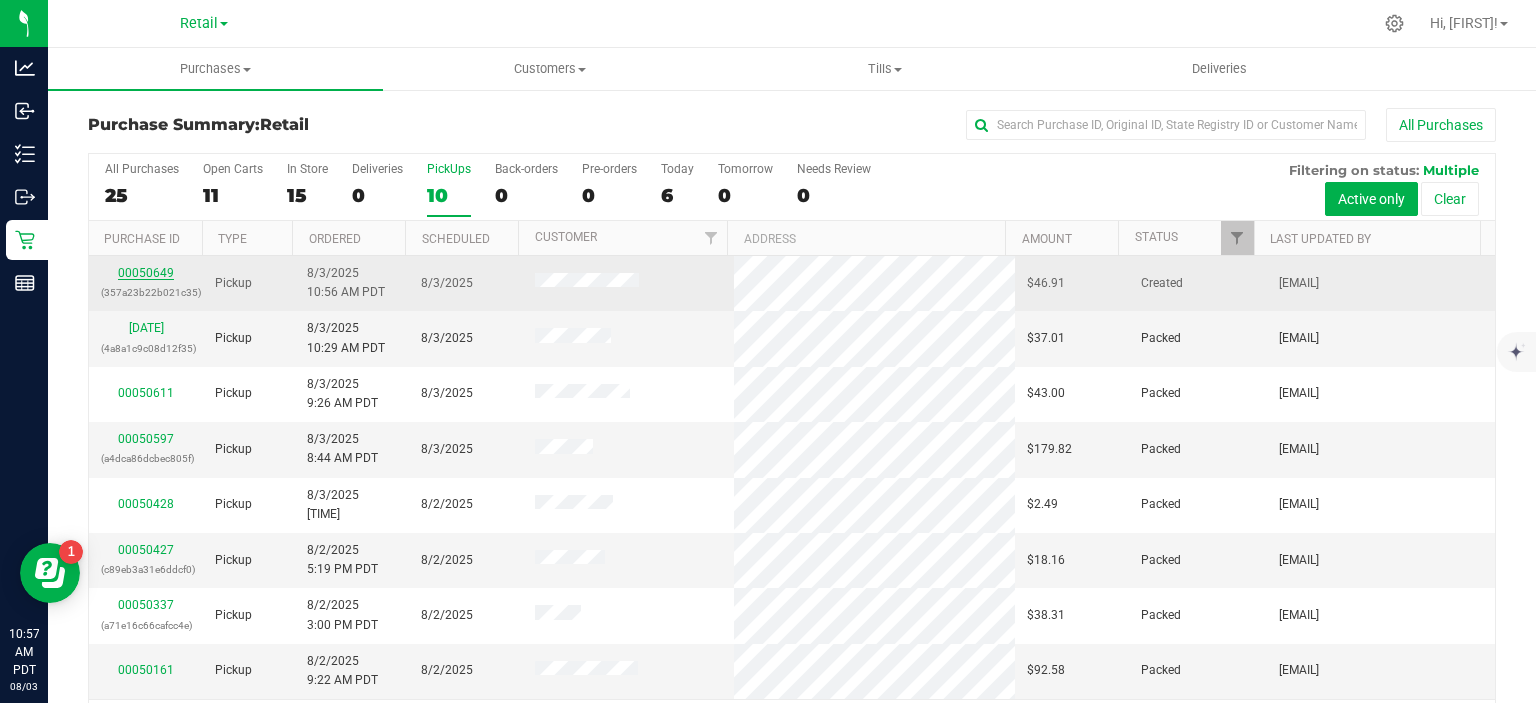 click on "00050649" at bounding box center (146, 273) 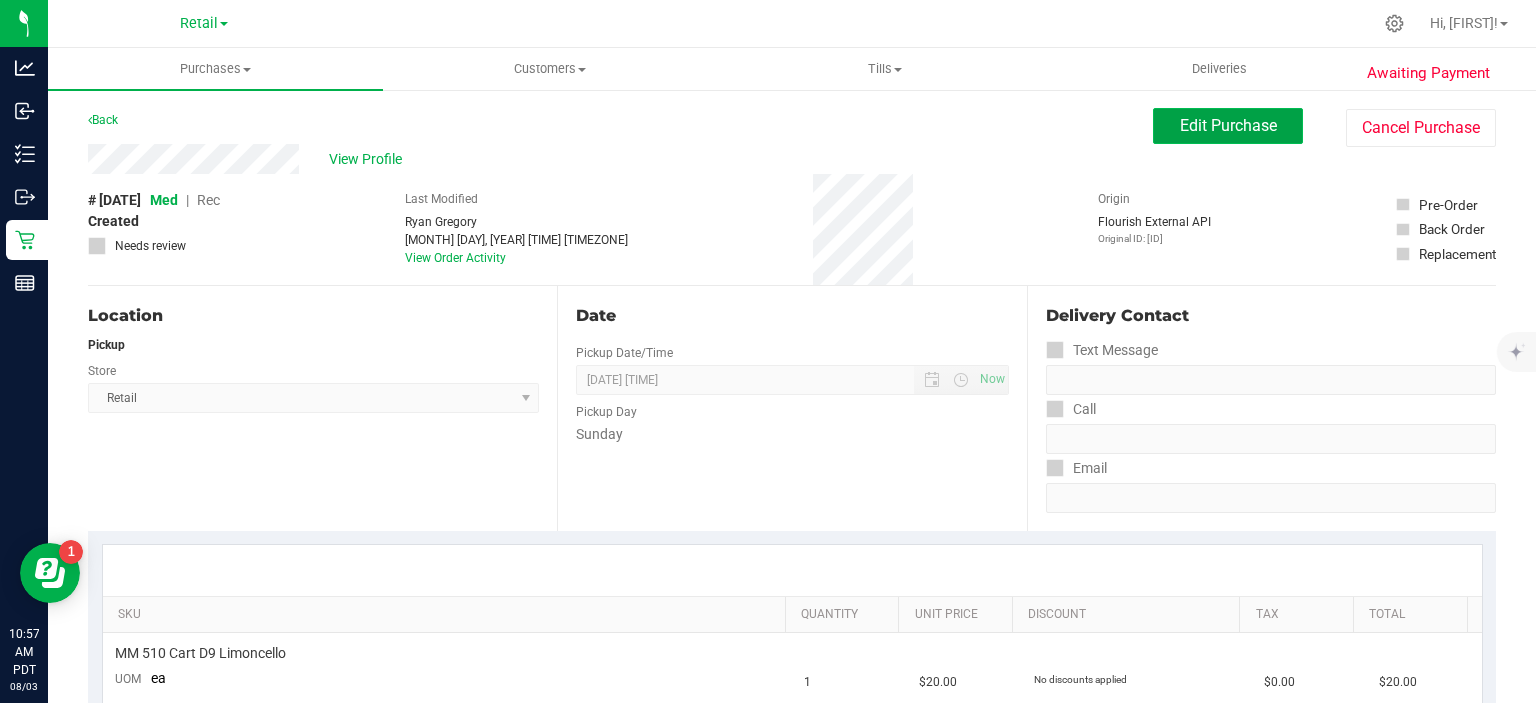click on "Edit Purchase" at bounding box center [1228, 125] 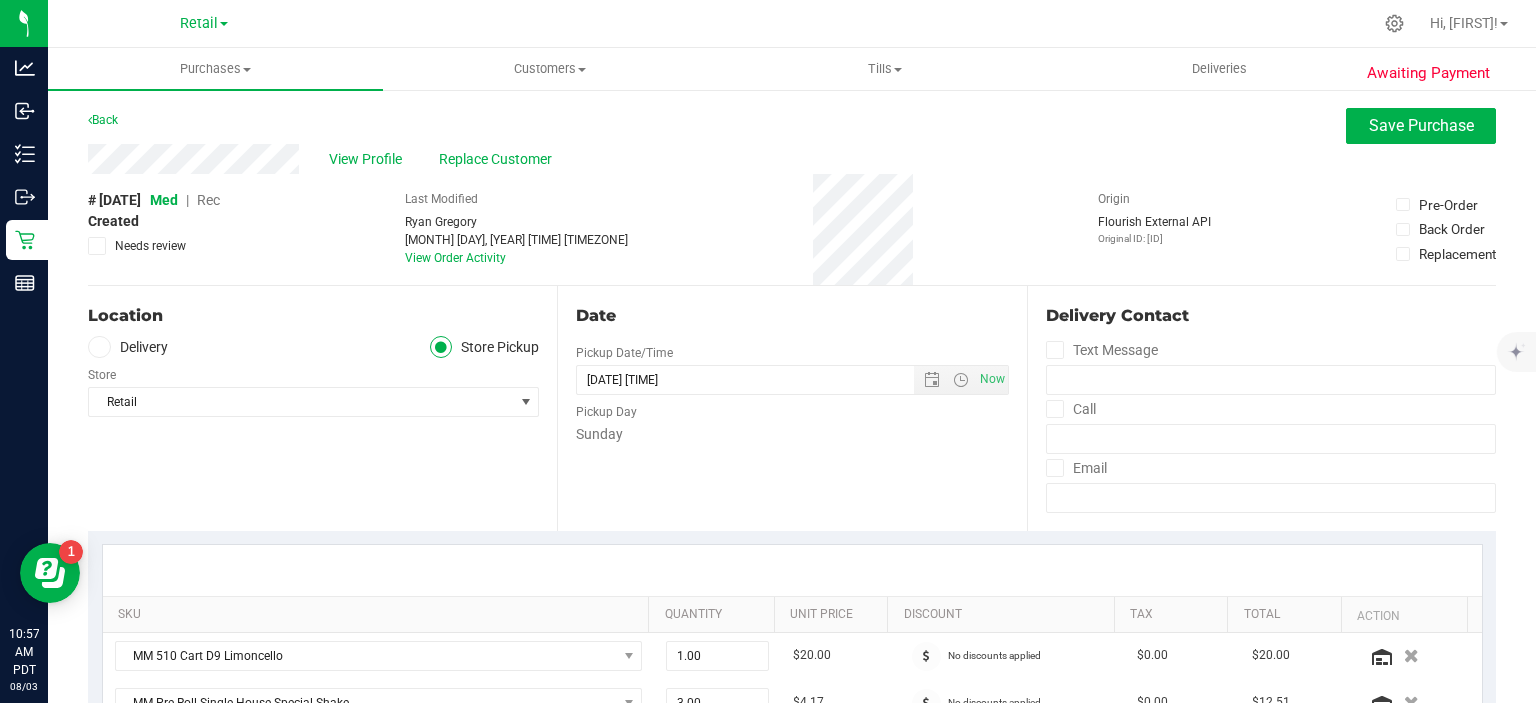 click on "Rec" at bounding box center (208, 200) 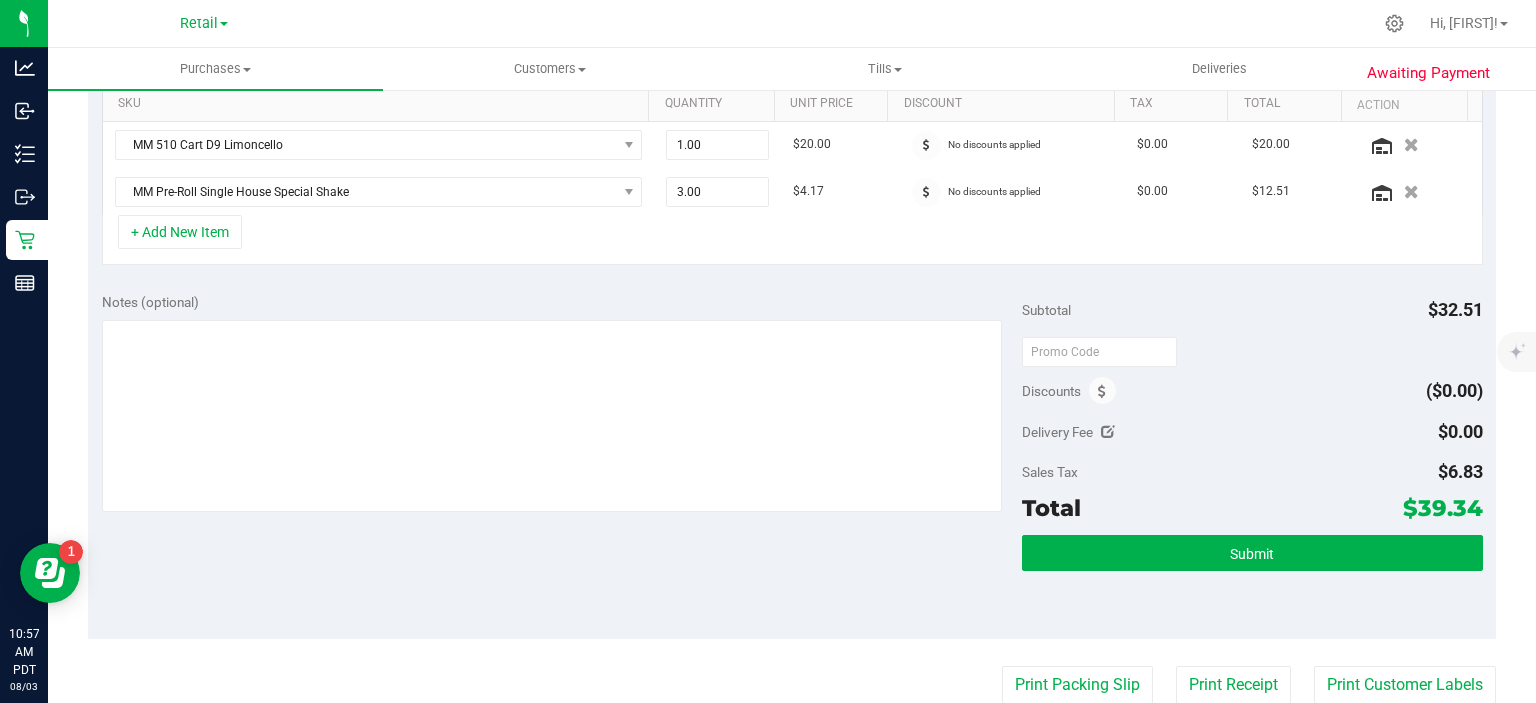 scroll, scrollTop: 580, scrollLeft: 0, axis: vertical 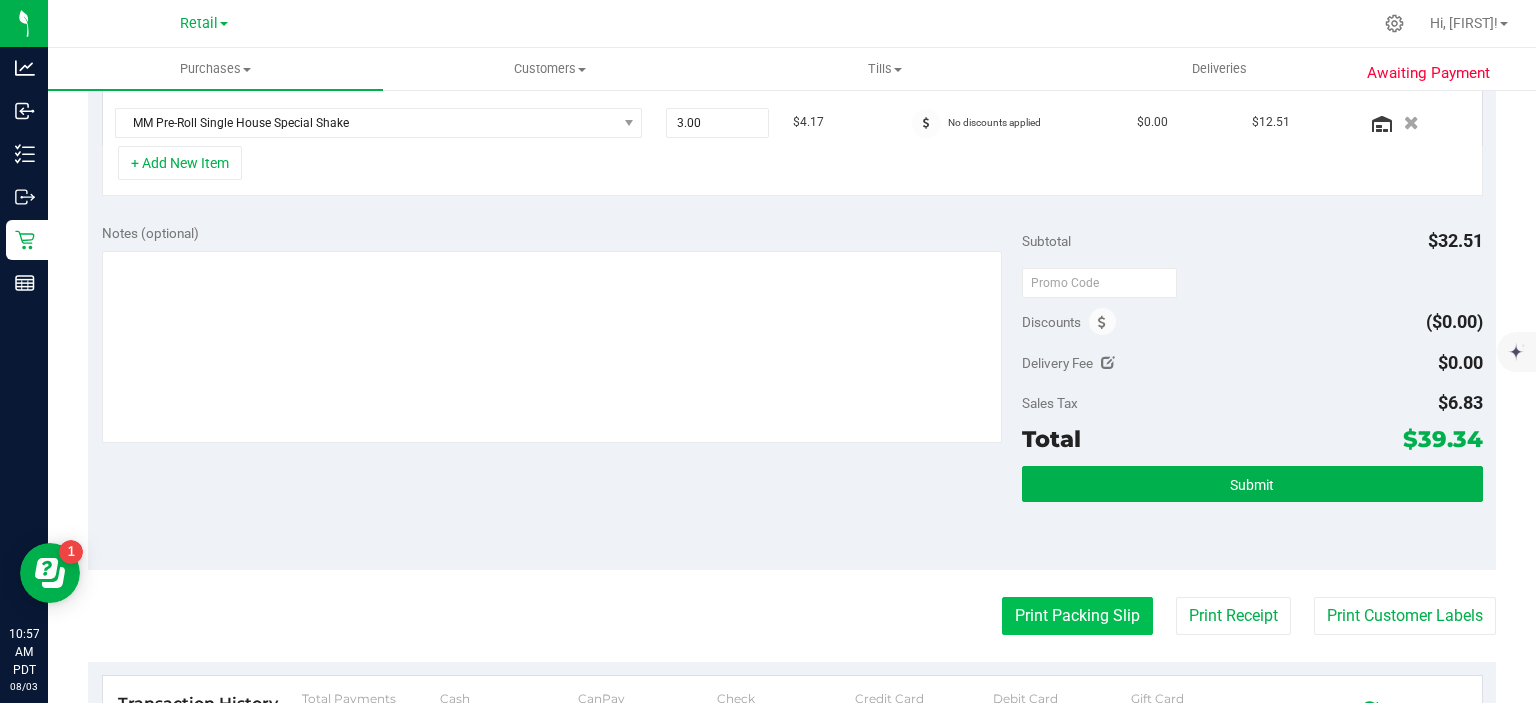 click on "Print Packing Slip" at bounding box center [1077, 616] 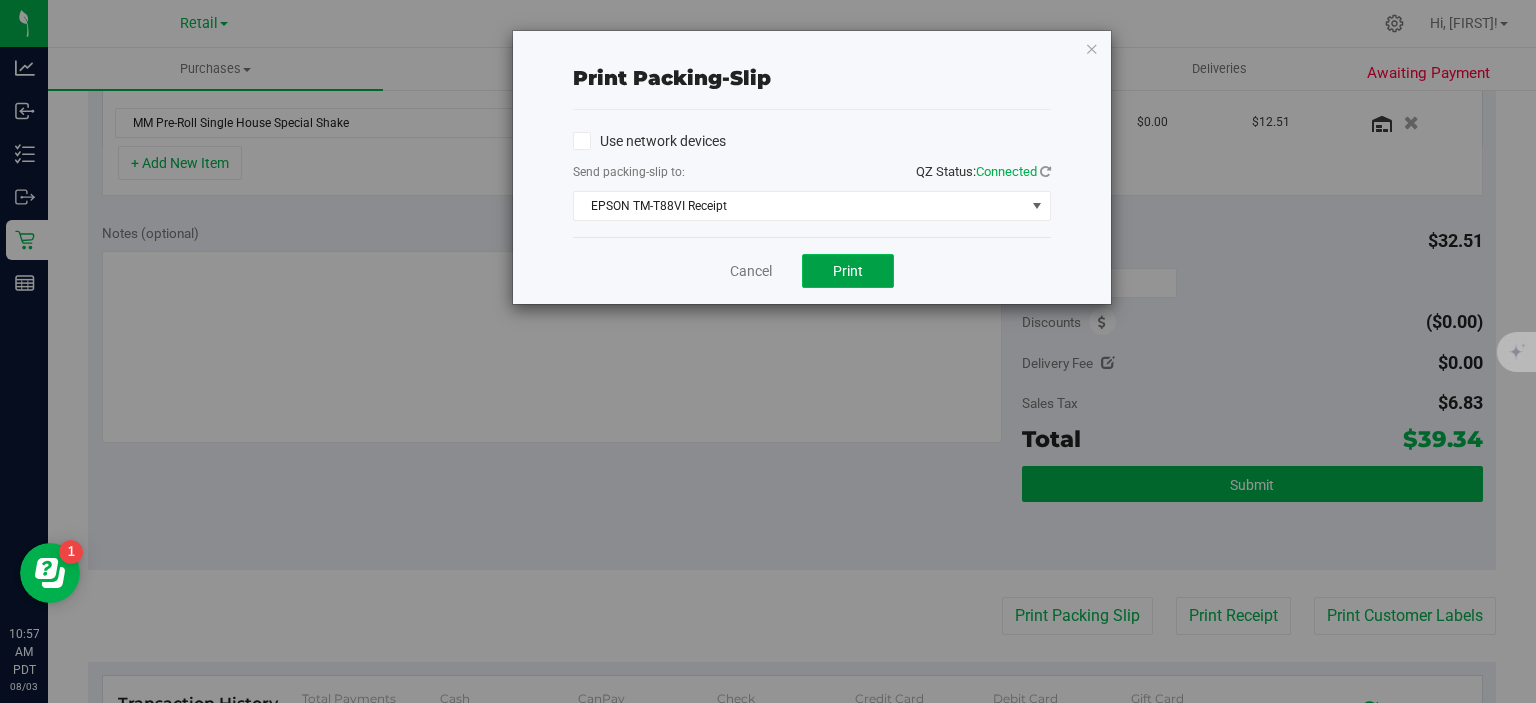 click on "Print" at bounding box center (848, 271) 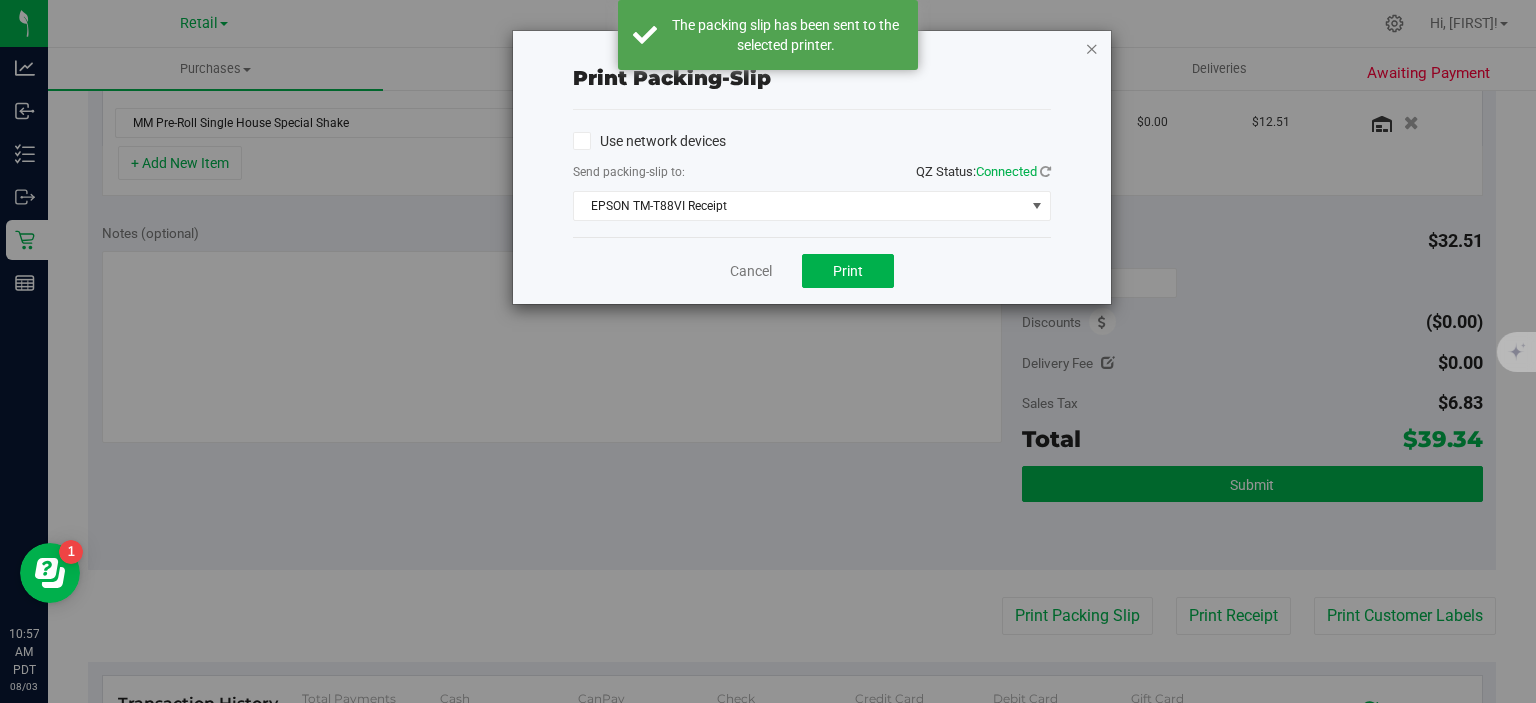 click at bounding box center [1092, 48] 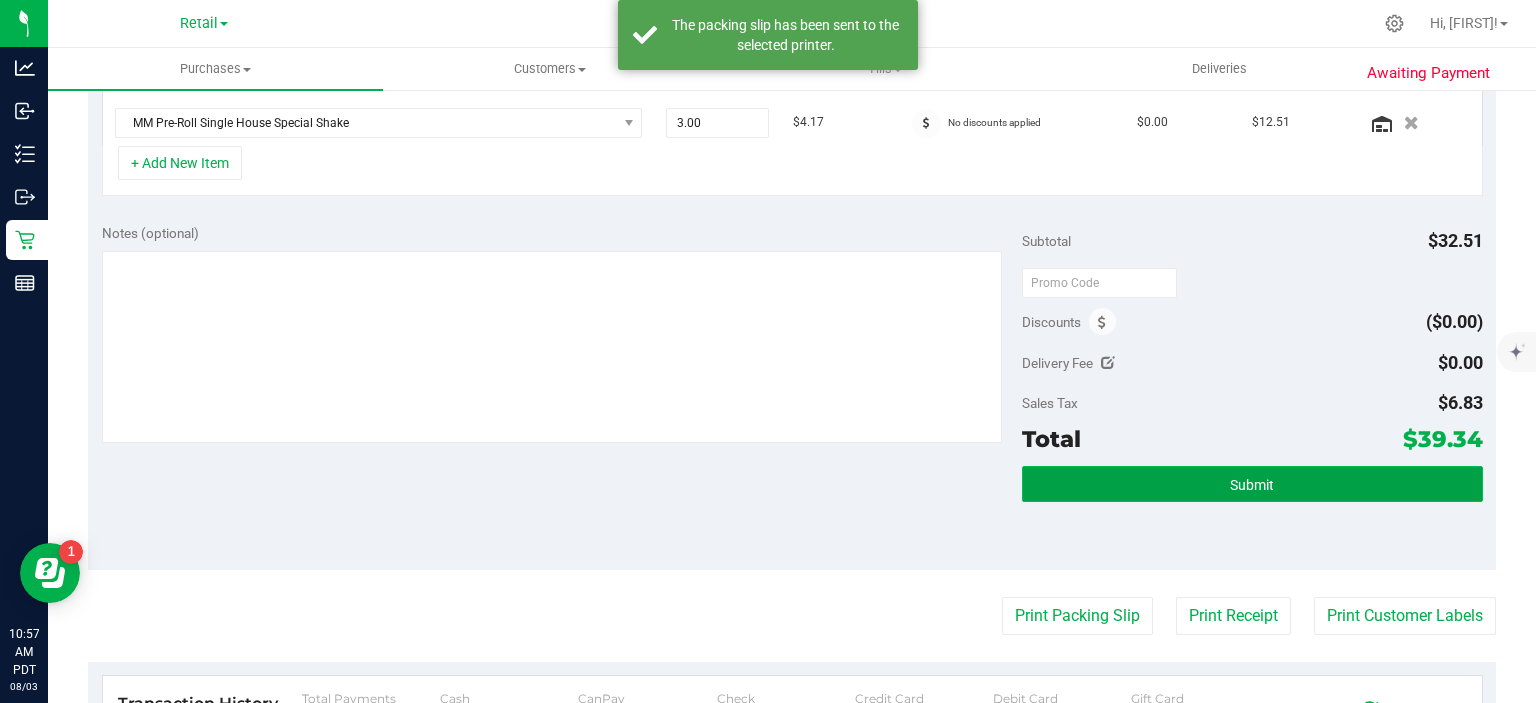 click on "Submit" at bounding box center [1252, 484] 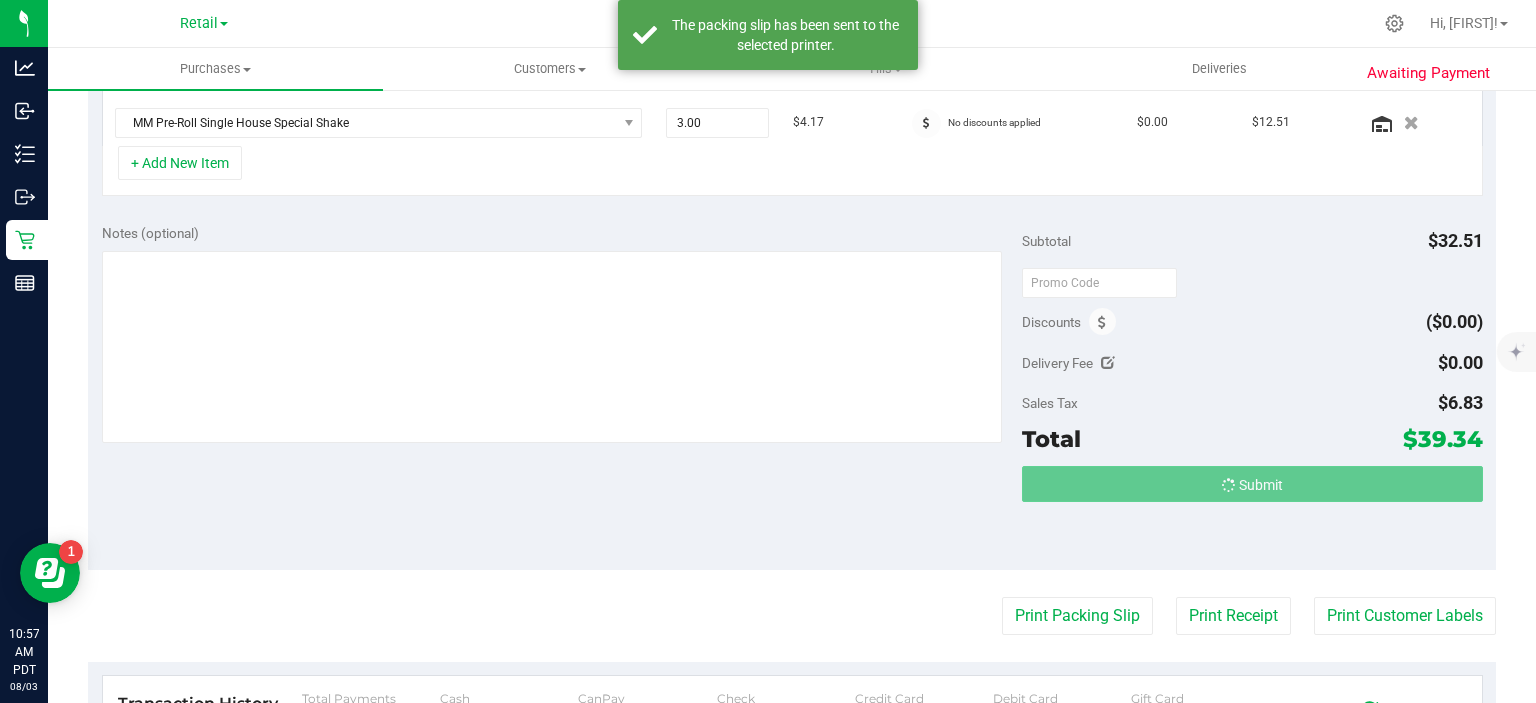 scroll, scrollTop: 583, scrollLeft: 0, axis: vertical 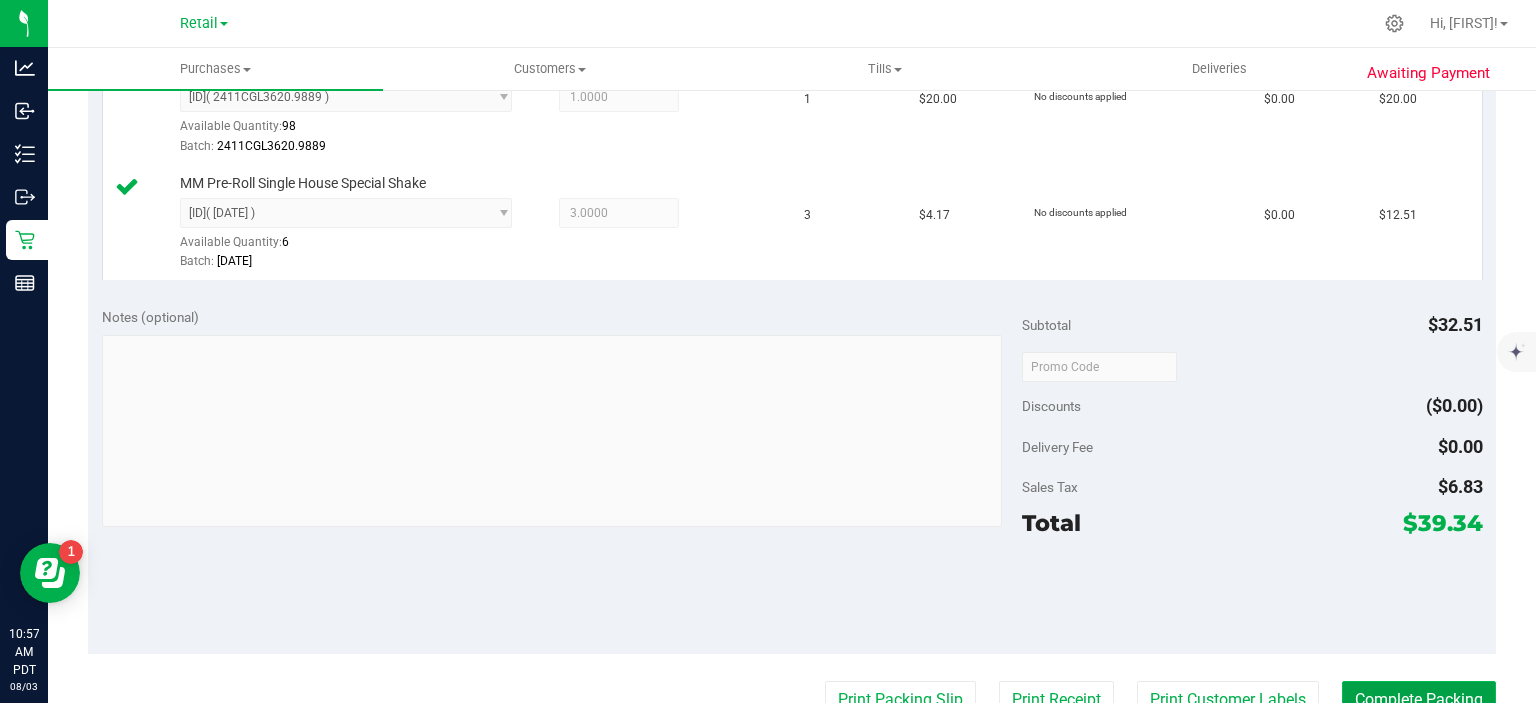 click on "Complete Packing" at bounding box center [1419, 700] 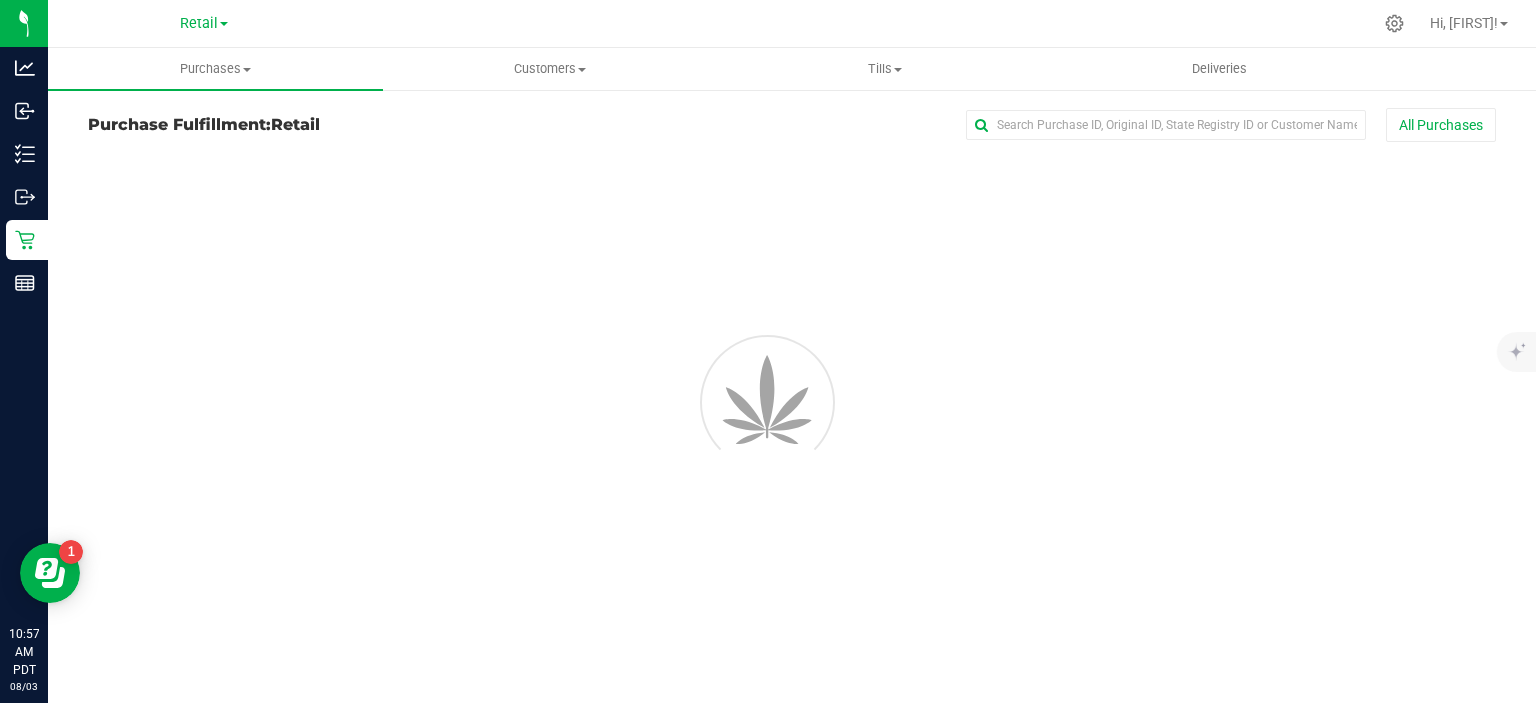 scroll, scrollTop: 0, scrollLeft: 0, axis: both 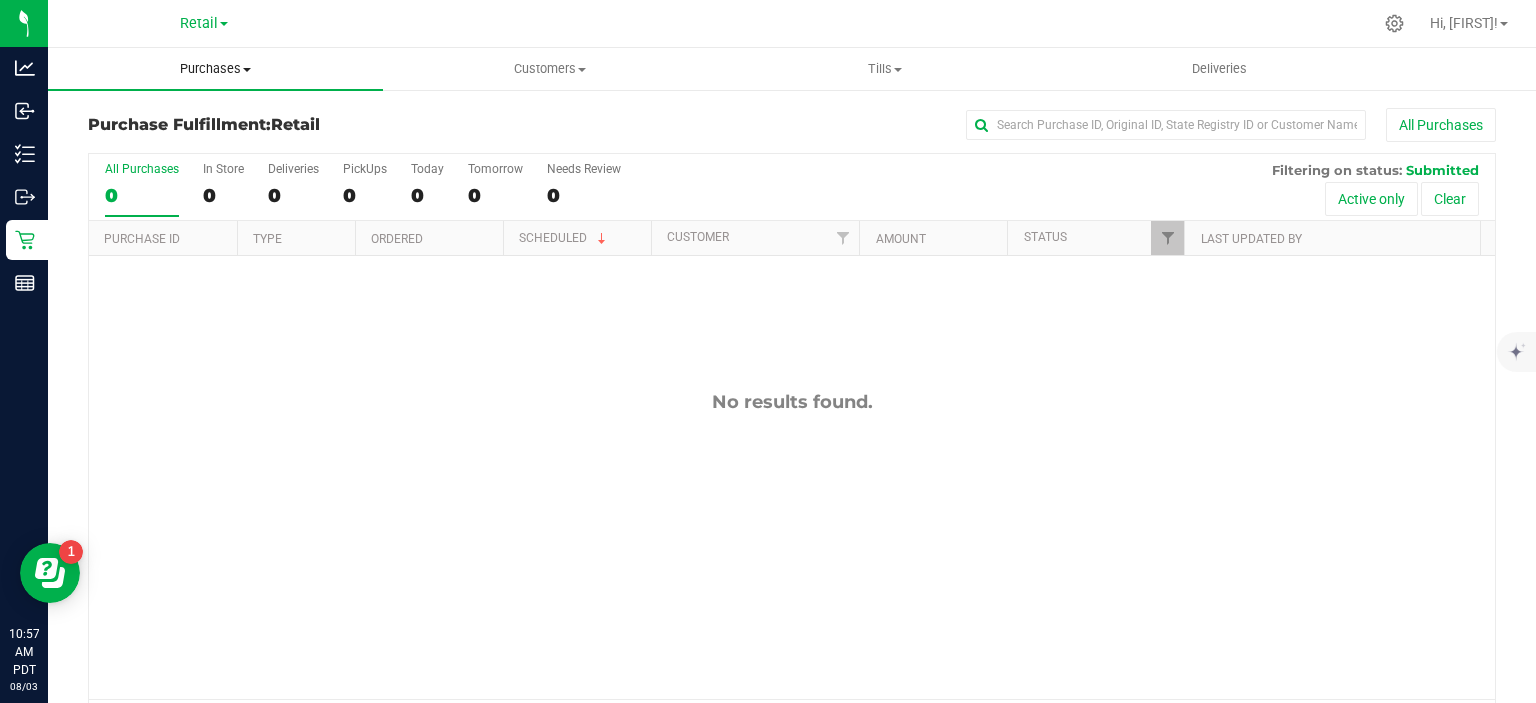 click on "Purchases" at bounding box center [215, 69] 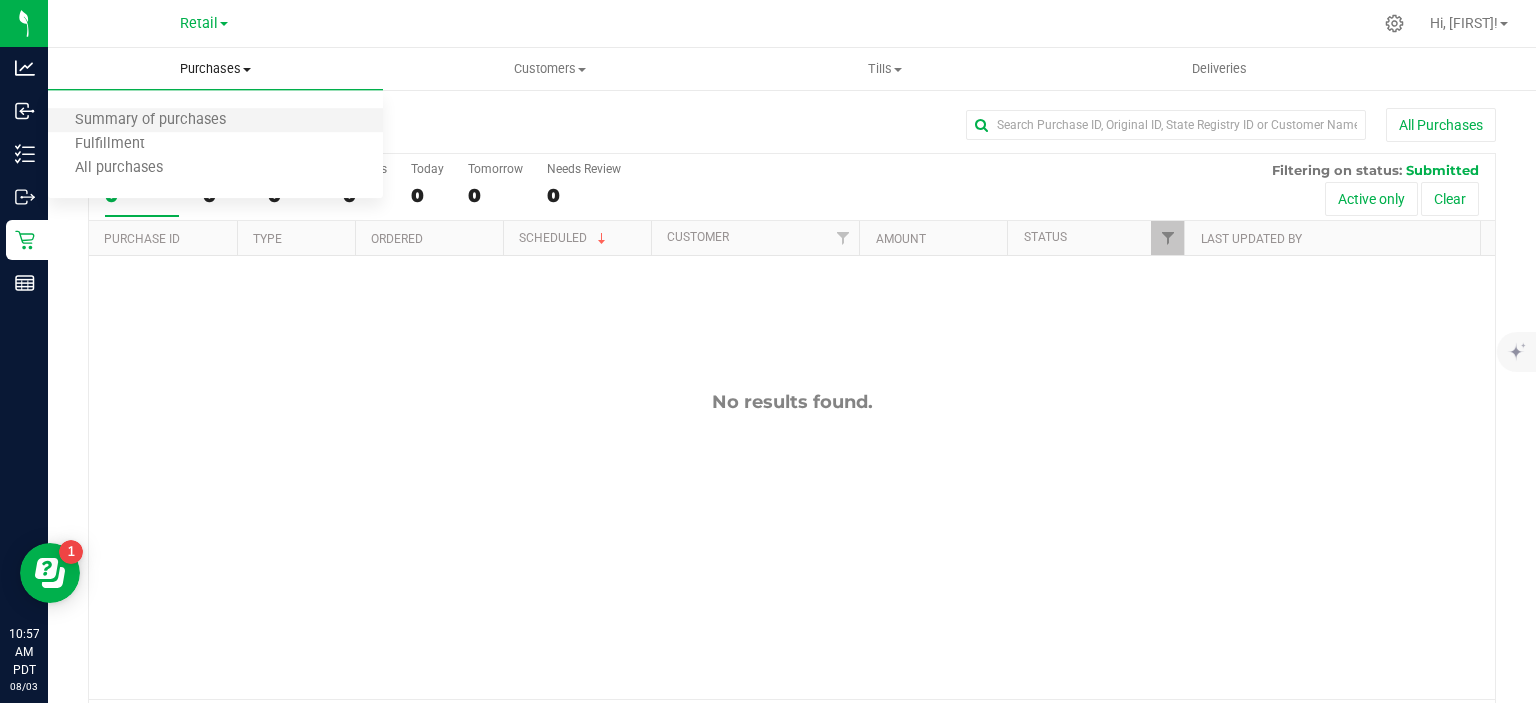 click on "Summary of purchases" at bounding box center [215, 121] 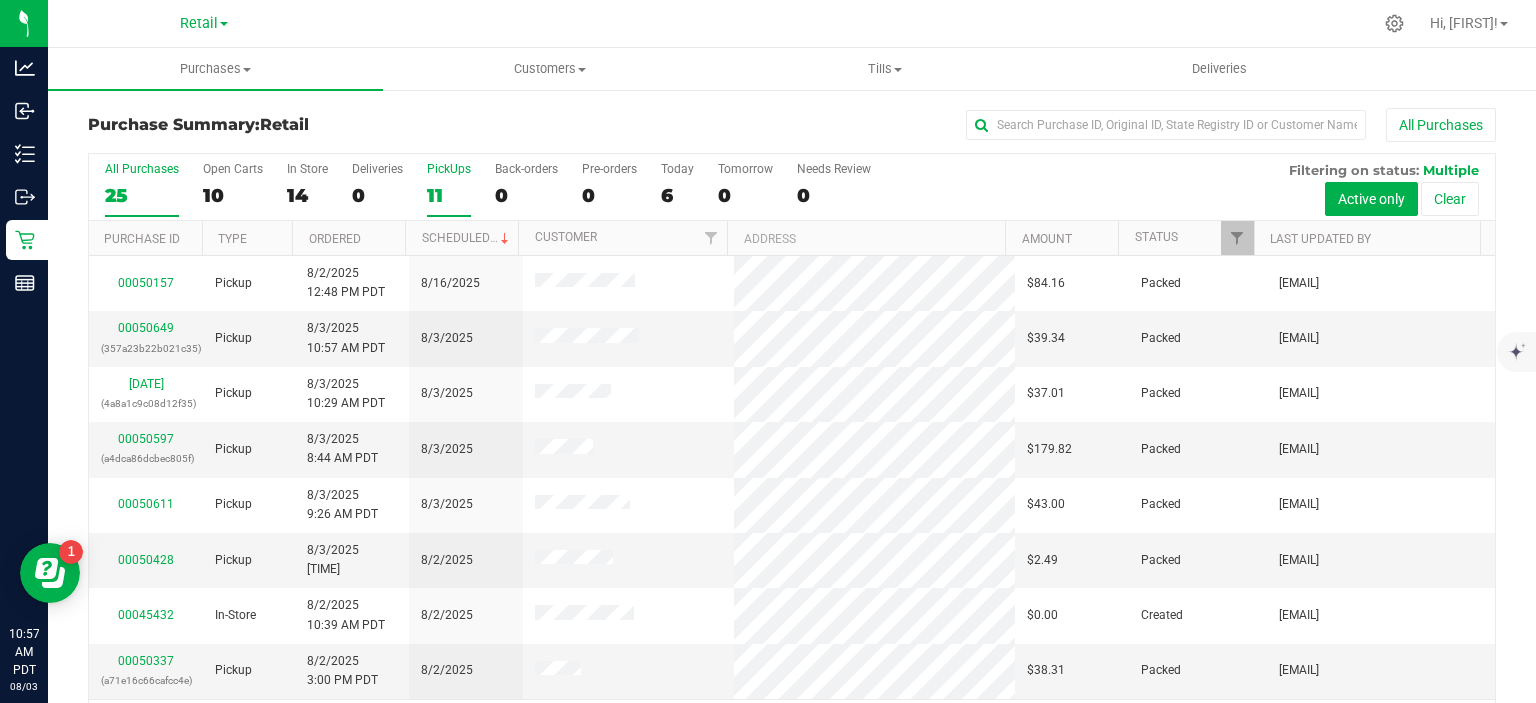 click on "11" at bounding box center (449, 195) 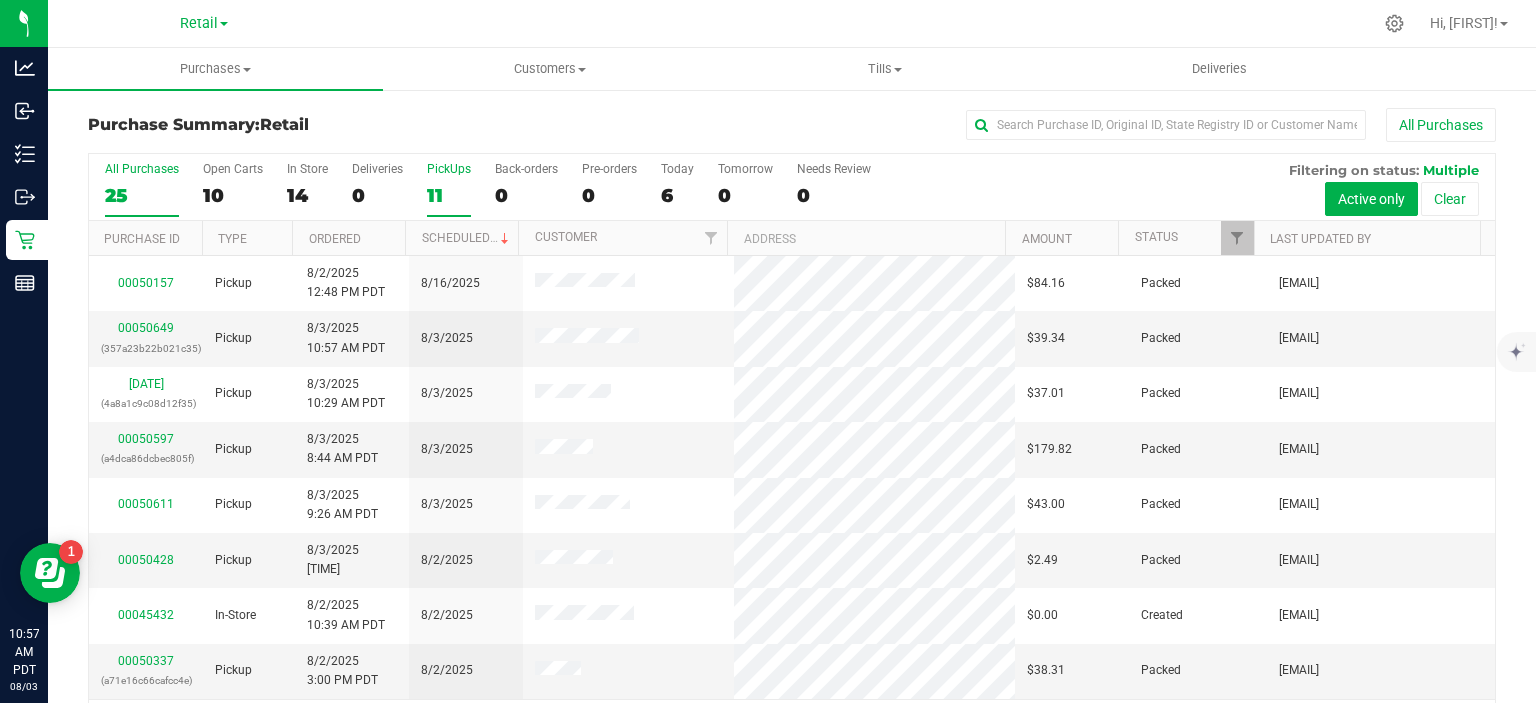 click on "PickUps
11" at bounding box center (0, 0) 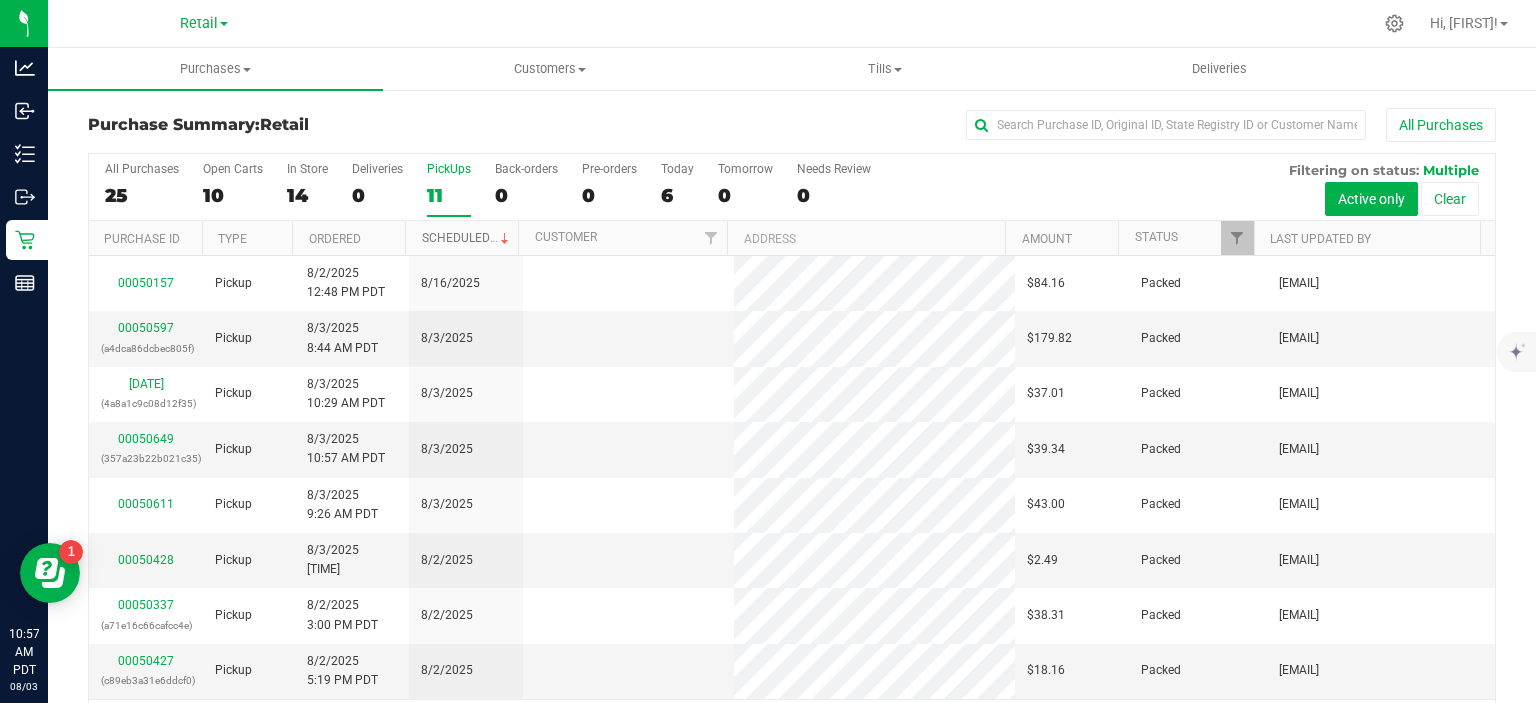 click on "Scheduled" at bounding box center [467, 238] 